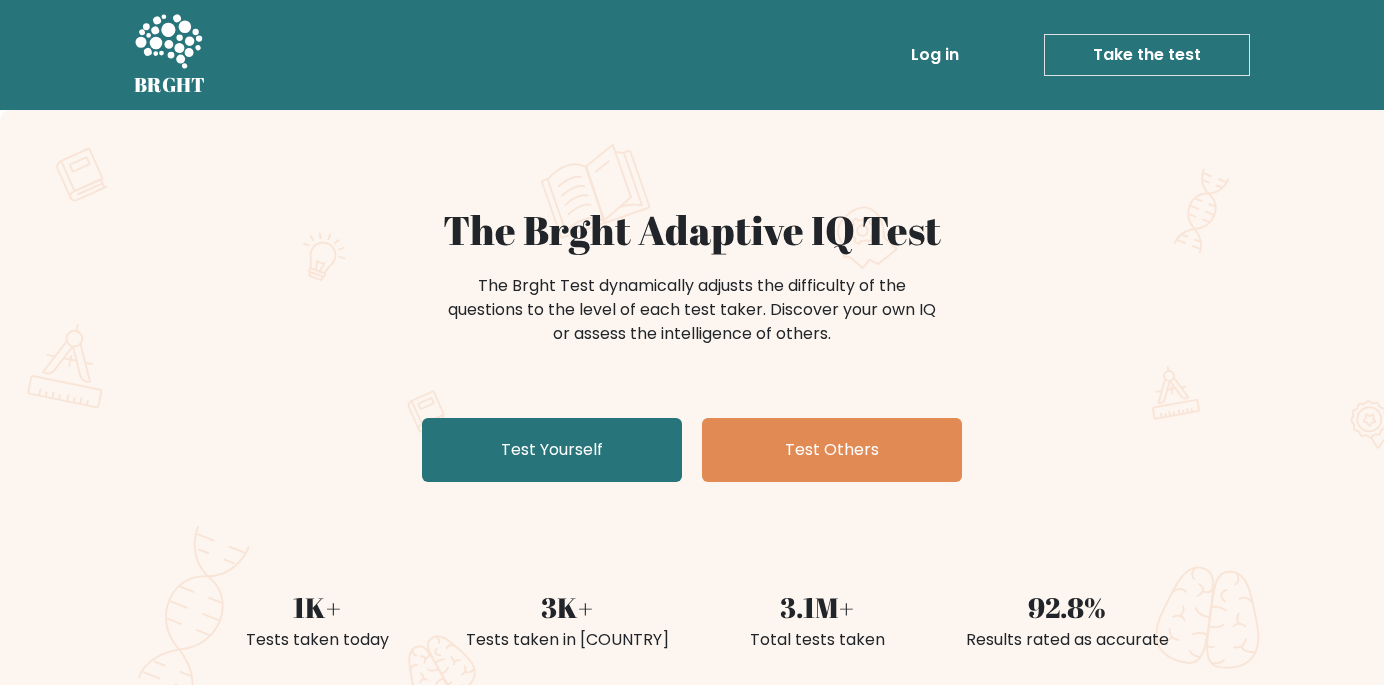 scroll, scrollTop: 0, scrollLeft: 0, axis: both 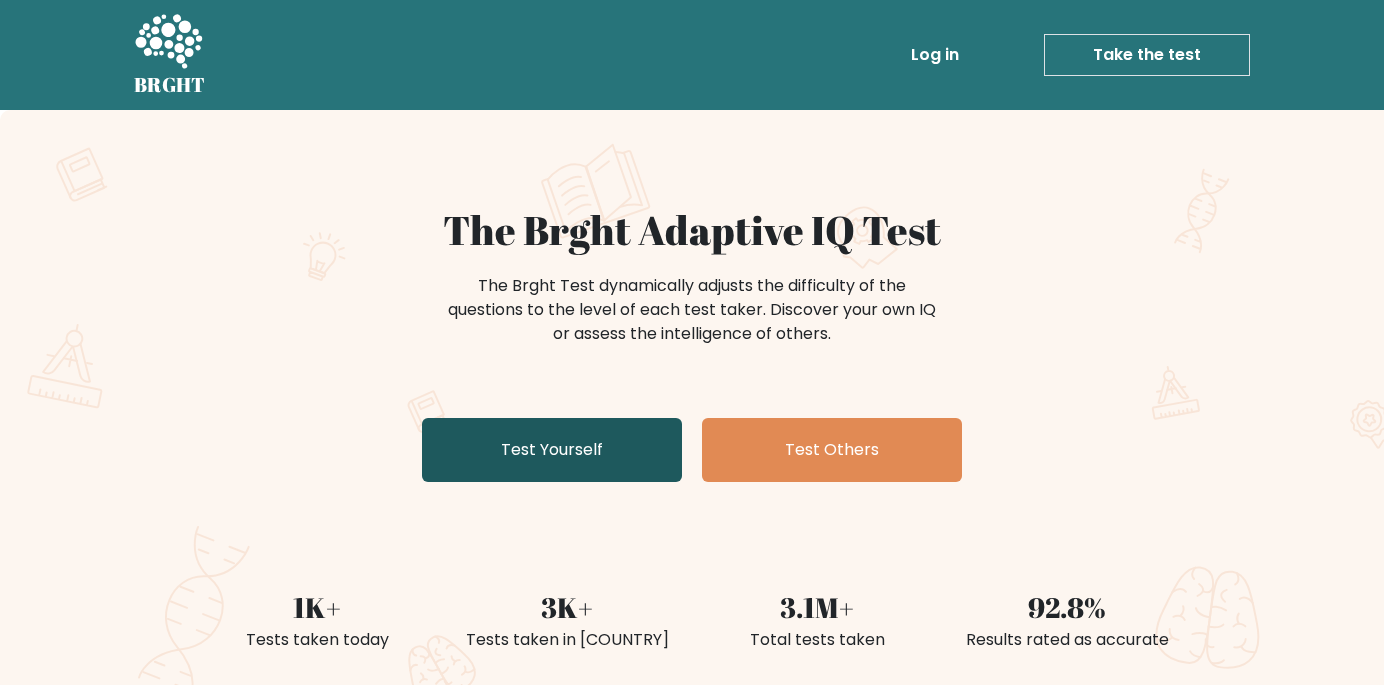 click on "Test Yourself" at bounding box center (552, 450) 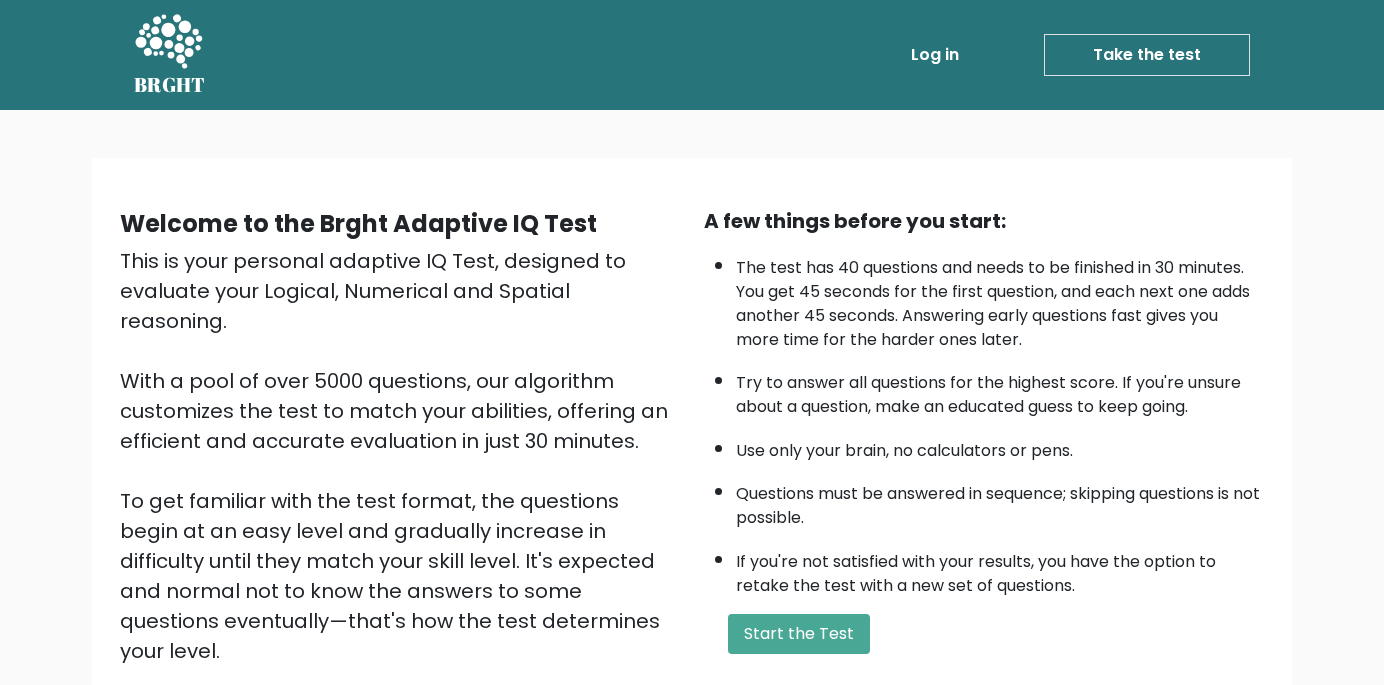 scroll, scrollTop: 0, scrollLeft: 0, axis: both 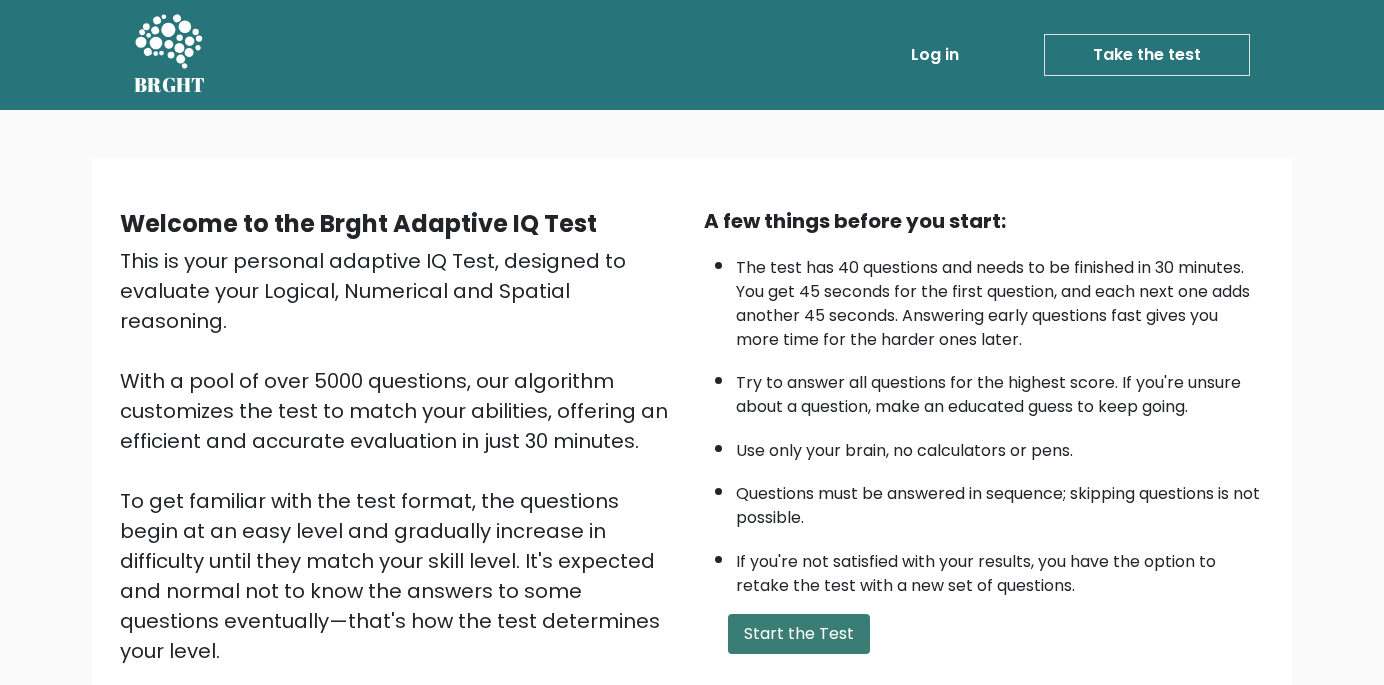 click on "Start the Test" at bounding box center (799, 634) 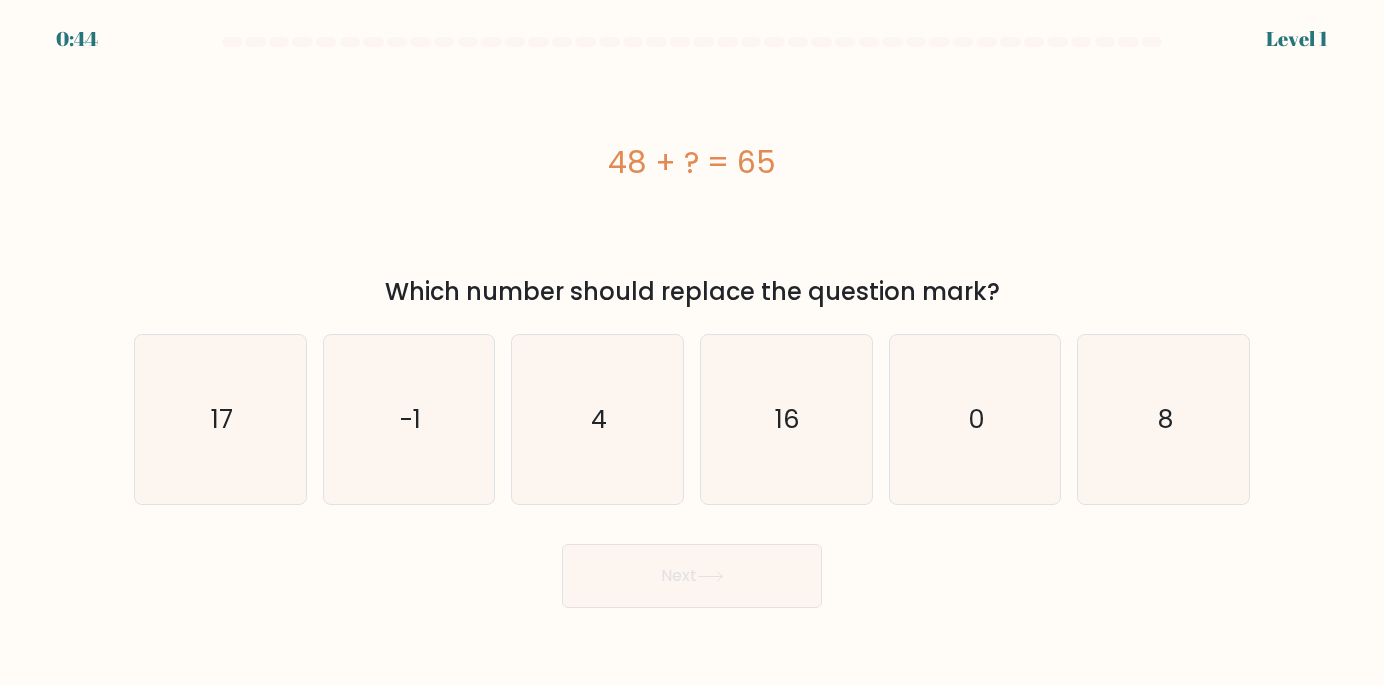 scroll, scrollTop: 0, scrollLeft: 0, axis: both 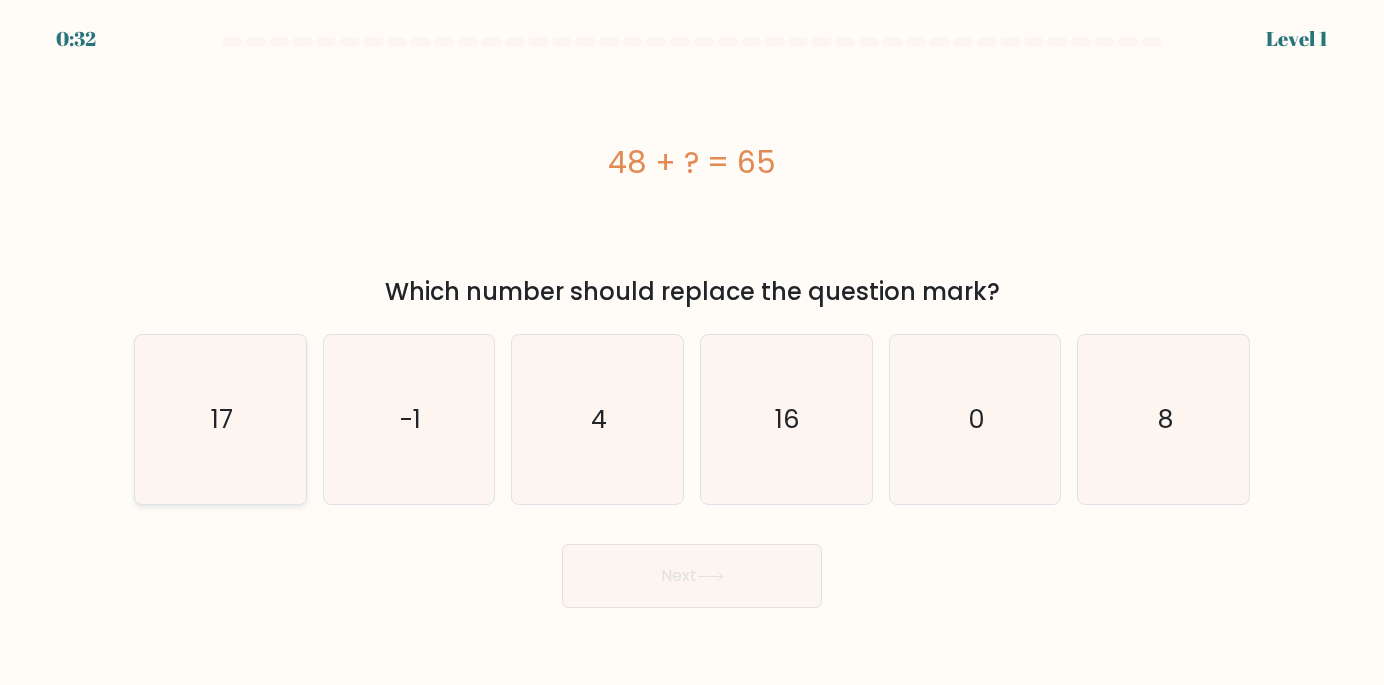 click on "17" 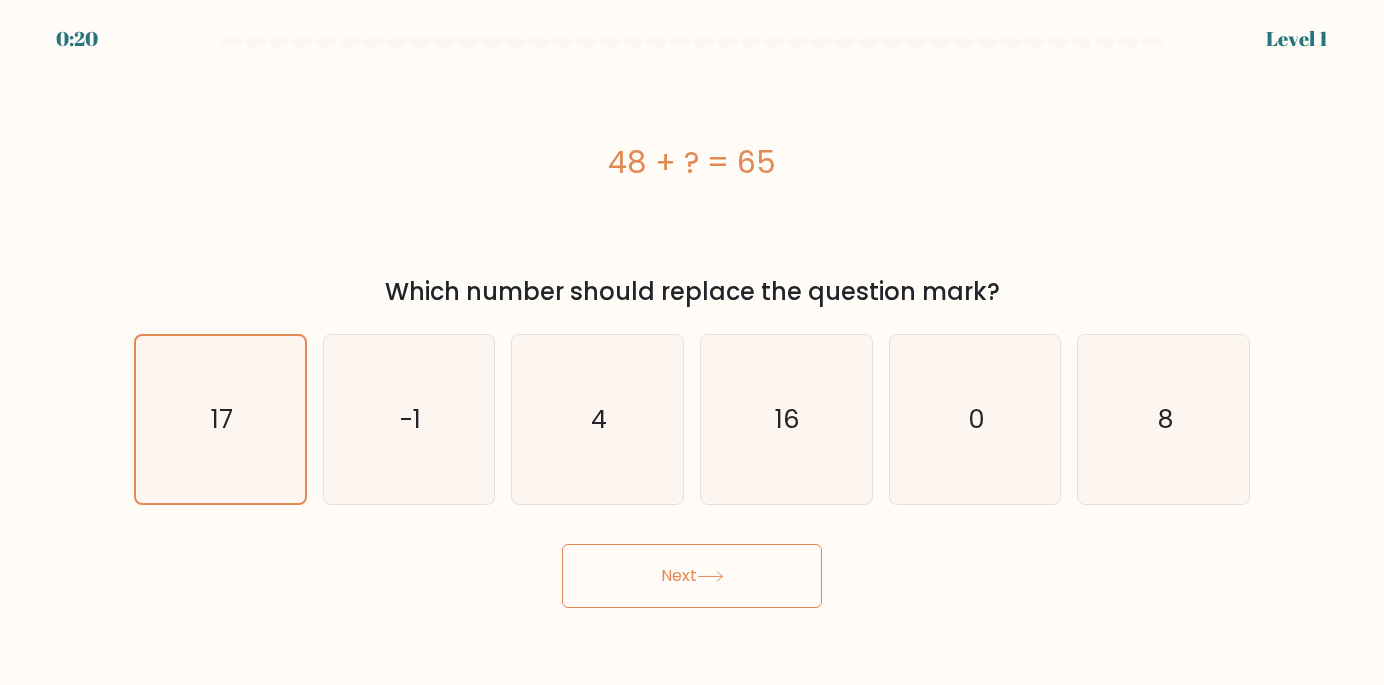 click on "Next" at bounding box center [692, 576] 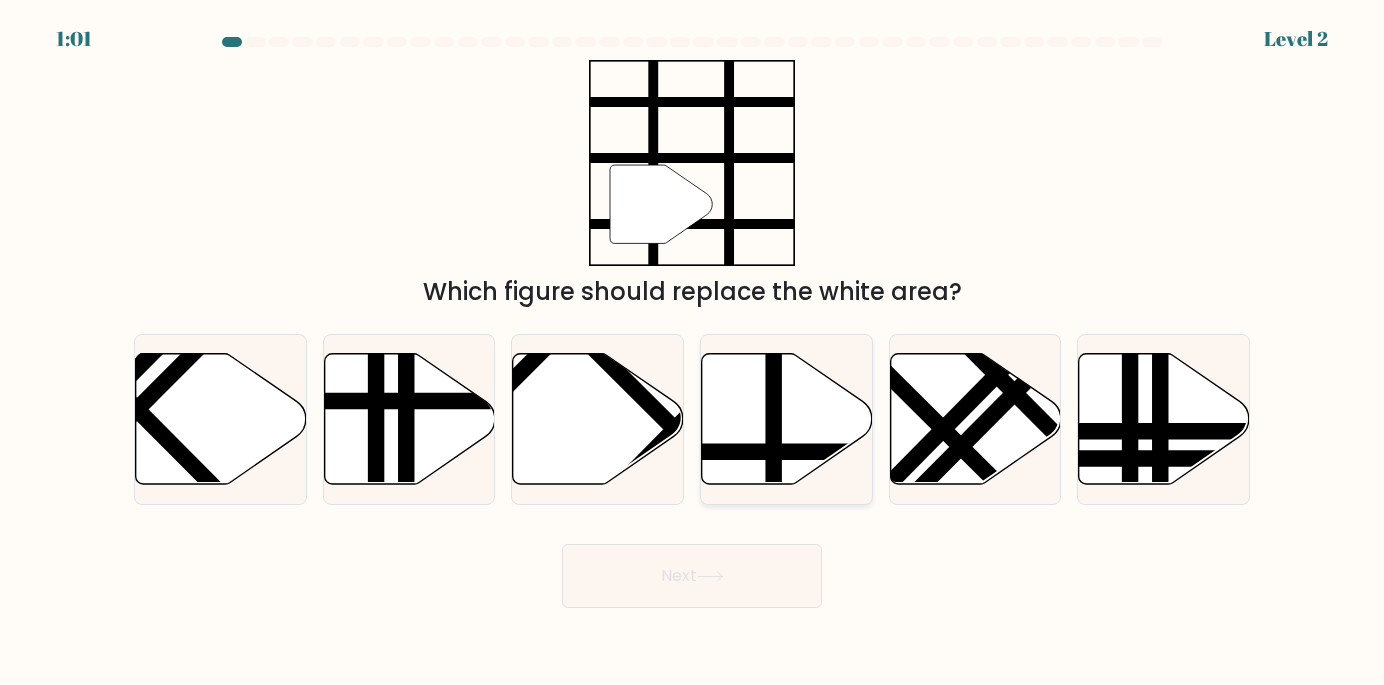 click 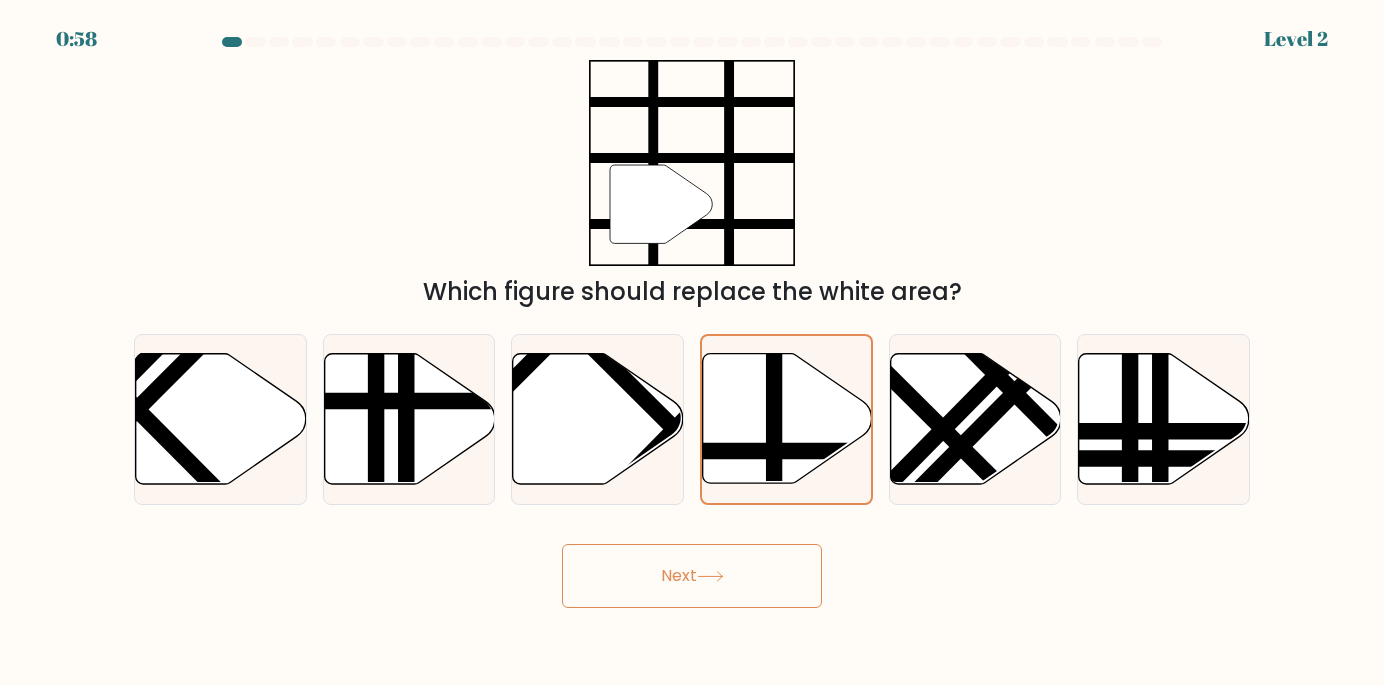click on "Next" at bounding box center [692, 576] 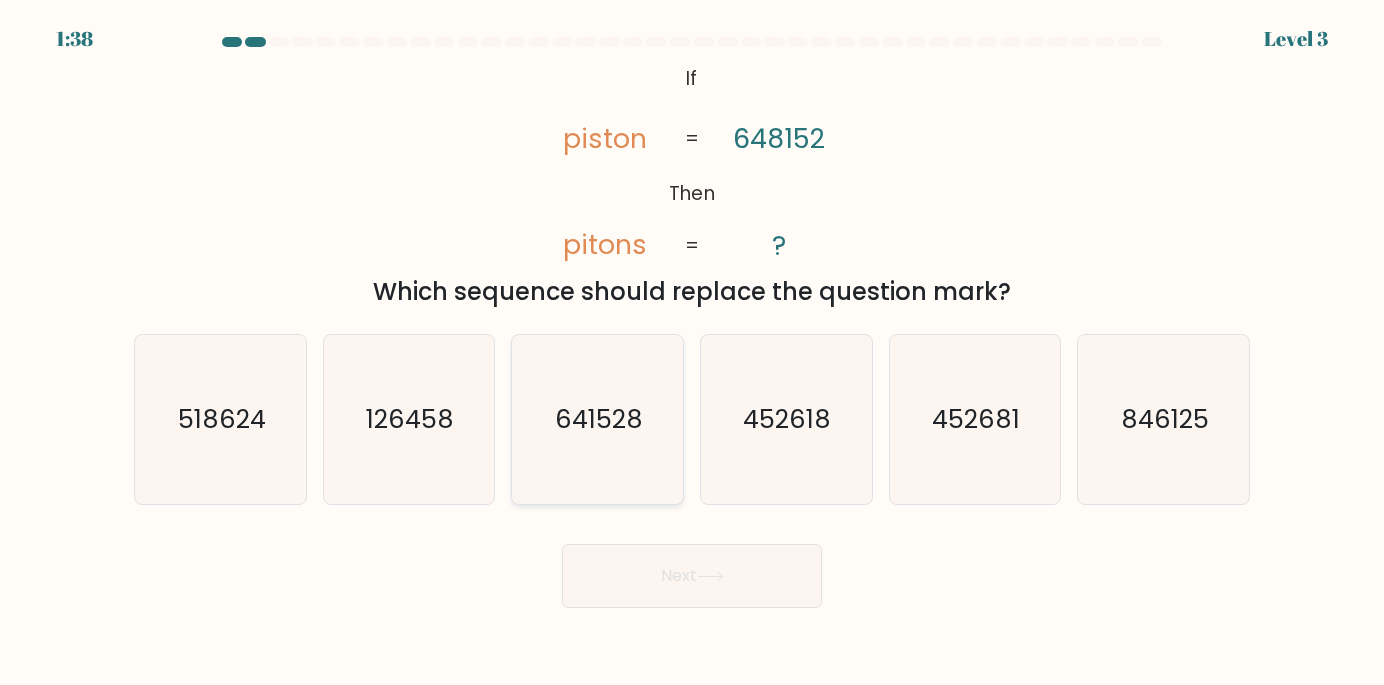 click on "641528" 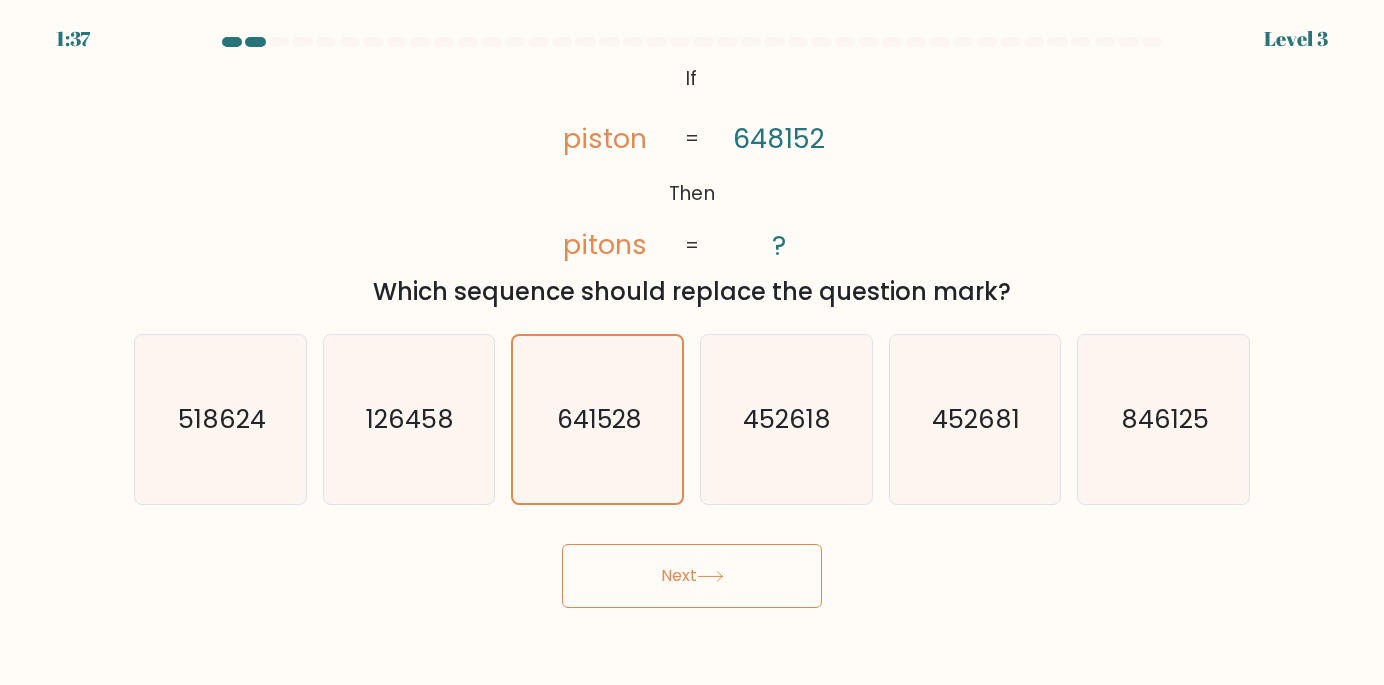 click on "Next" at bounding box center [692, 576] 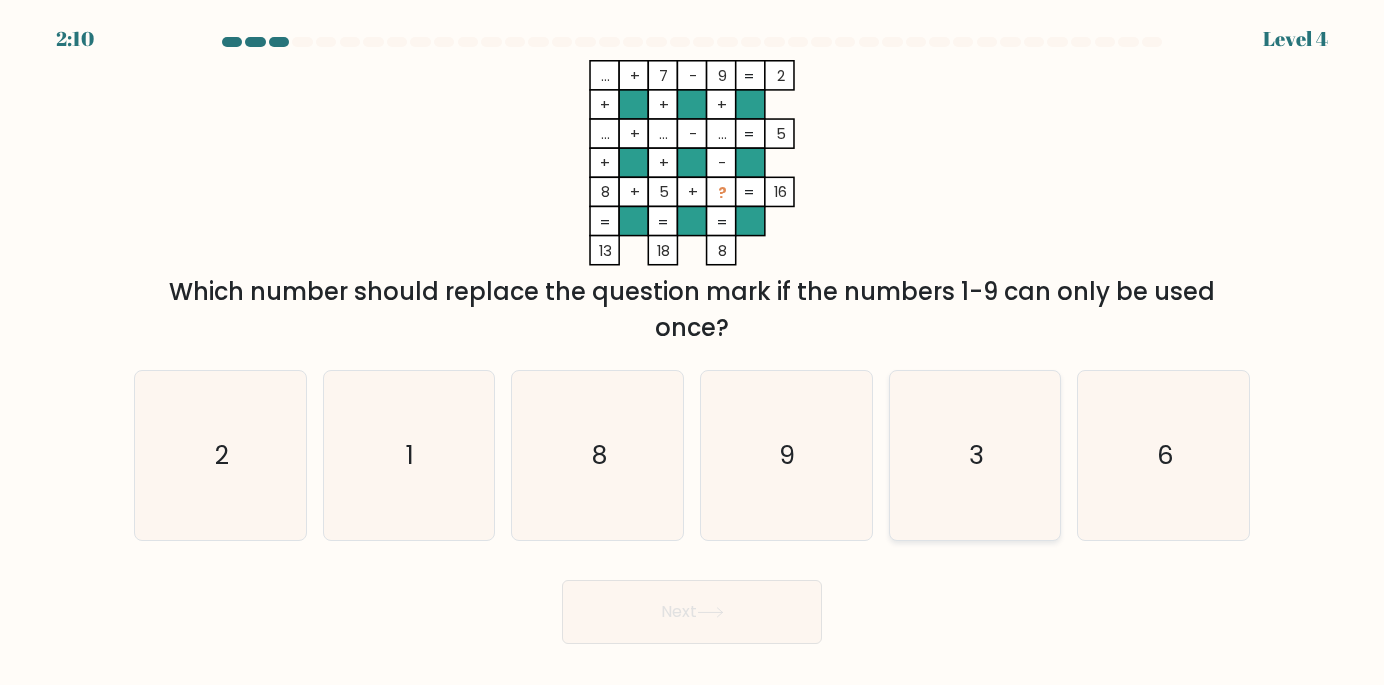 click on "3" 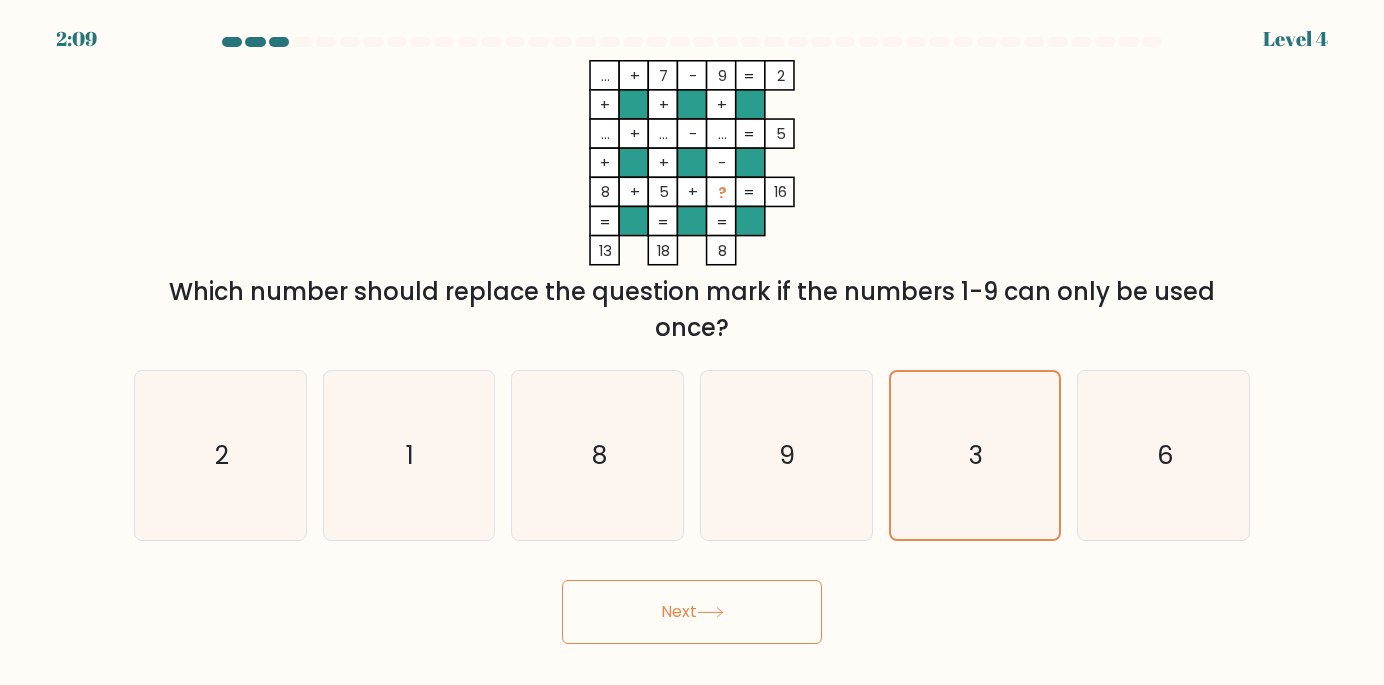 click on "Next" at bounding box center (692, 612) 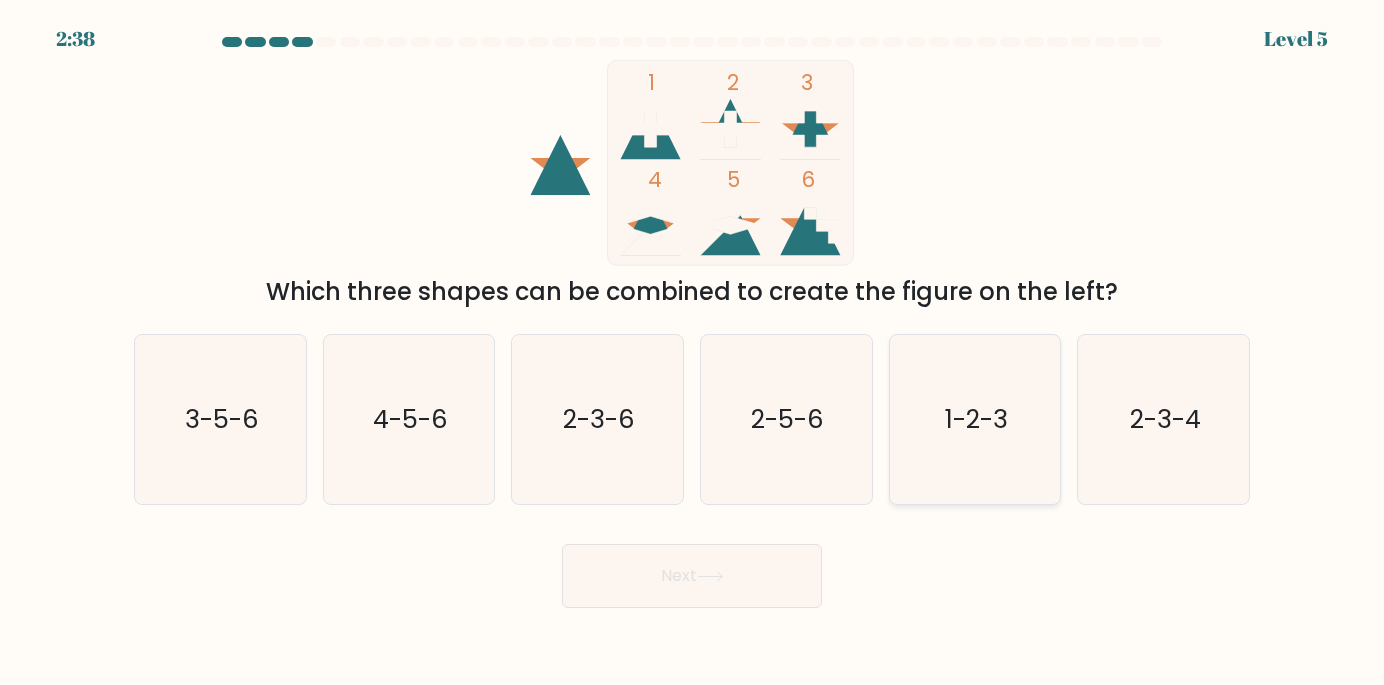 click on "1-2-3" 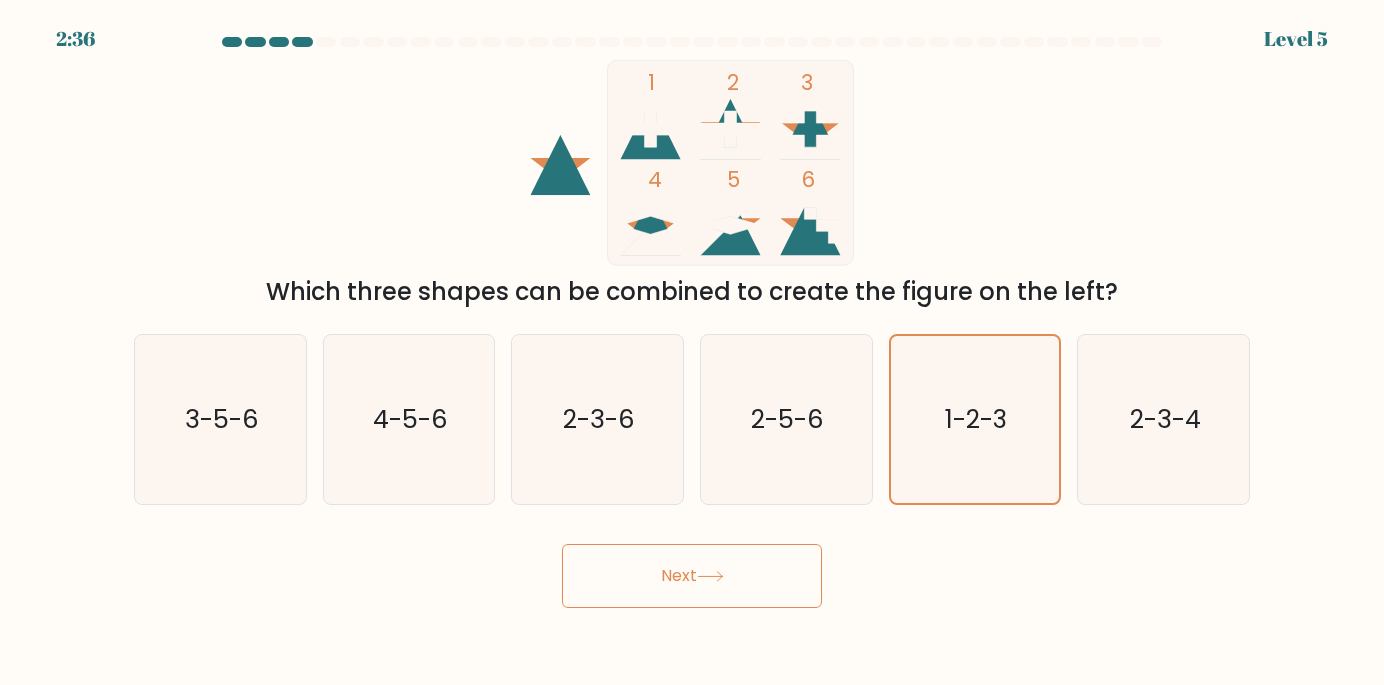 click on "Next" at bounding box center (692, 576) 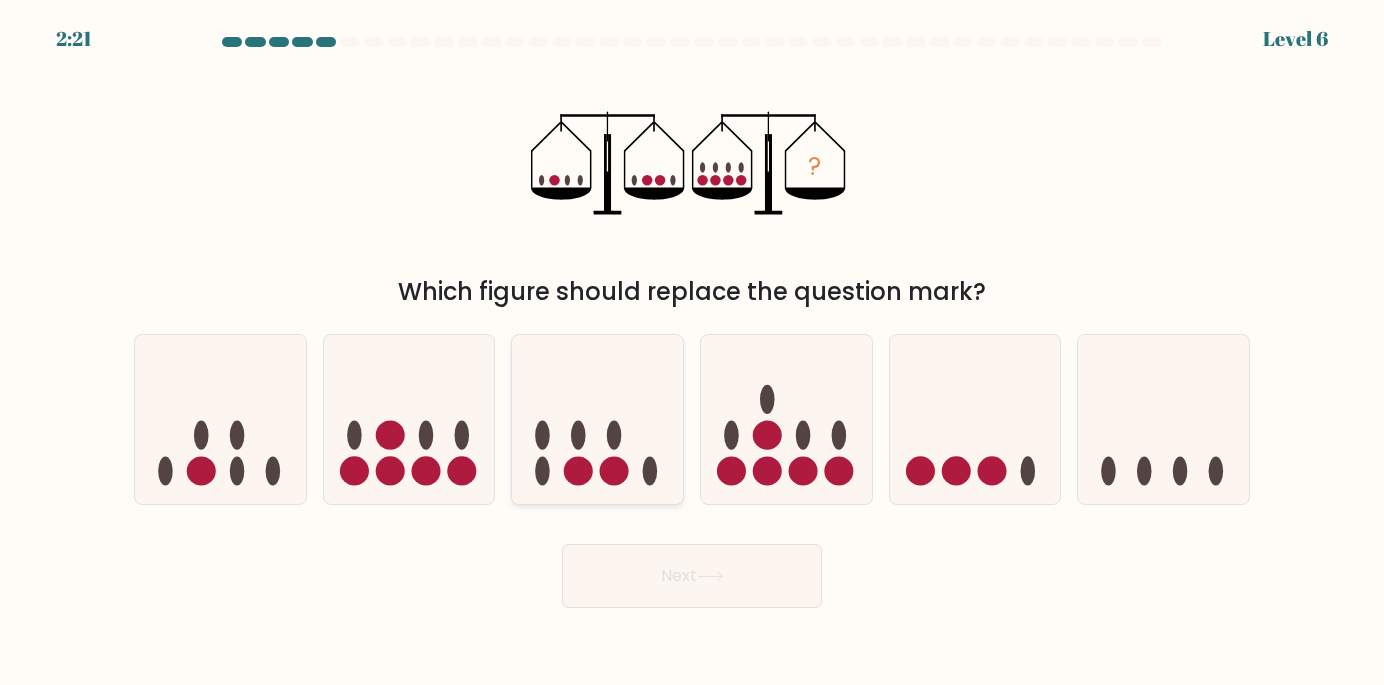 click 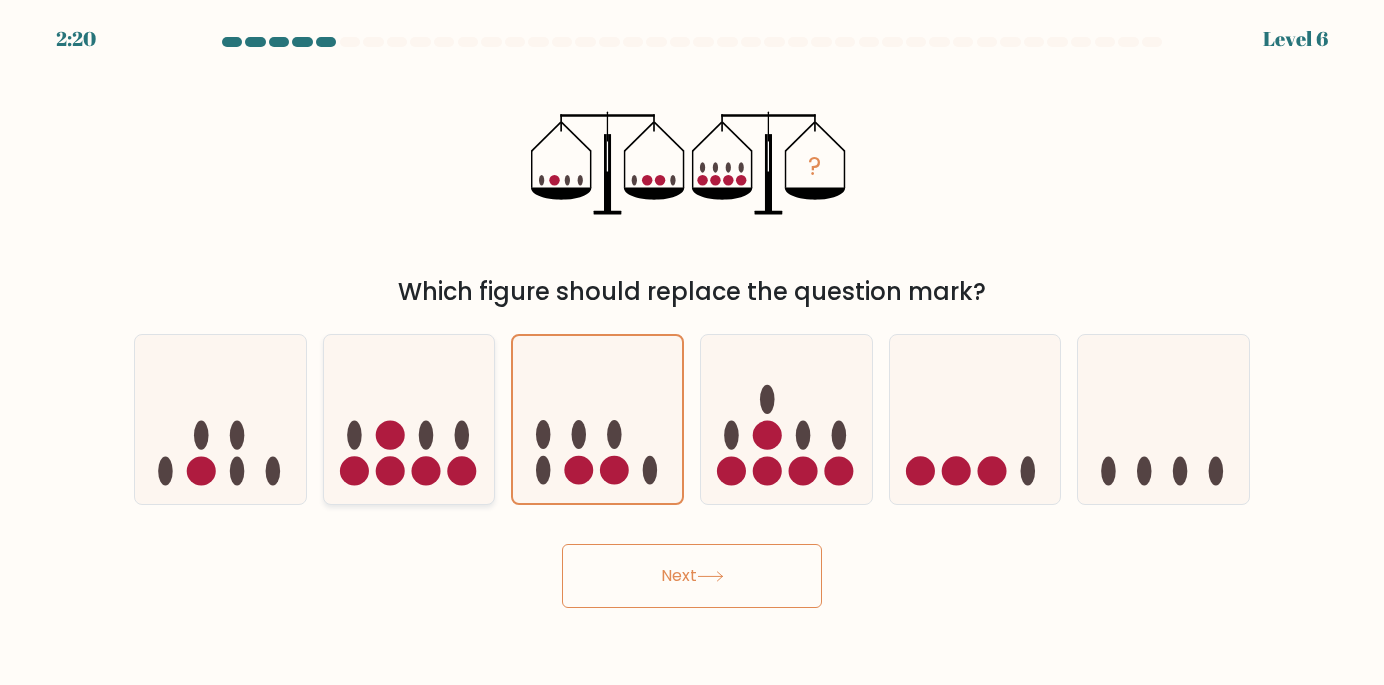 click 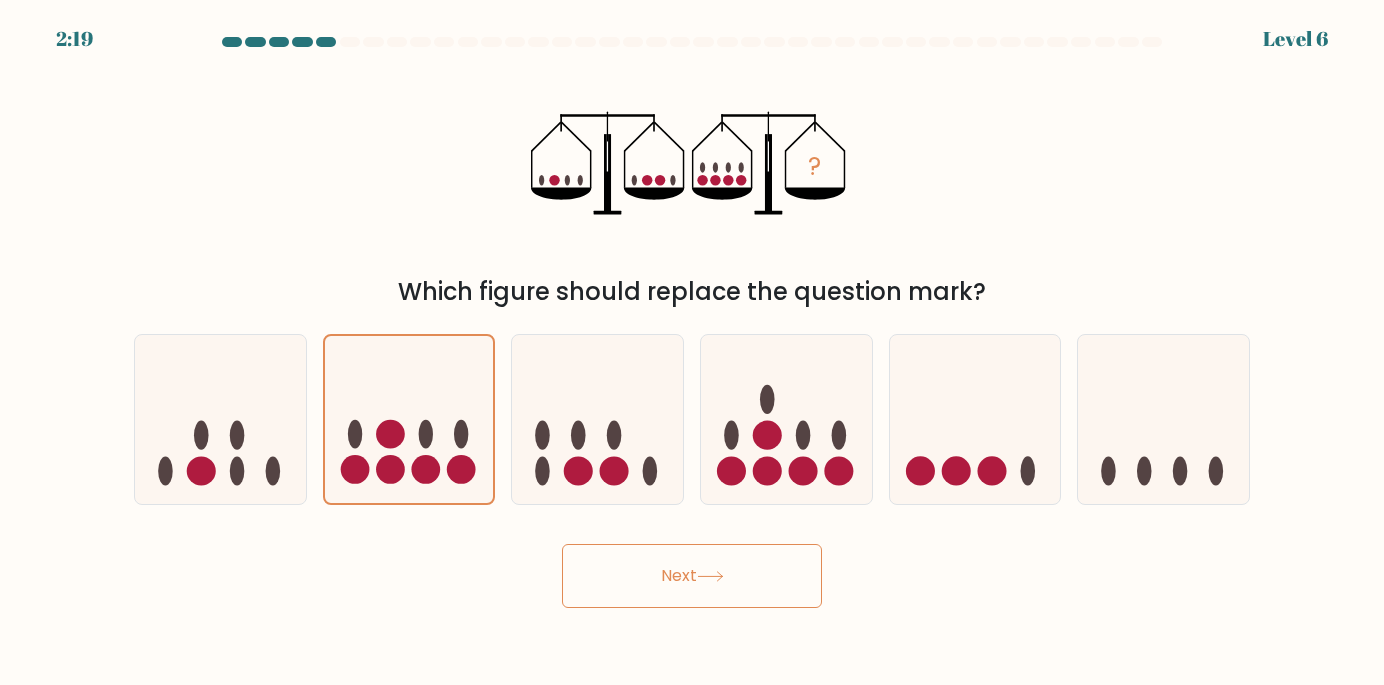 click on "Next" at bounding box center (692, 576) 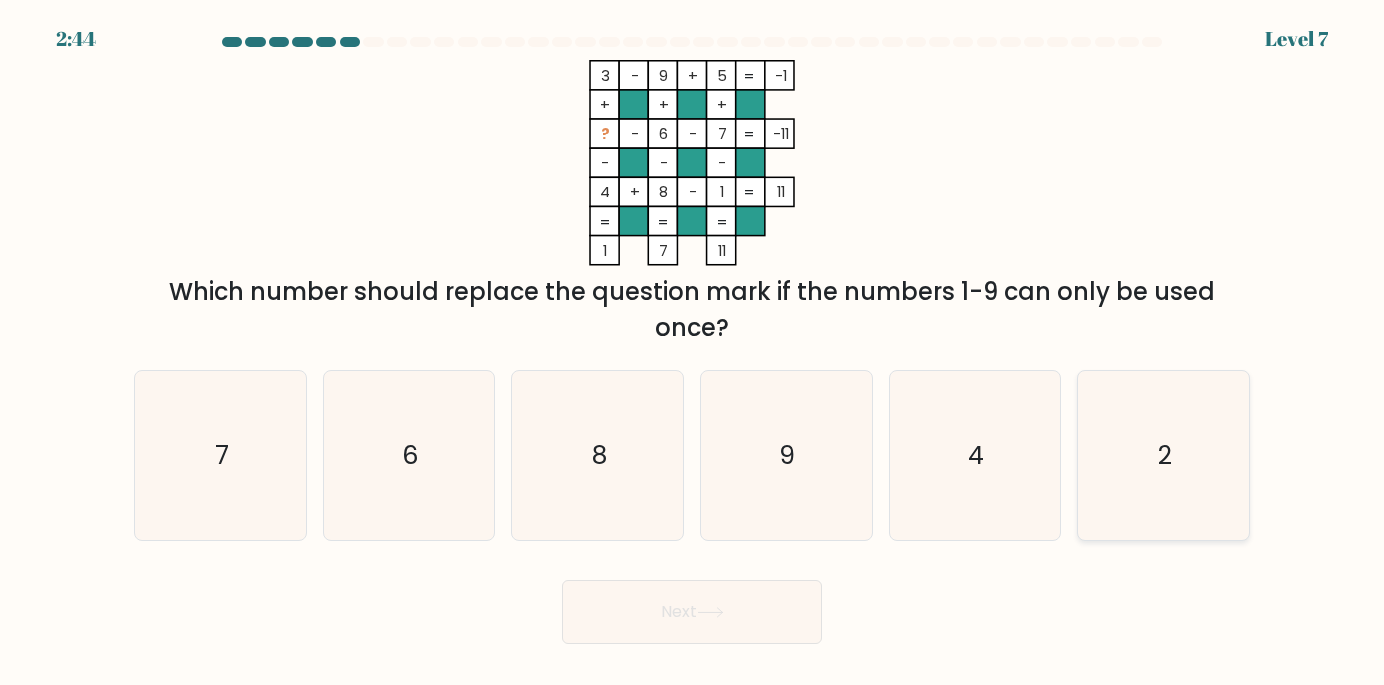click on "2" 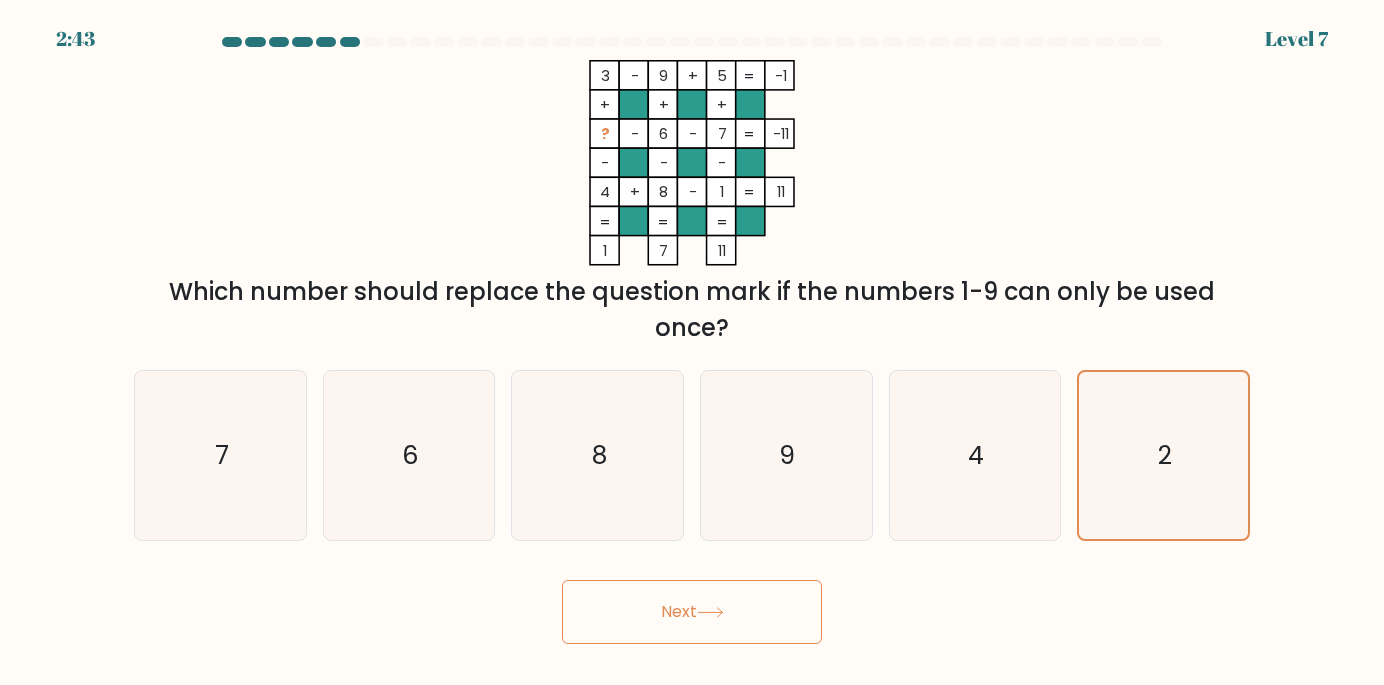 click on "Next" at bounding box center (692, 612) 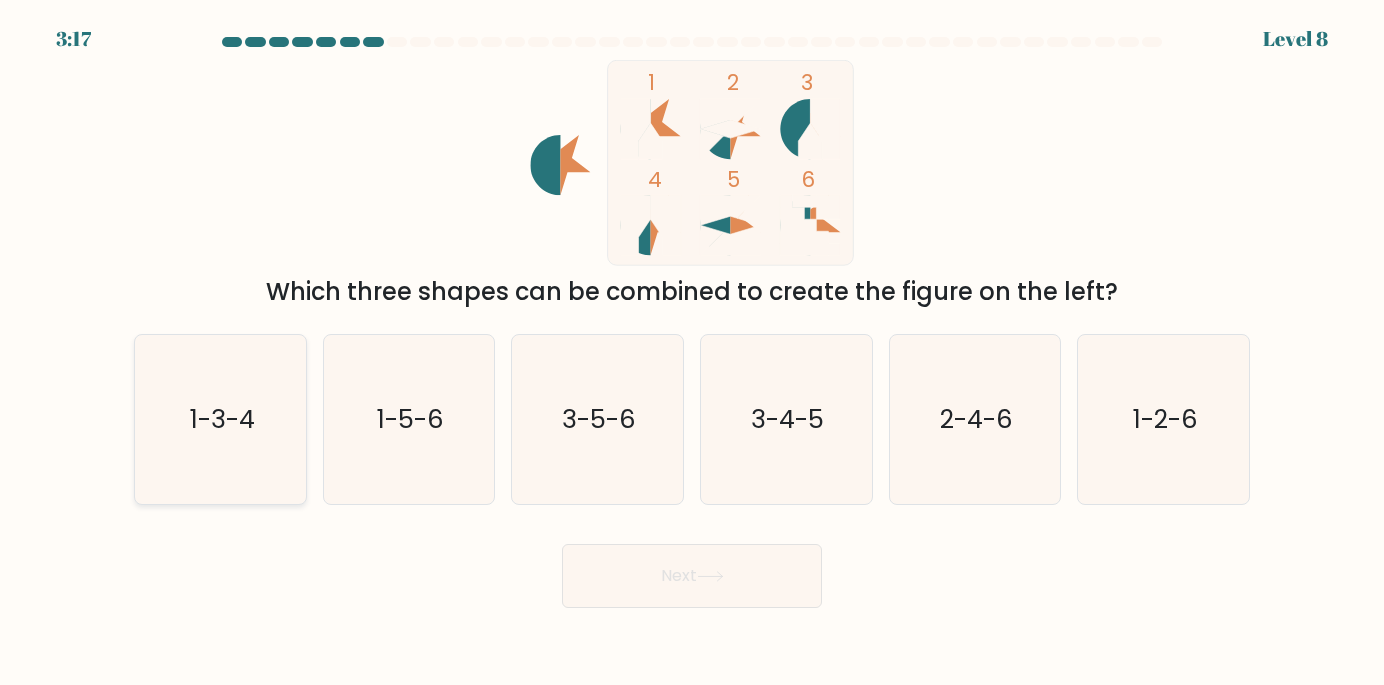 click on "1-3-4" 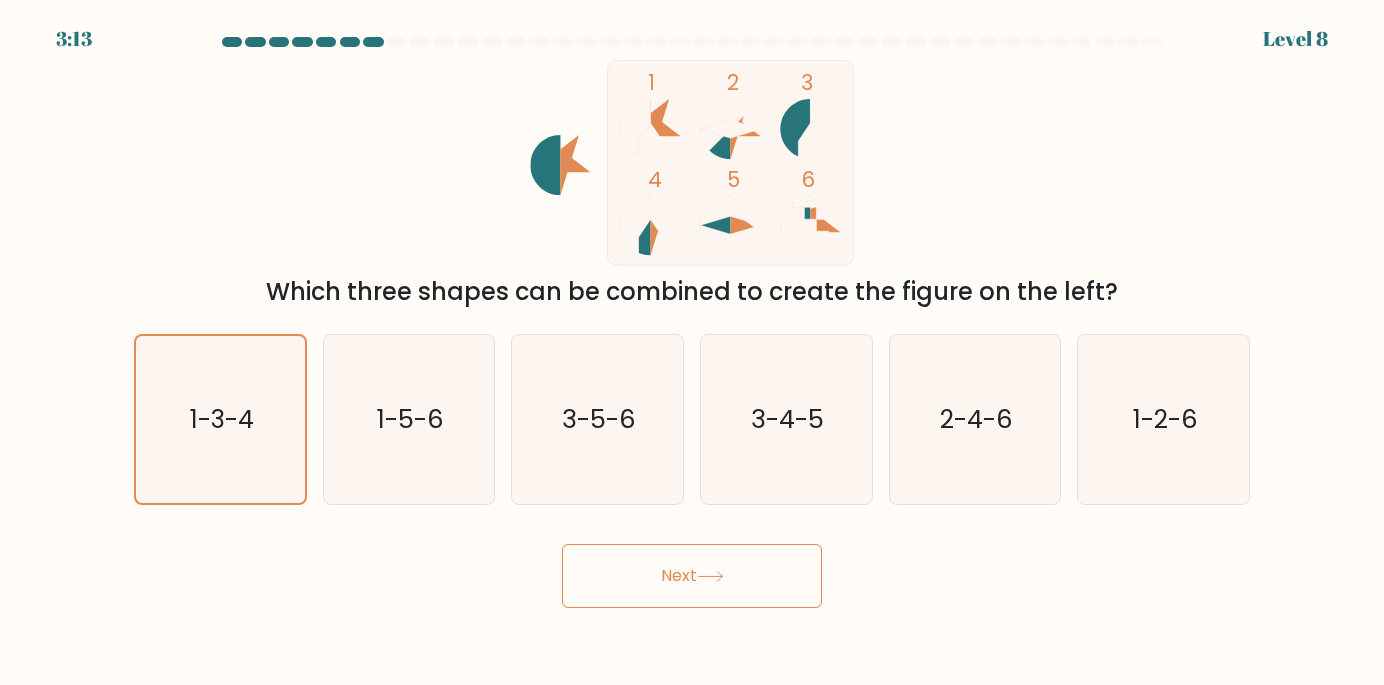 click on "Next" at bounding box center (692, 576) 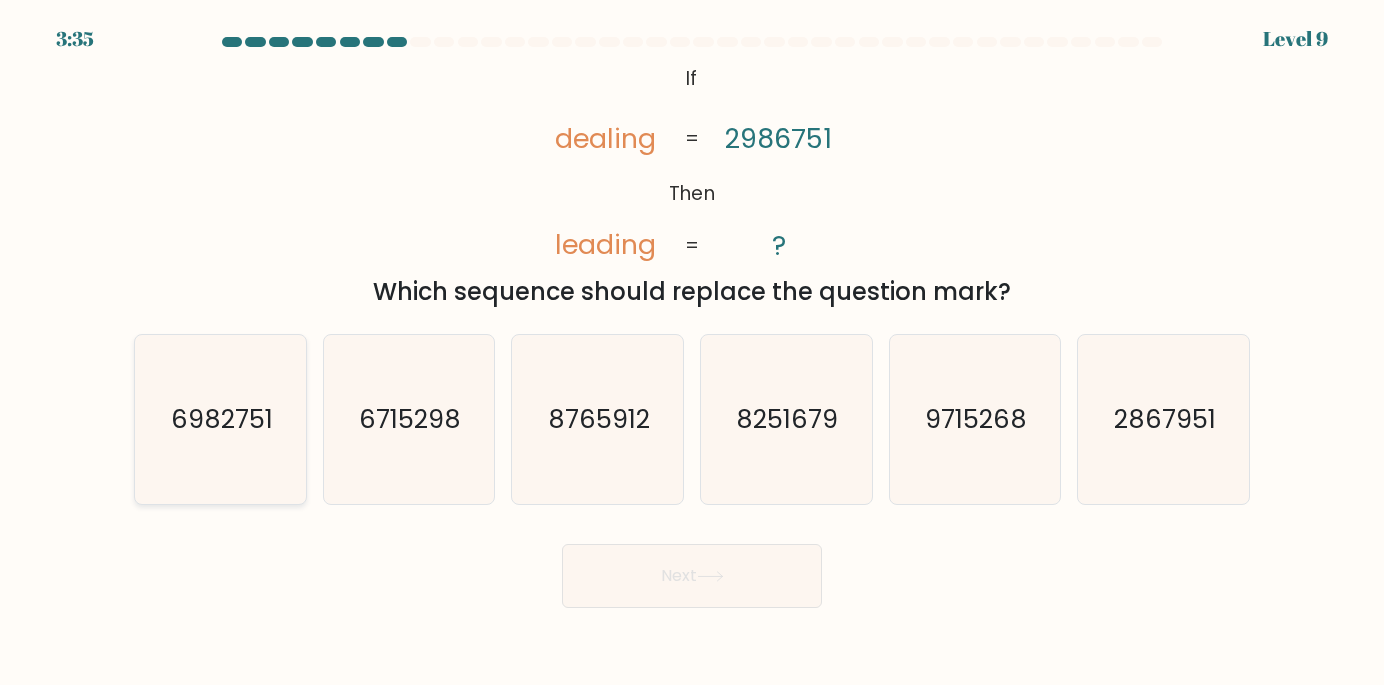 click on "6982751" 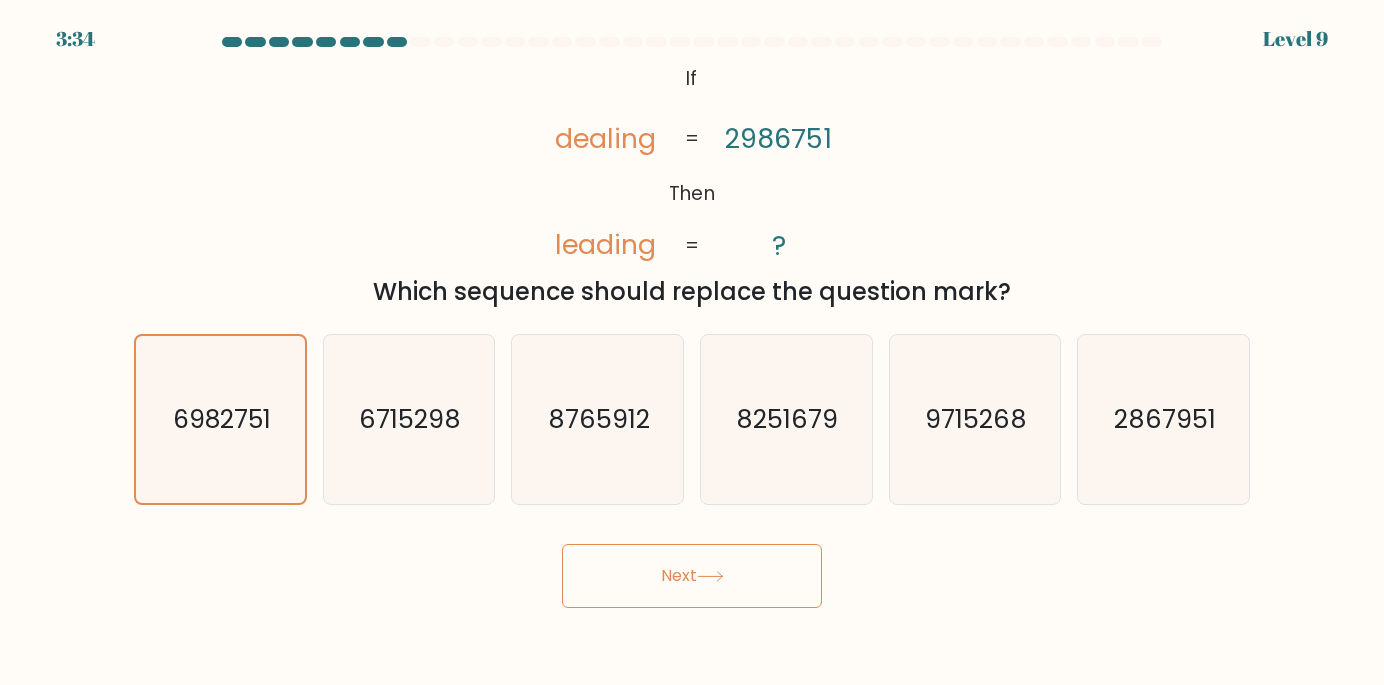 click on "Next" at bounding box center [692, 576] 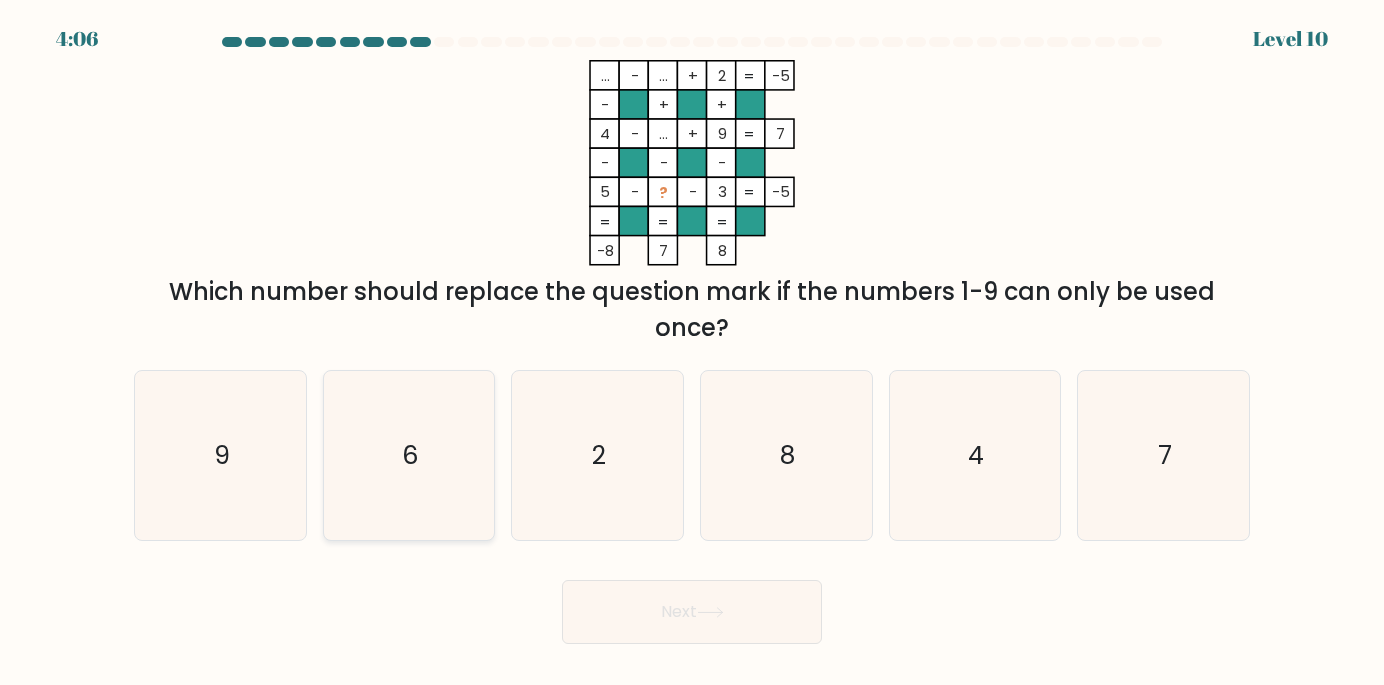 click on "6" 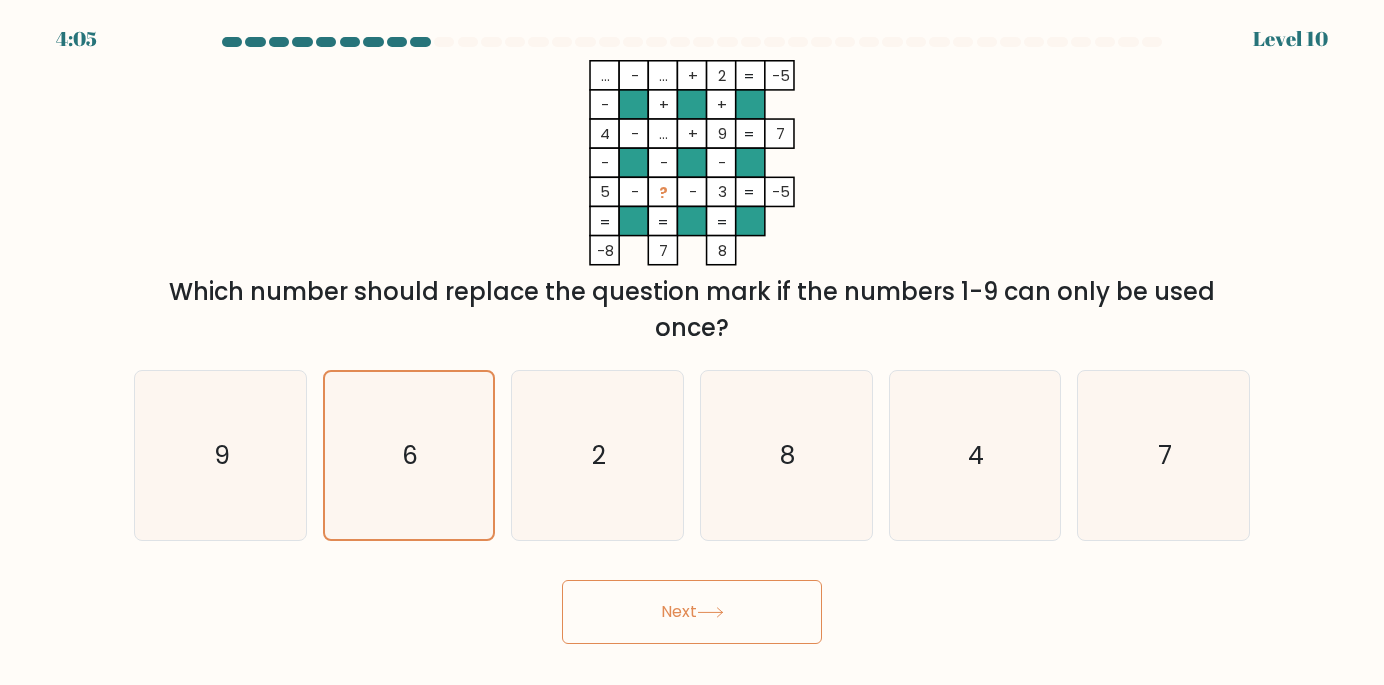 click on "Next" at bounding box center [692, 612] 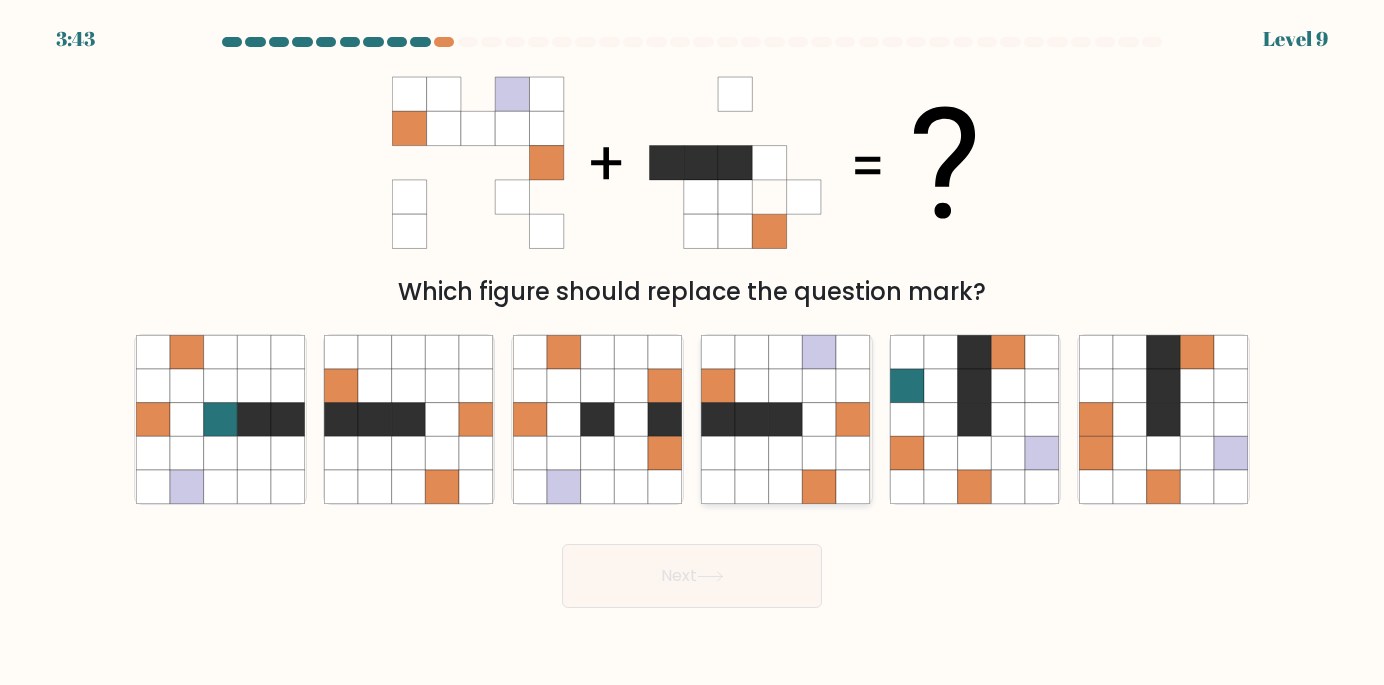 click 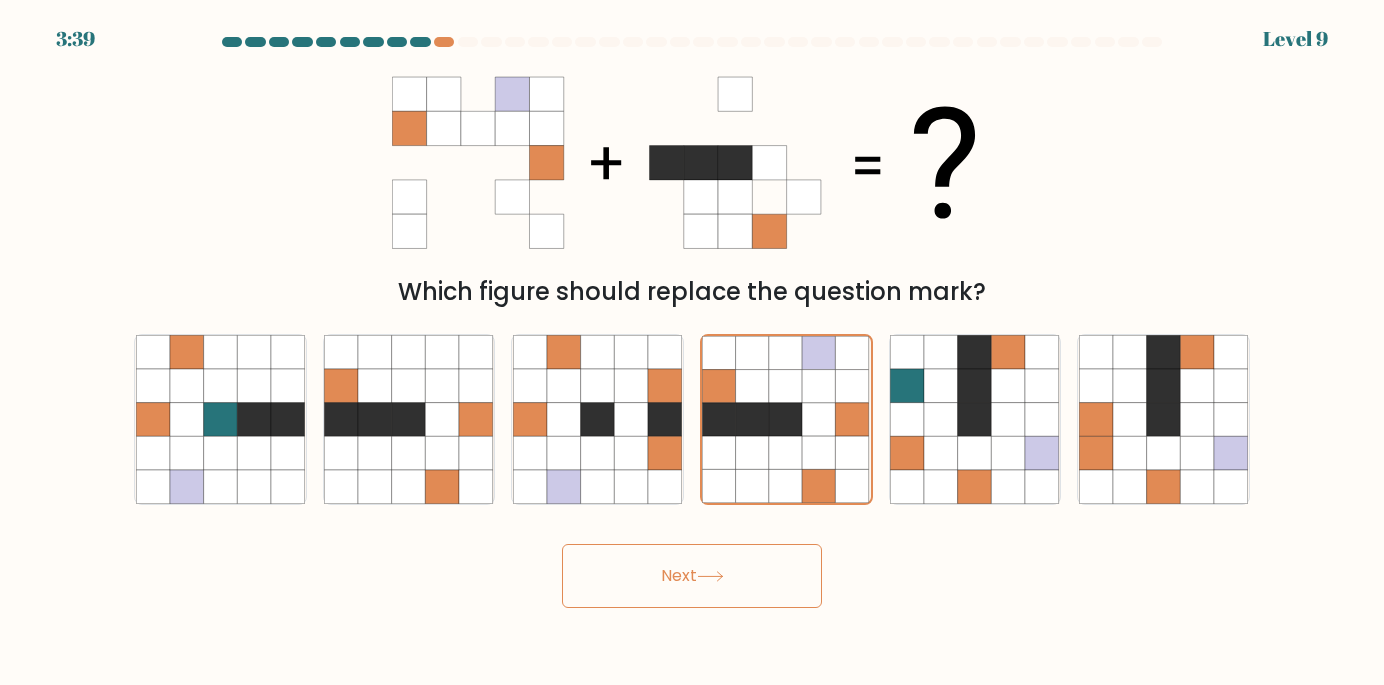 click on "Next" at bounding box center (692, 576) 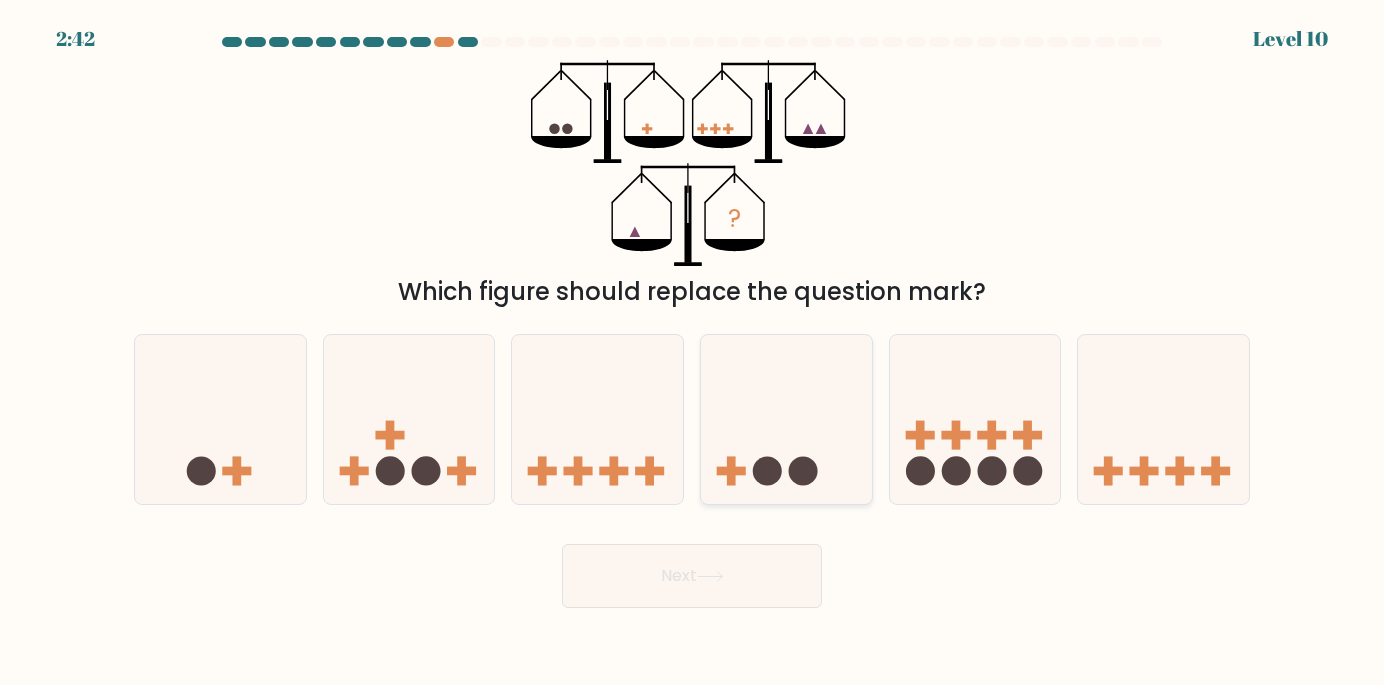 click 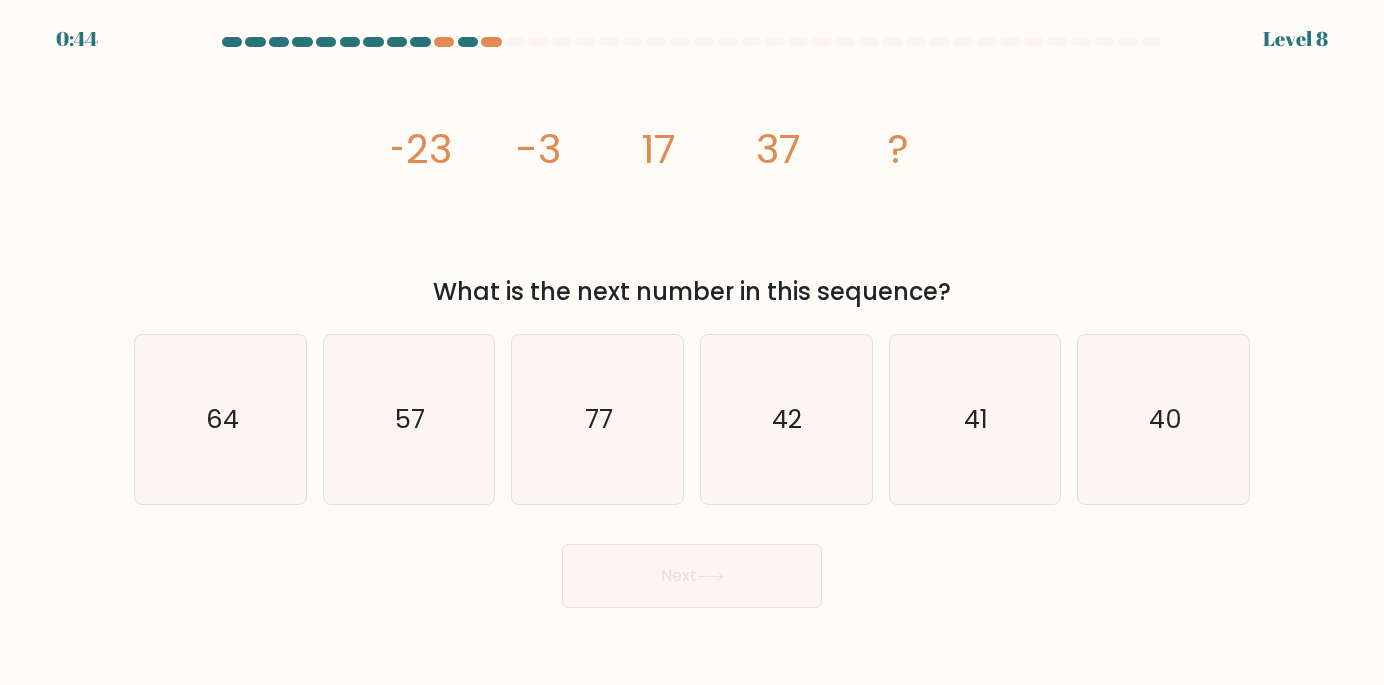 scroll, scrollTop: 0, scrollLeft: 0, axis: both 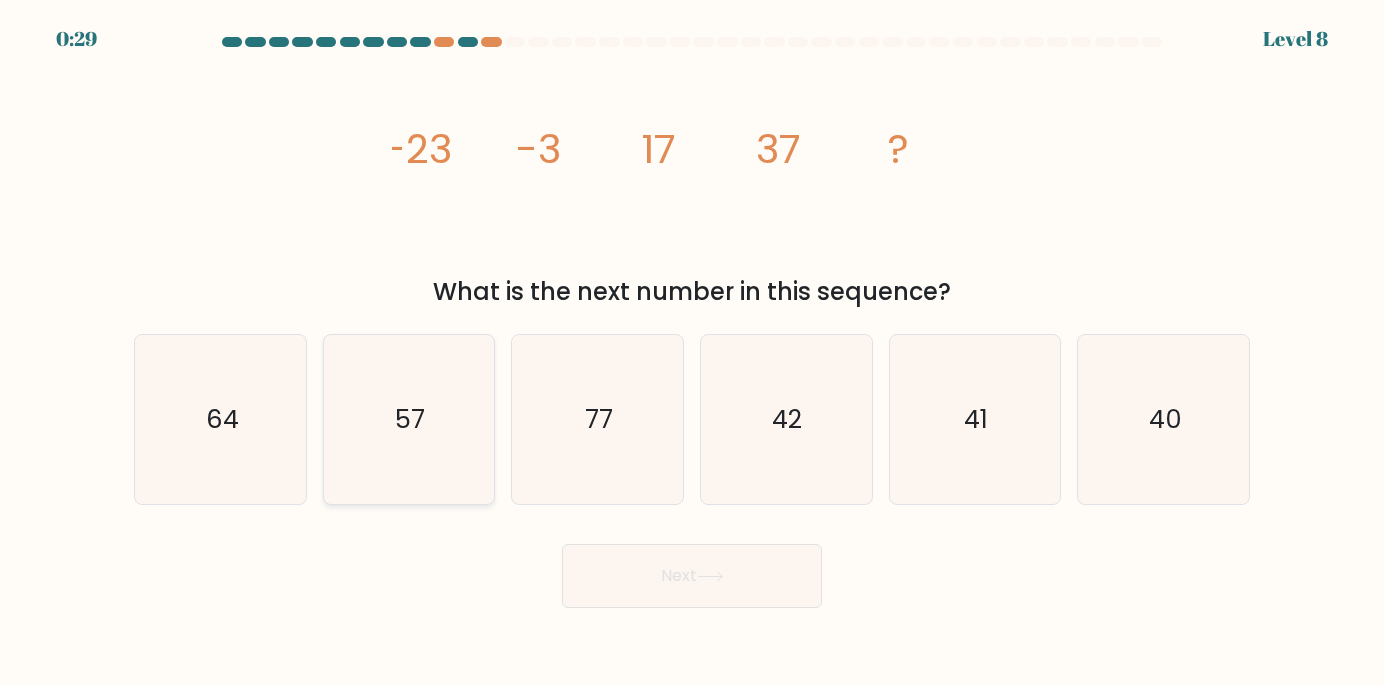 click on "57" 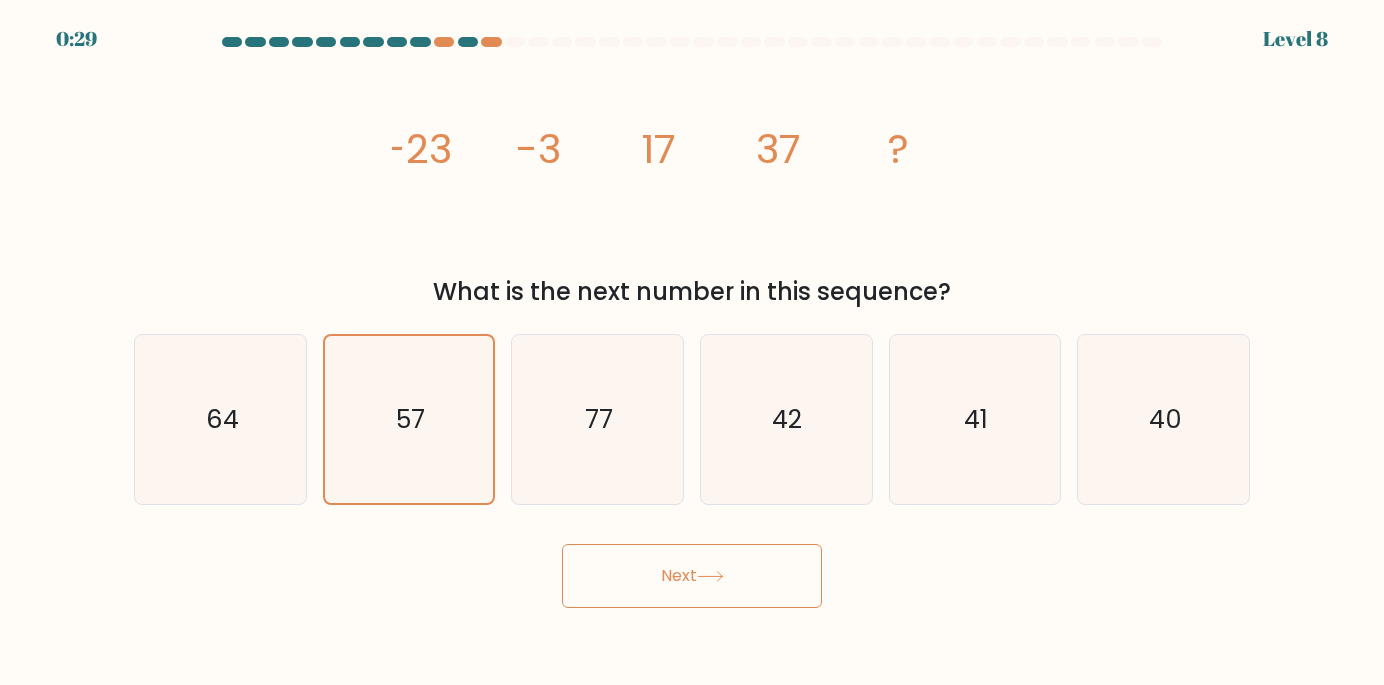 click on "Next" at bounding box center (692, 576) 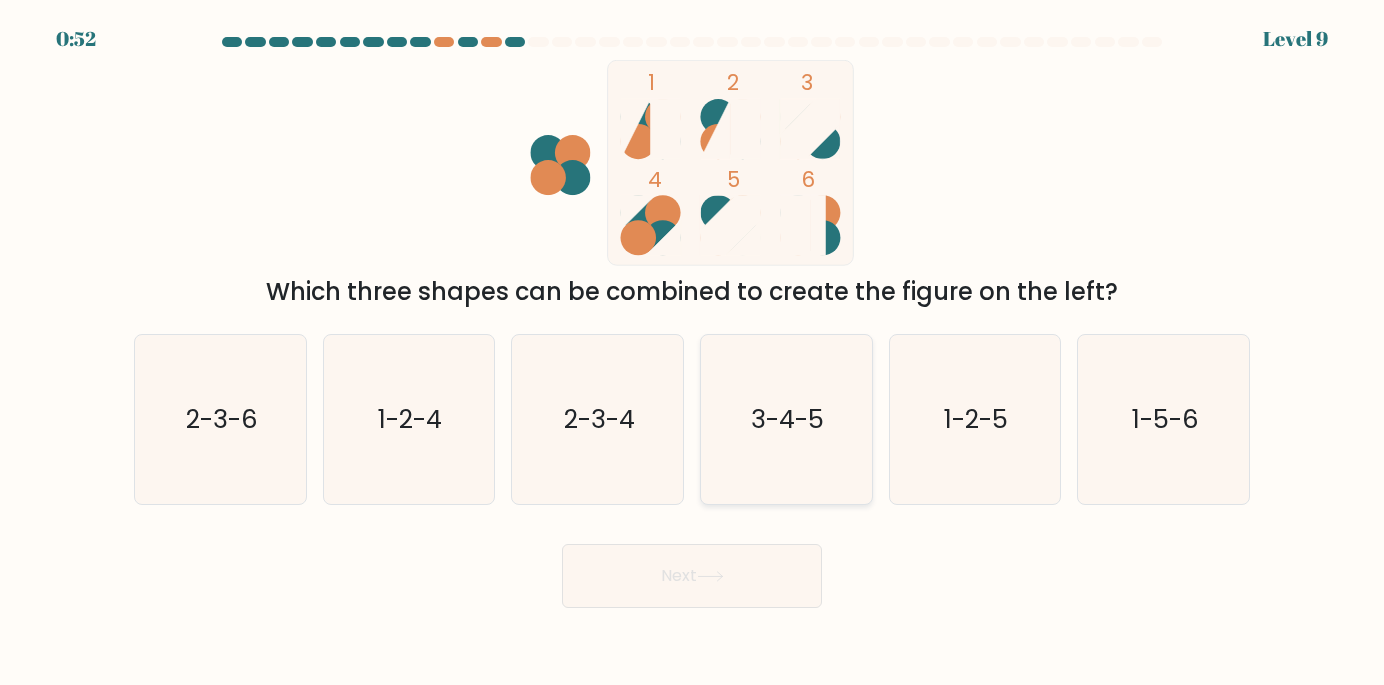 click on "3-4-5" 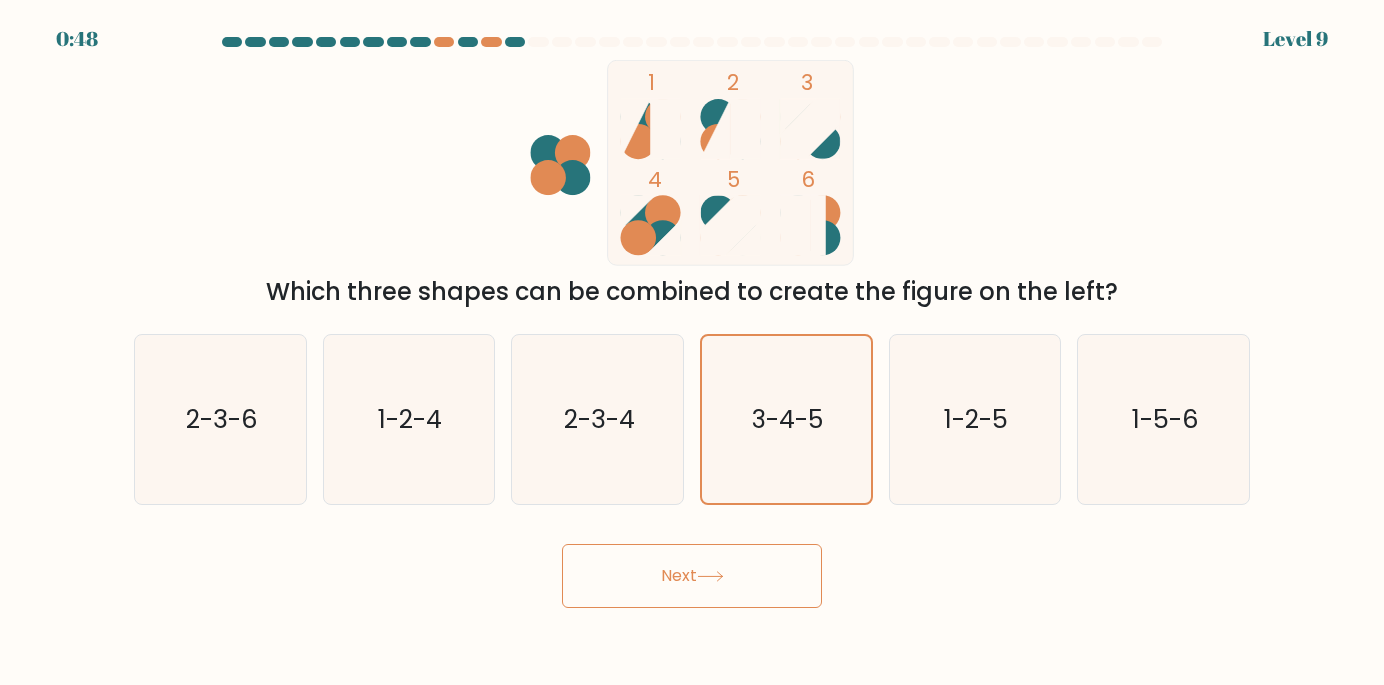 click on "Next" at bounding box center (692, 576) 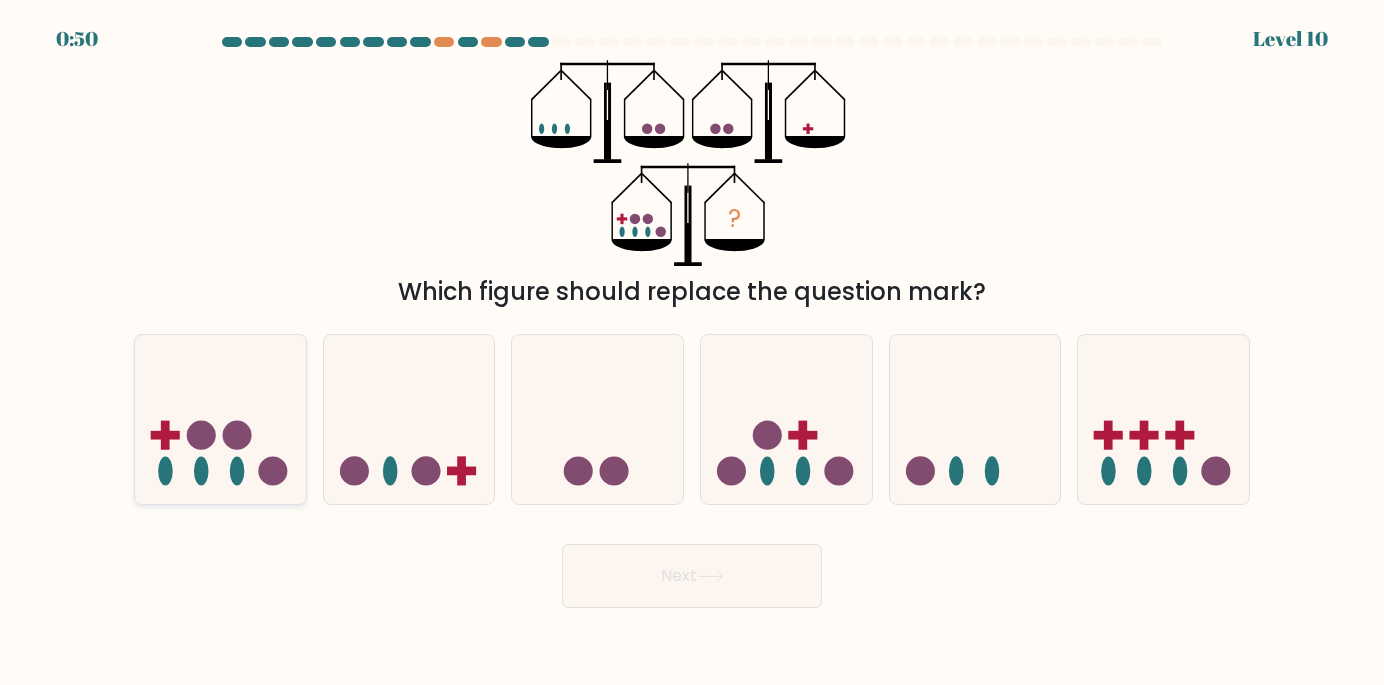 click 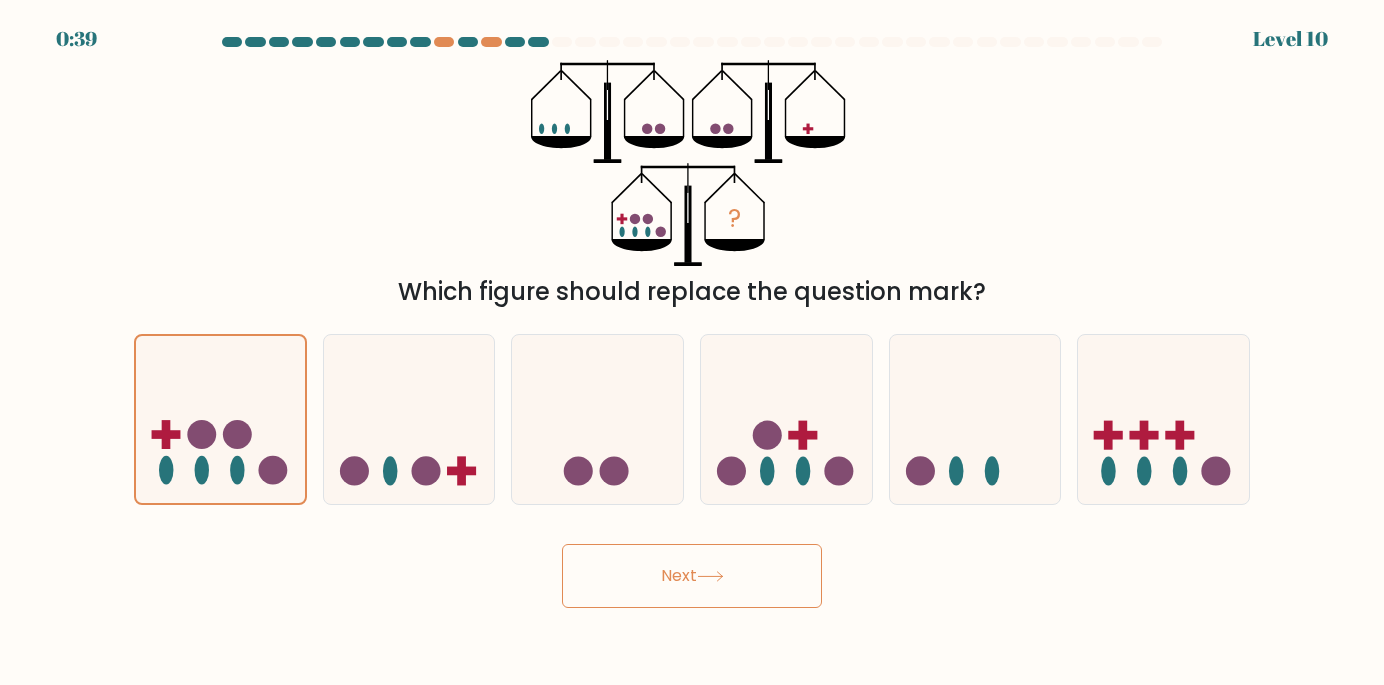 click on "Next" at bounding box center [692, 576] 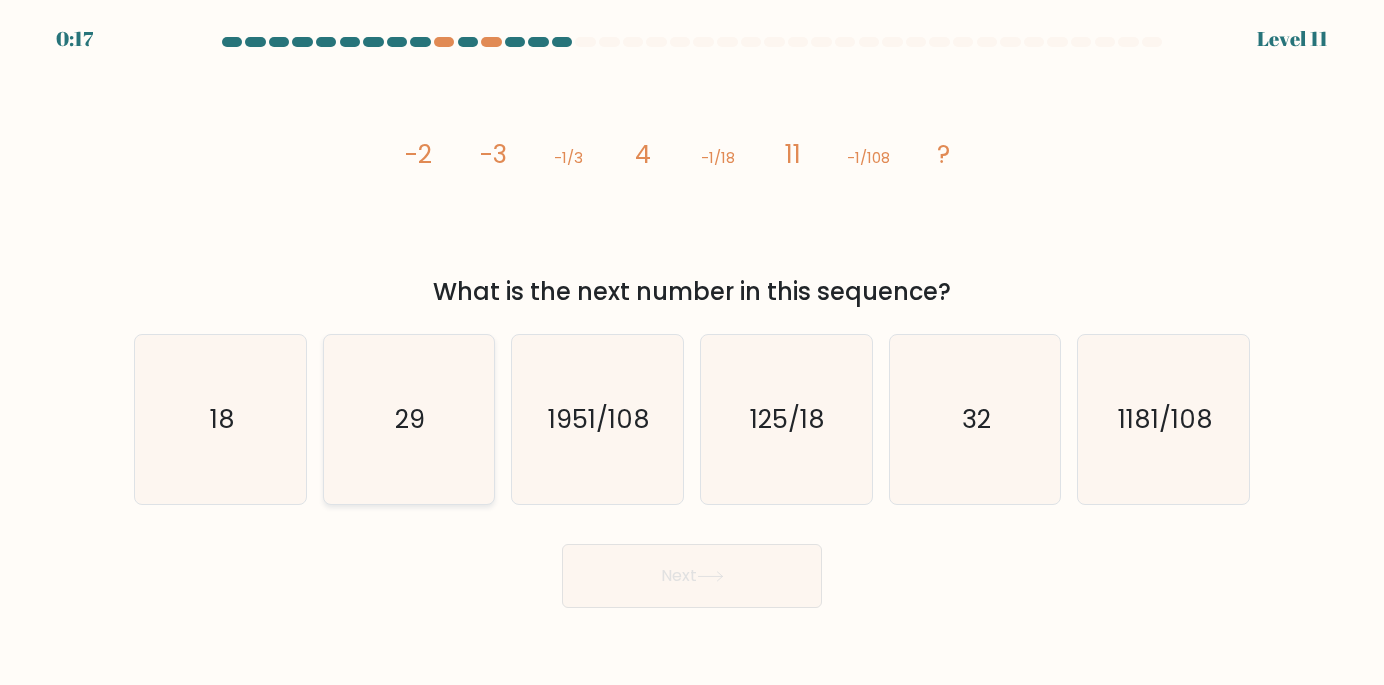 click on "29" 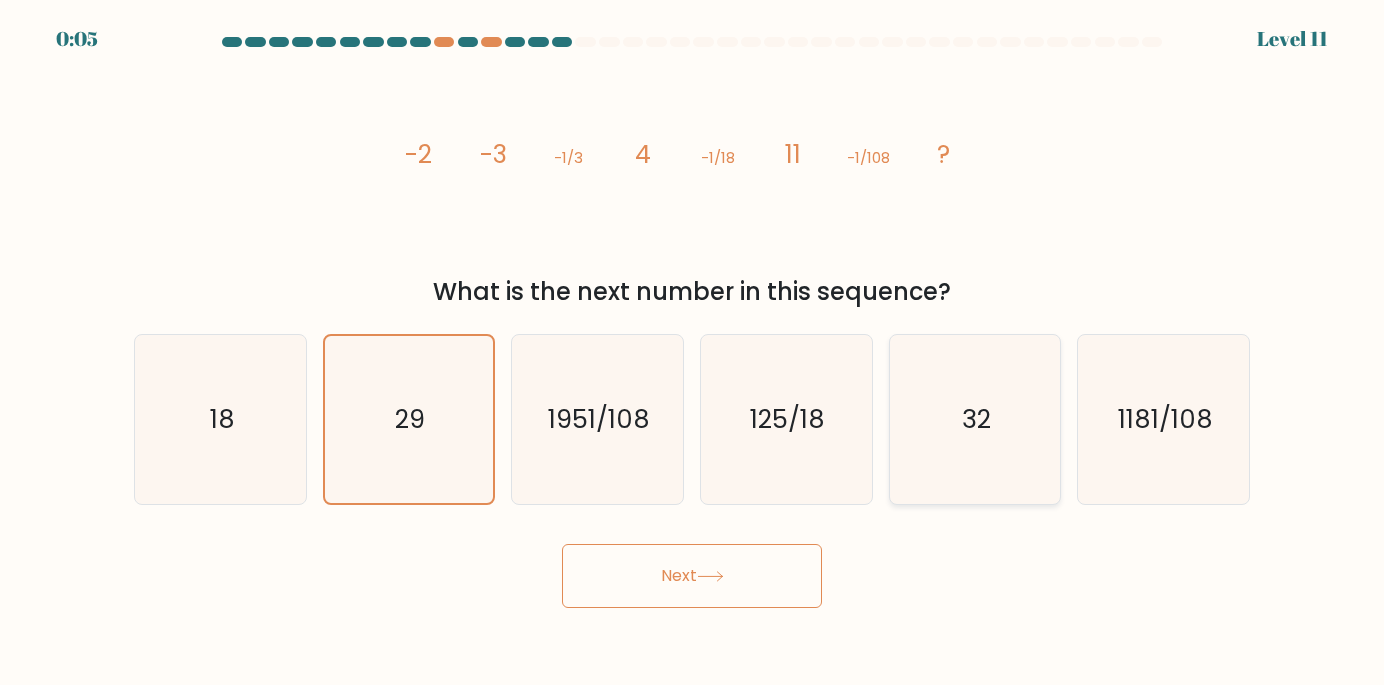click on "32" 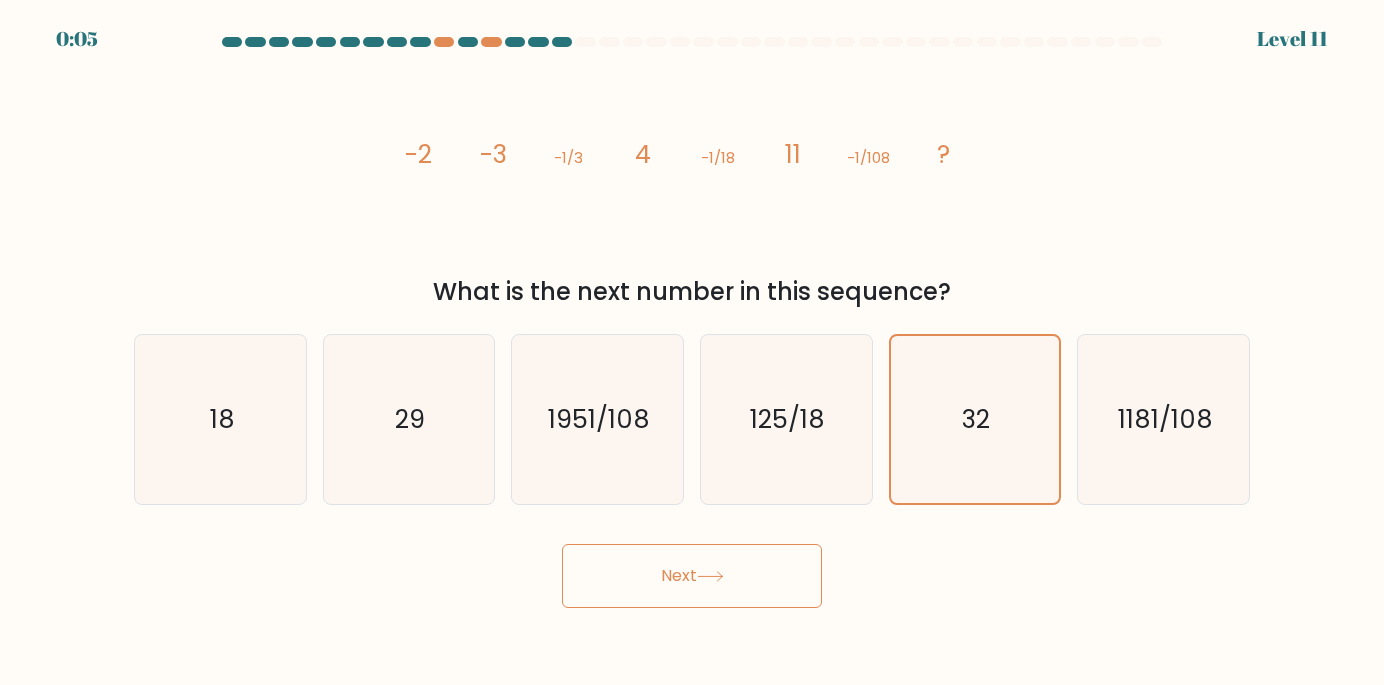 click on "Next" at bounding box center (692, 576) 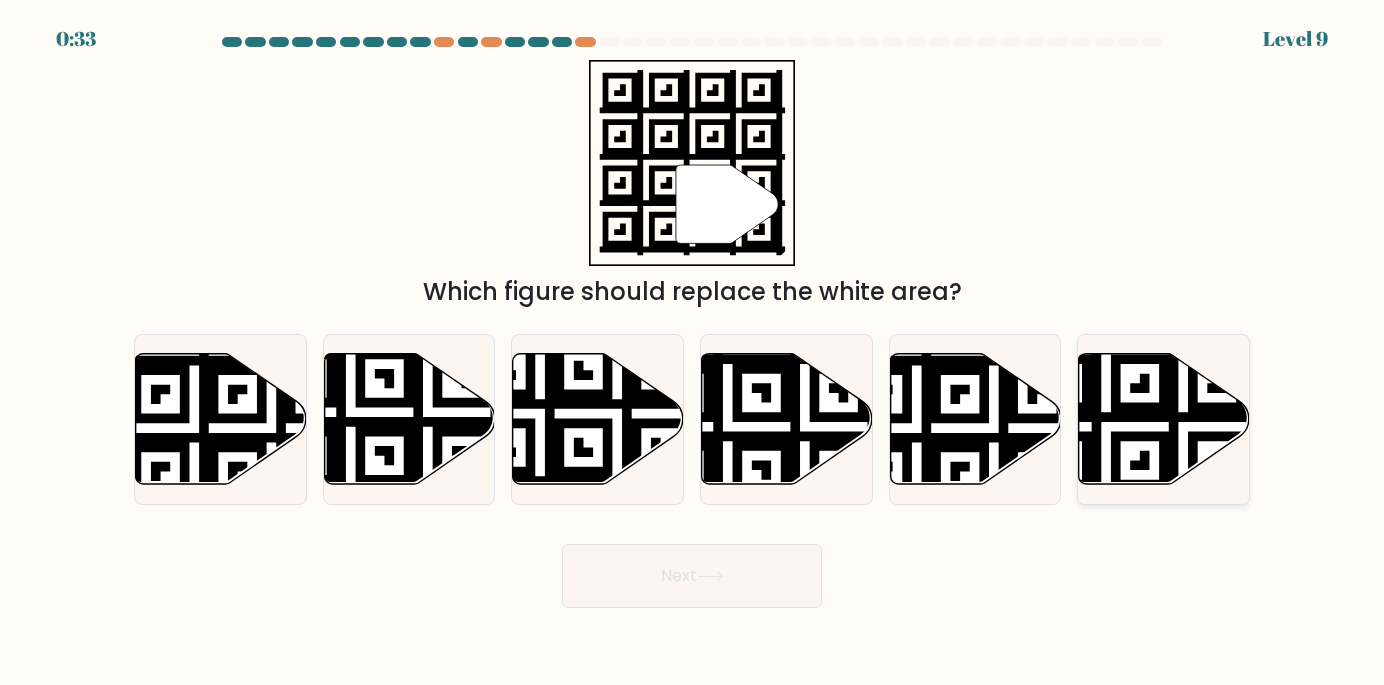 click 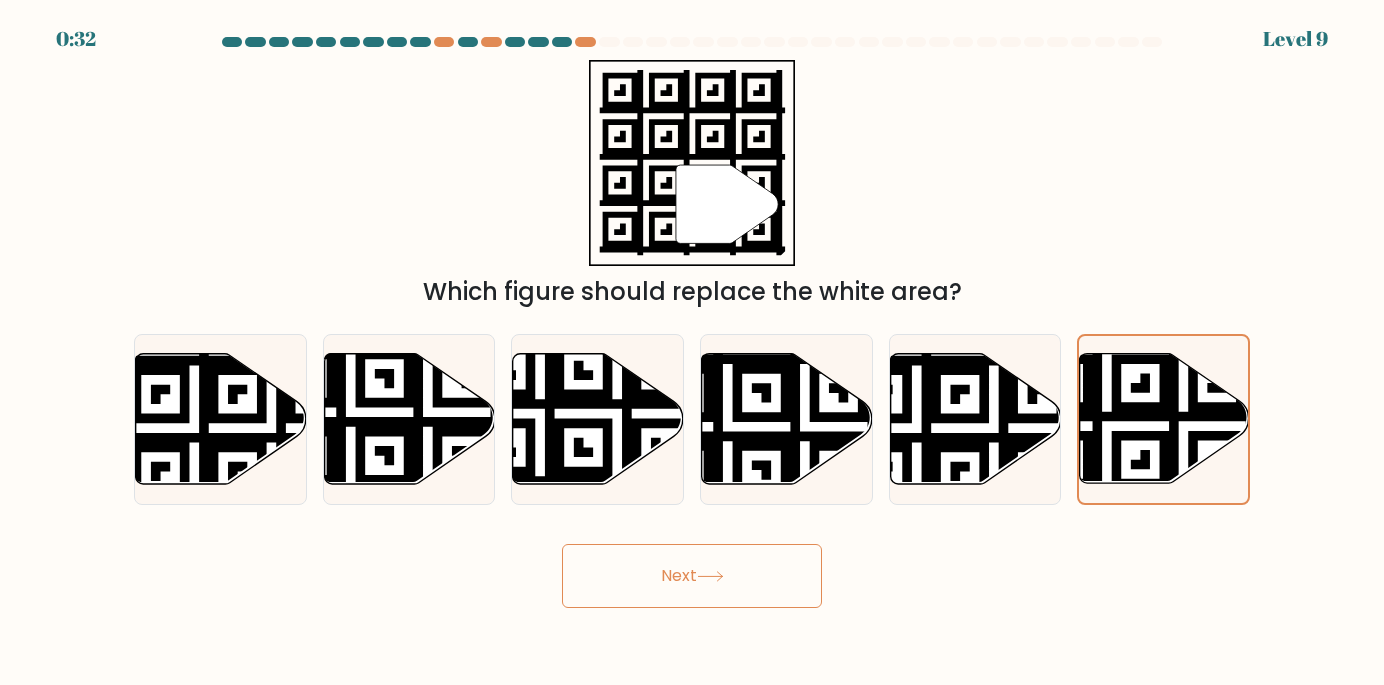 click on "Next" at bounding box center (692, 576) 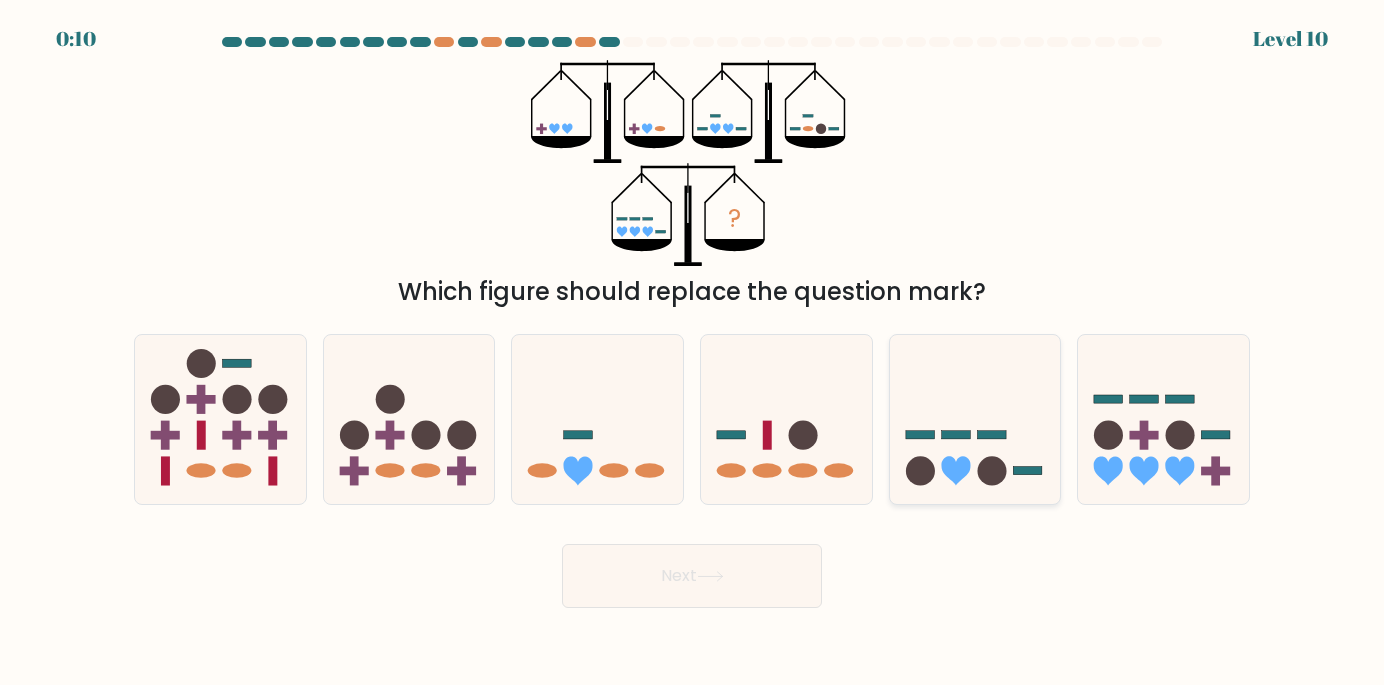 click 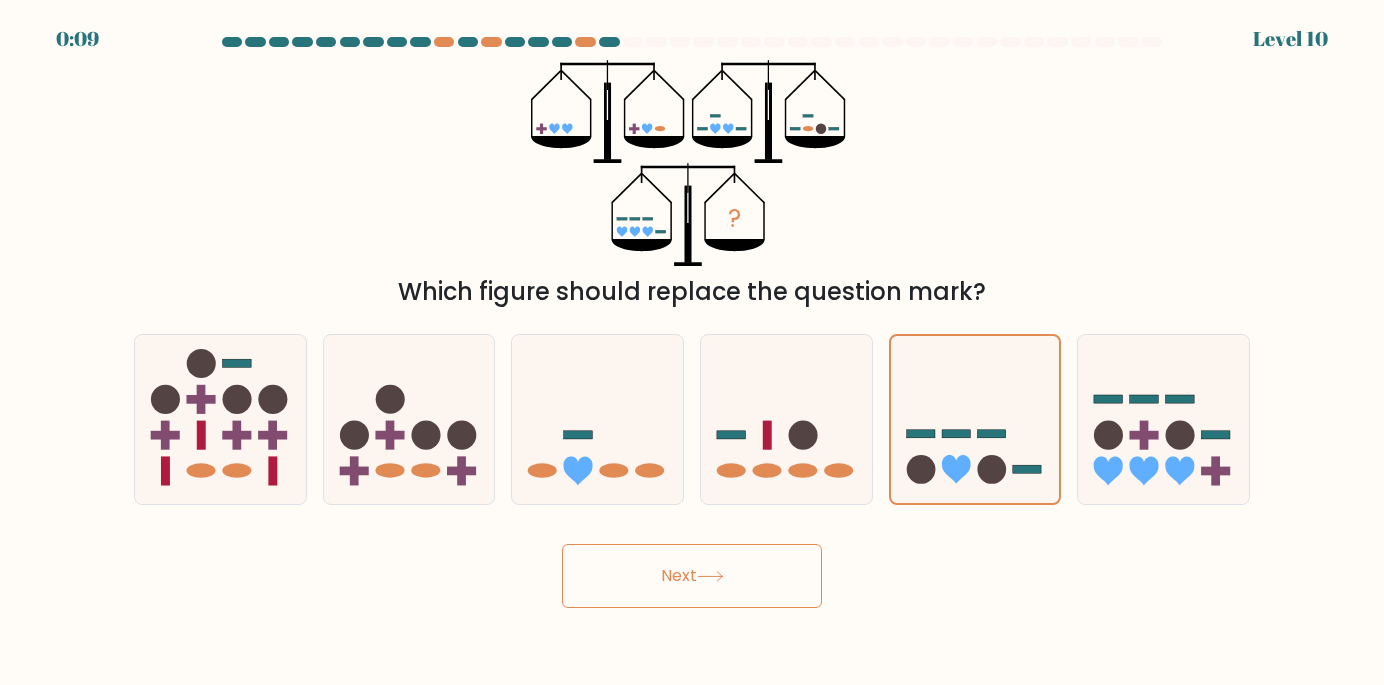 click on "Next" at bounding box center (692, 576) 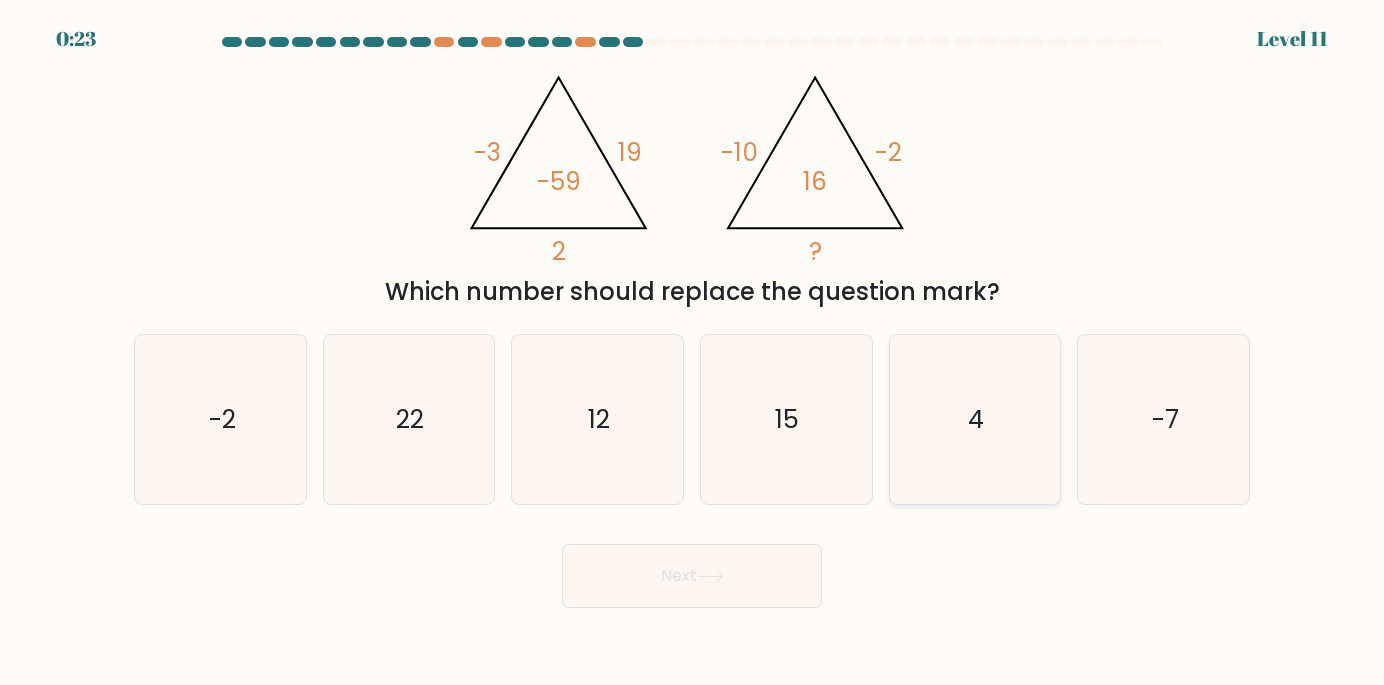 click on "4" 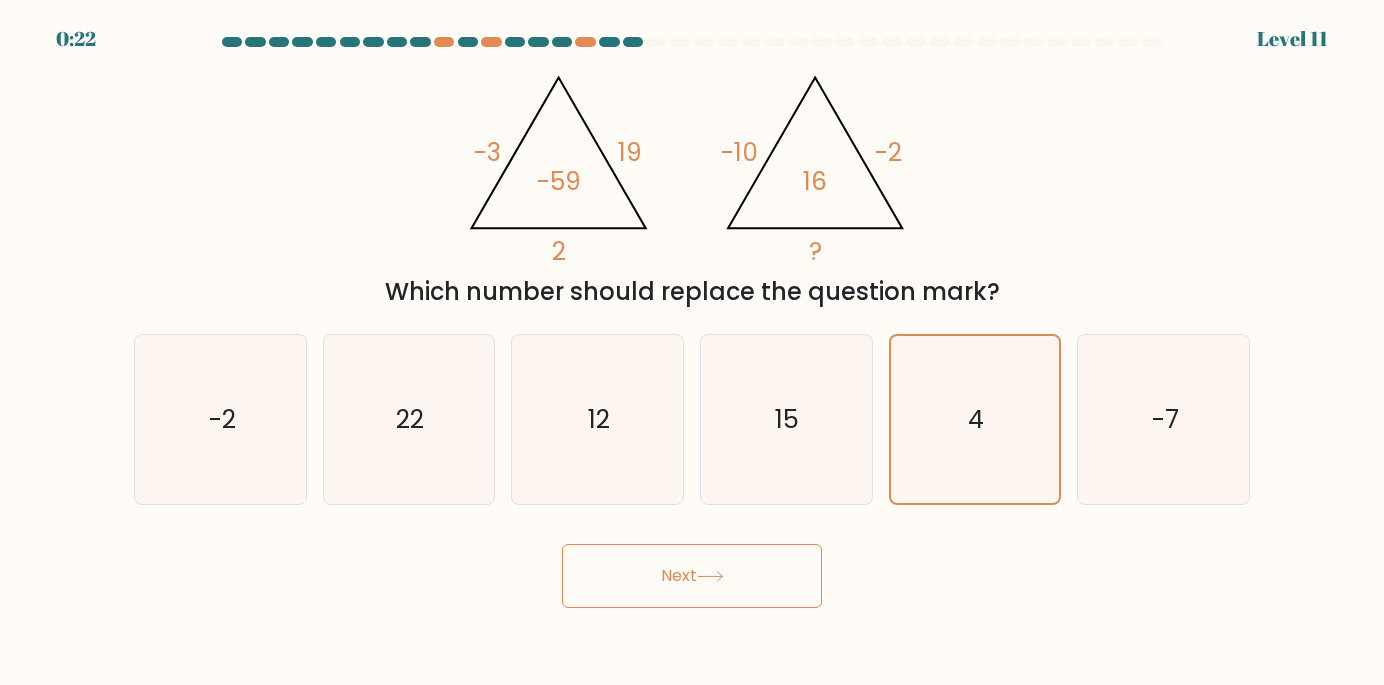 click on "Next" at bounding box center [692, 576] 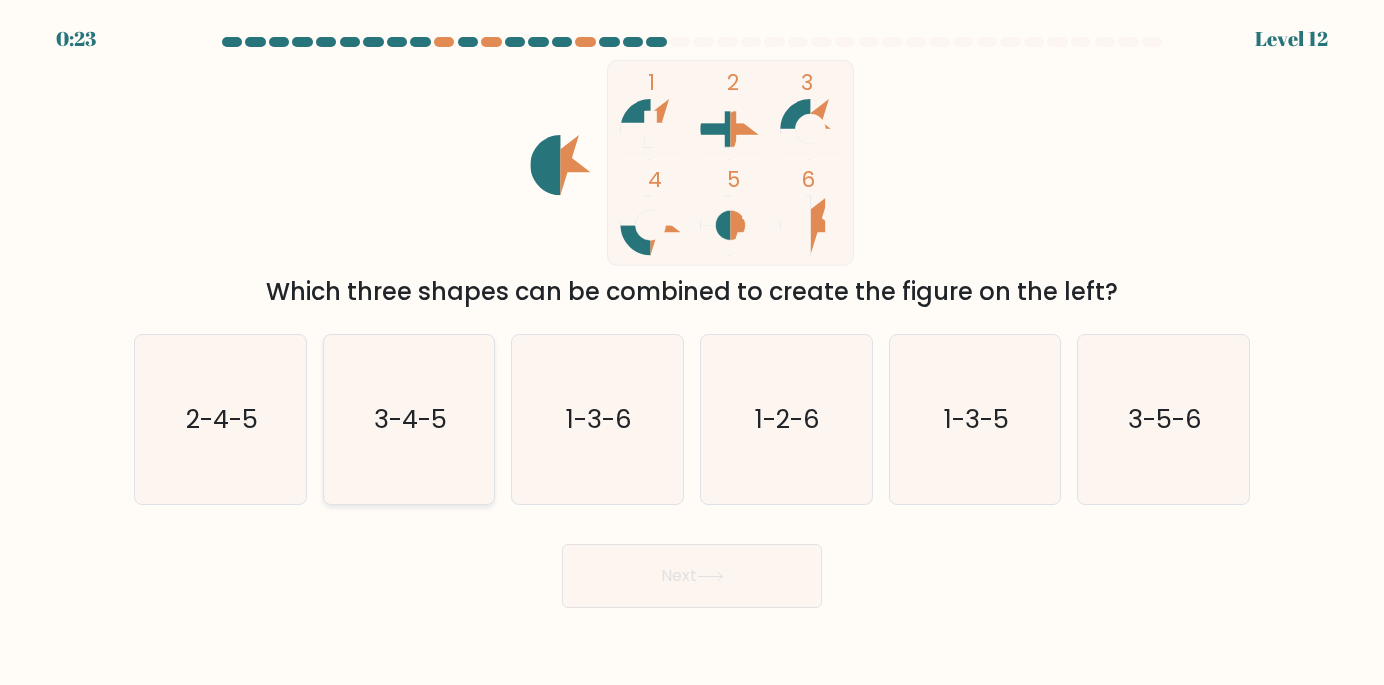 click on "3-4-5" 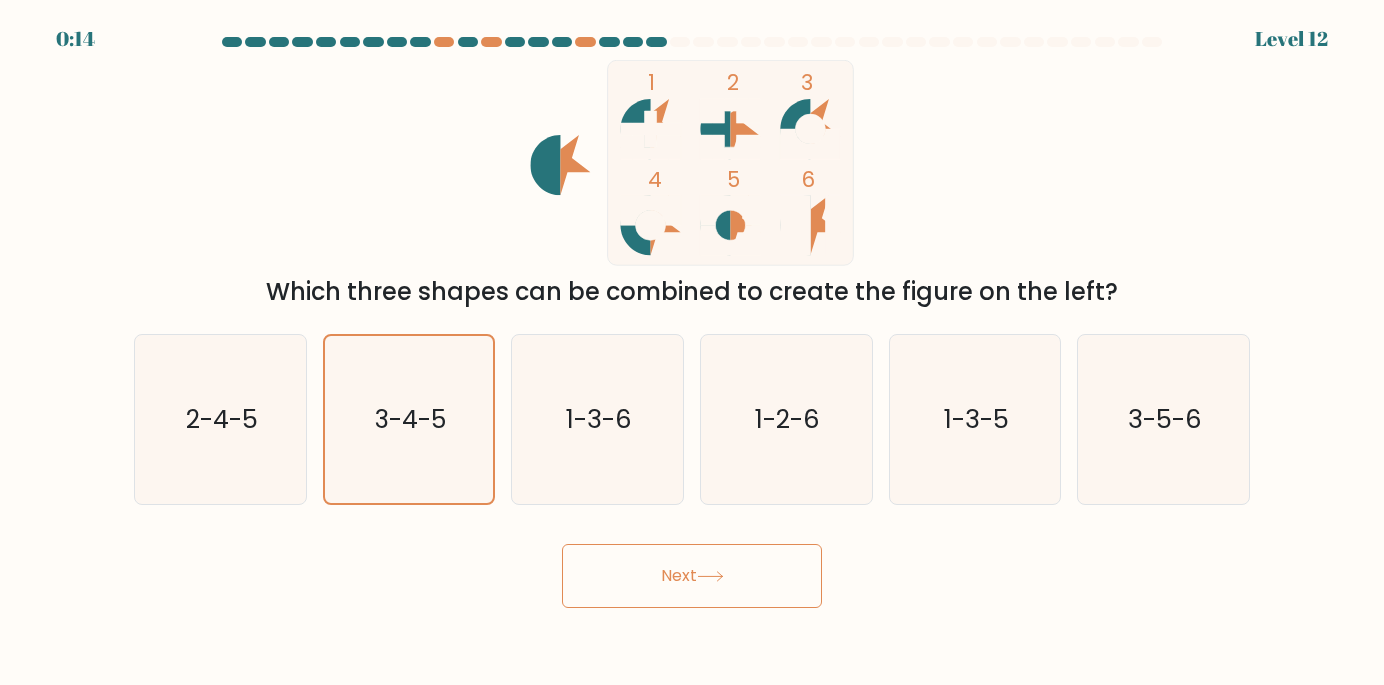 click on "Next" at bounding box center [692, 576] 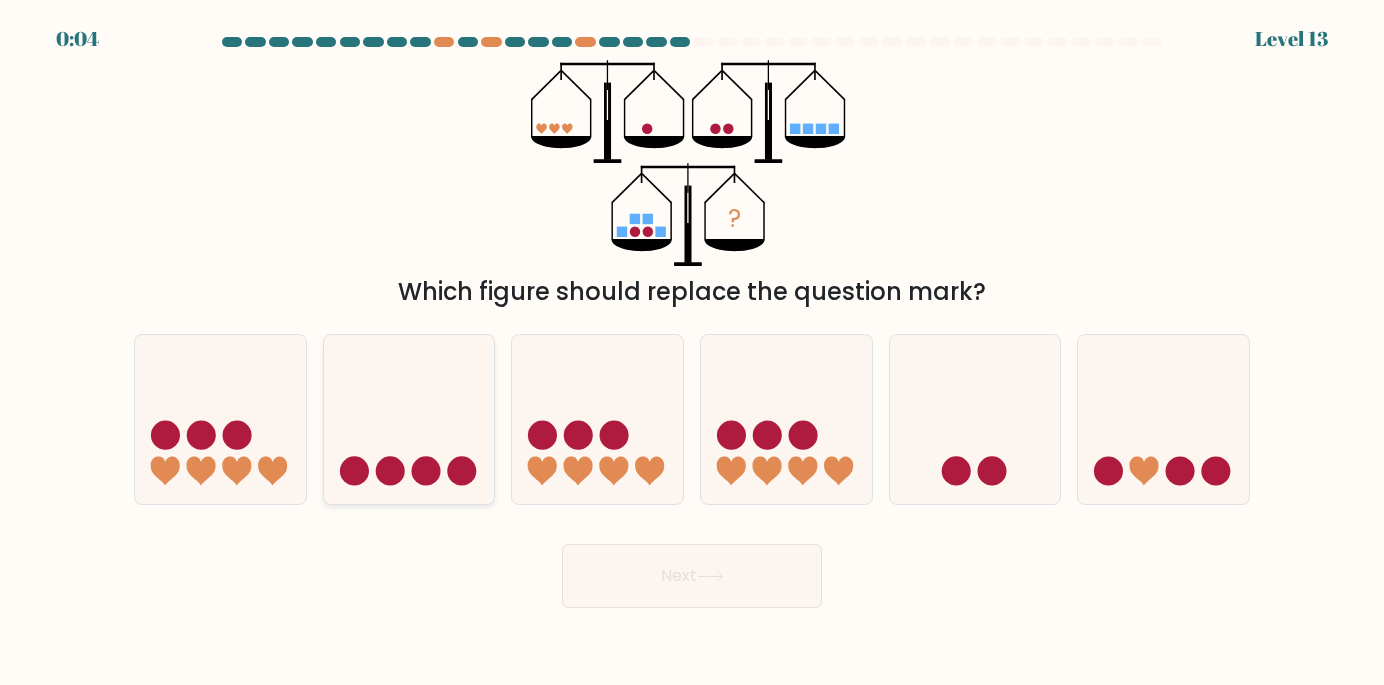 click 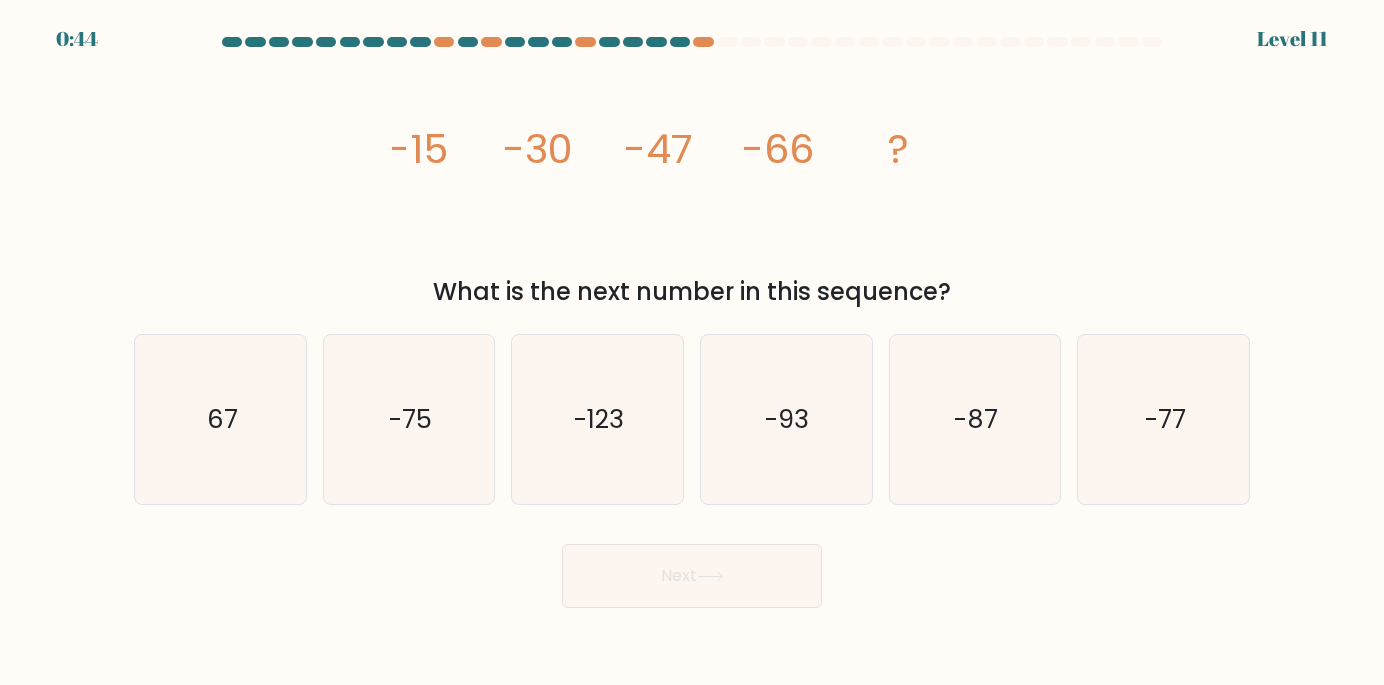 scroll, scrollTop: 0, scrollLeft: 0, axis: both 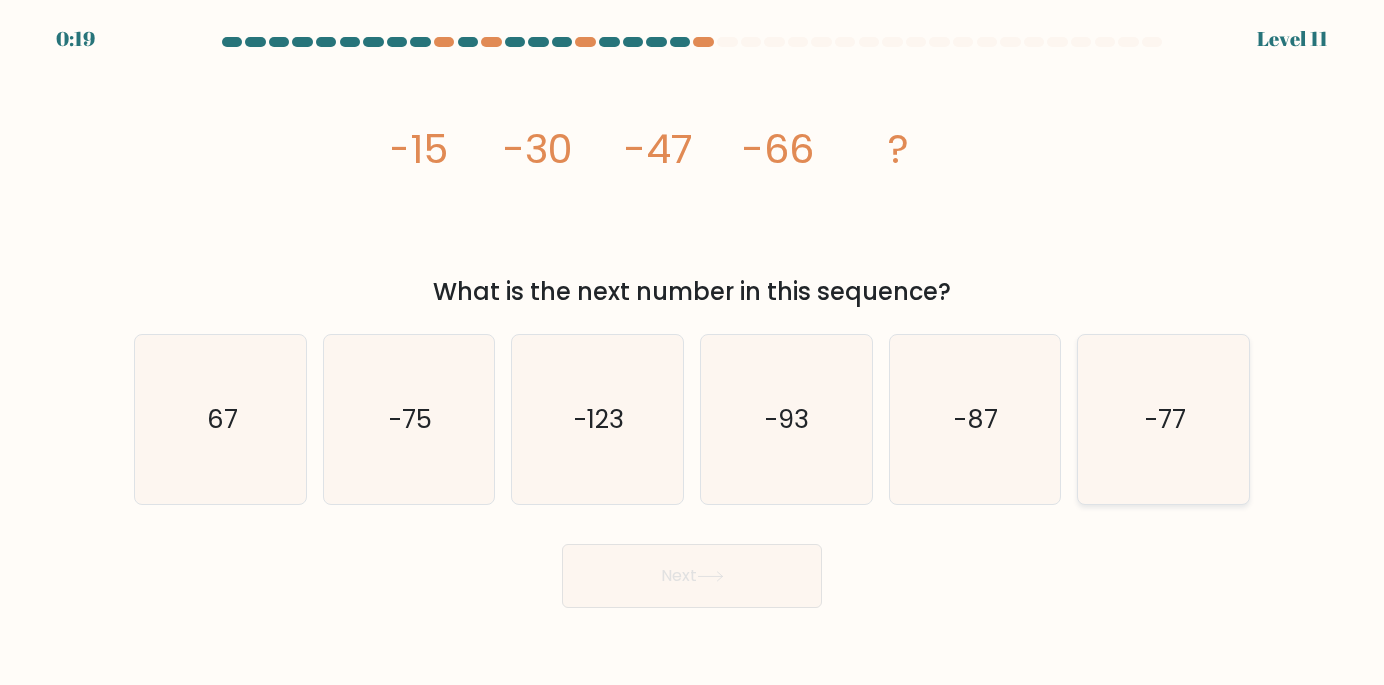 click on "-77" 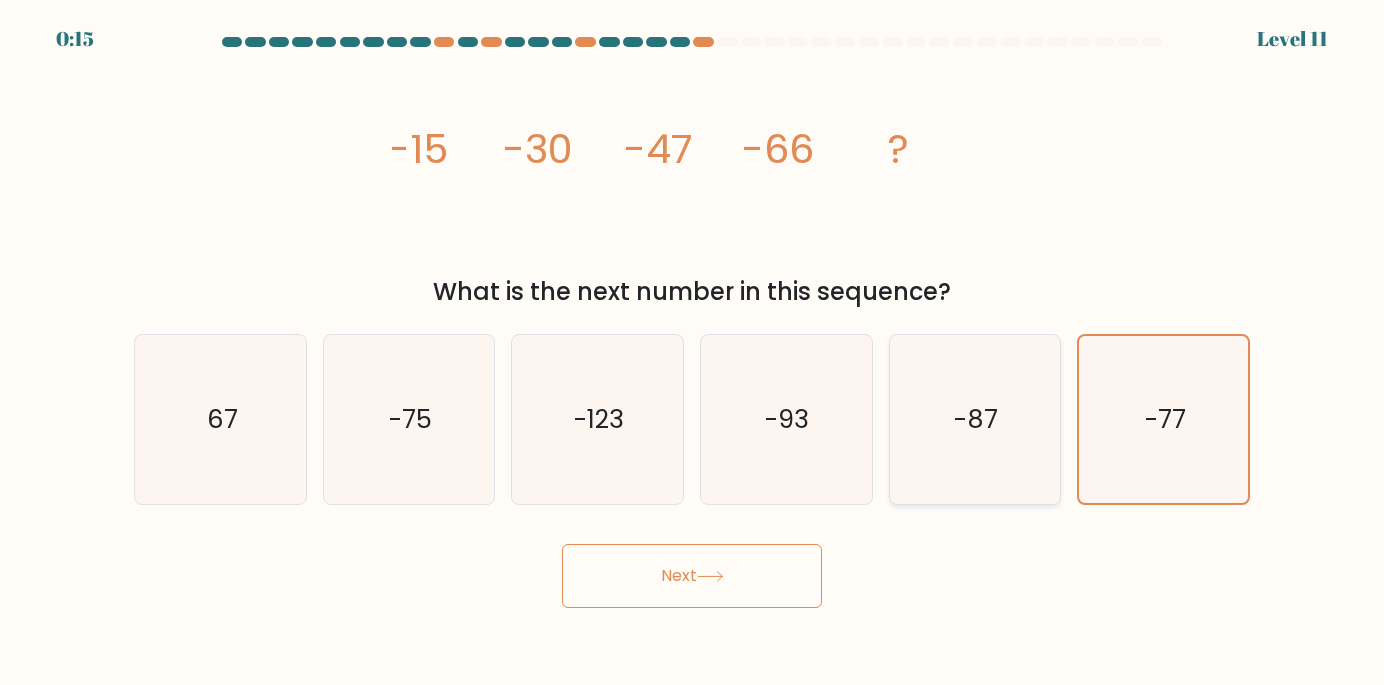 click on "-87" 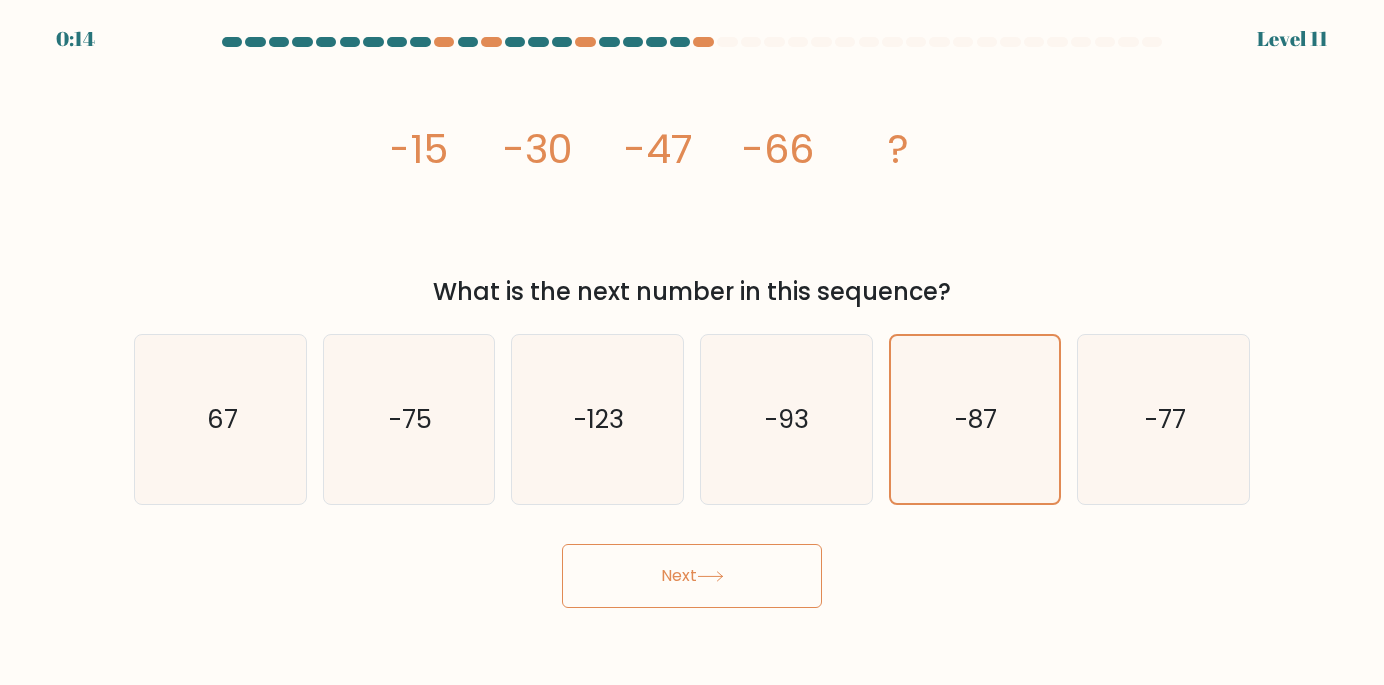 click on "Next" at bounding box center [692, 576] 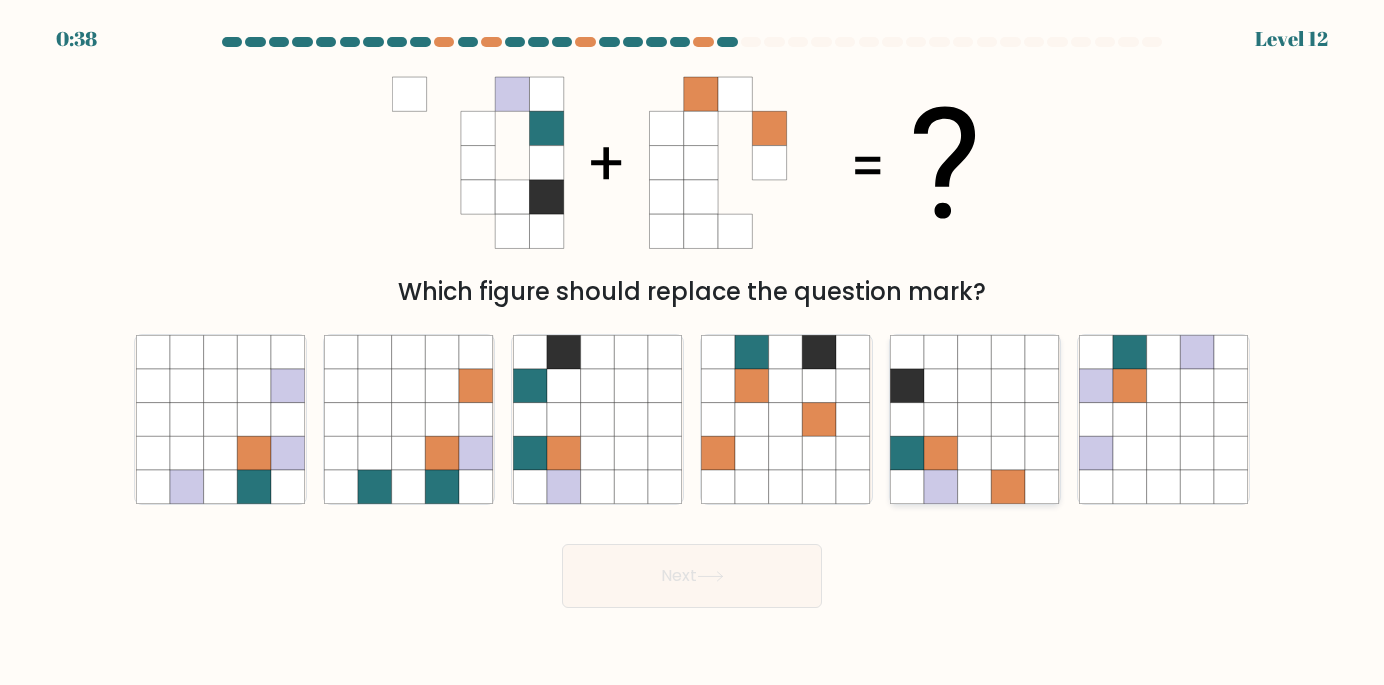 click 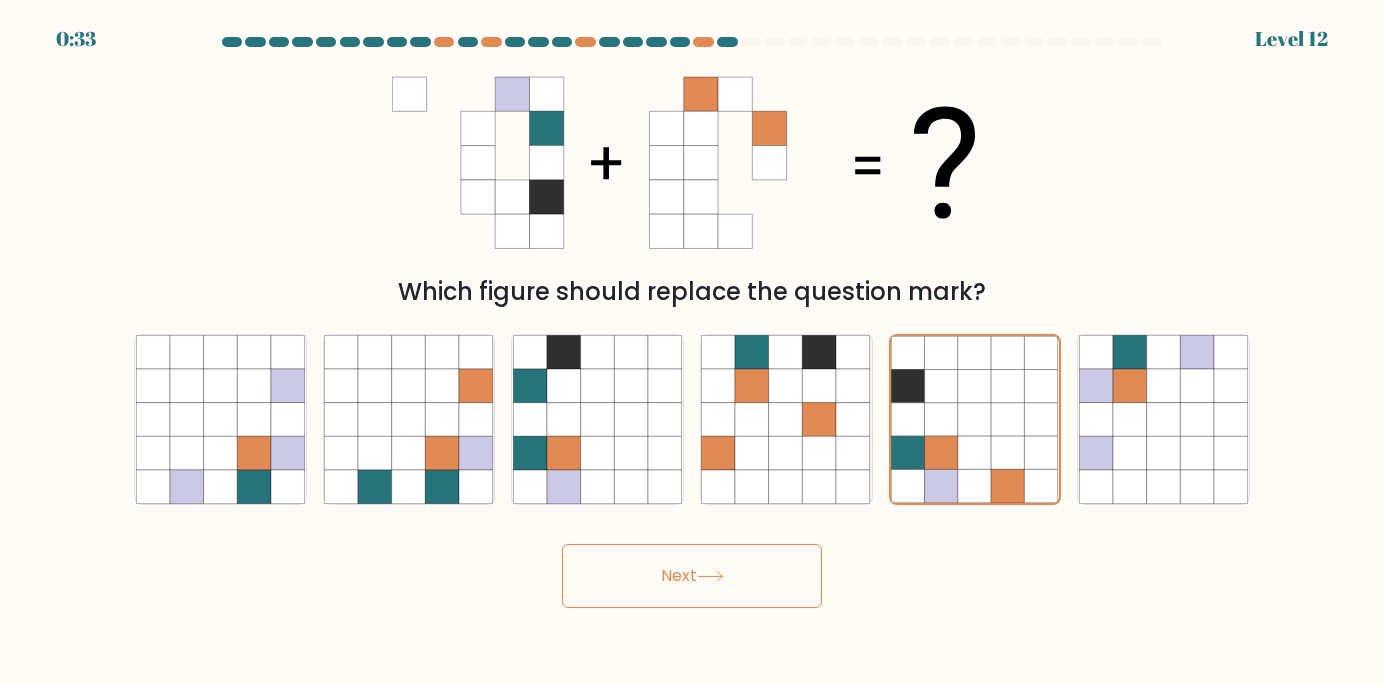 click 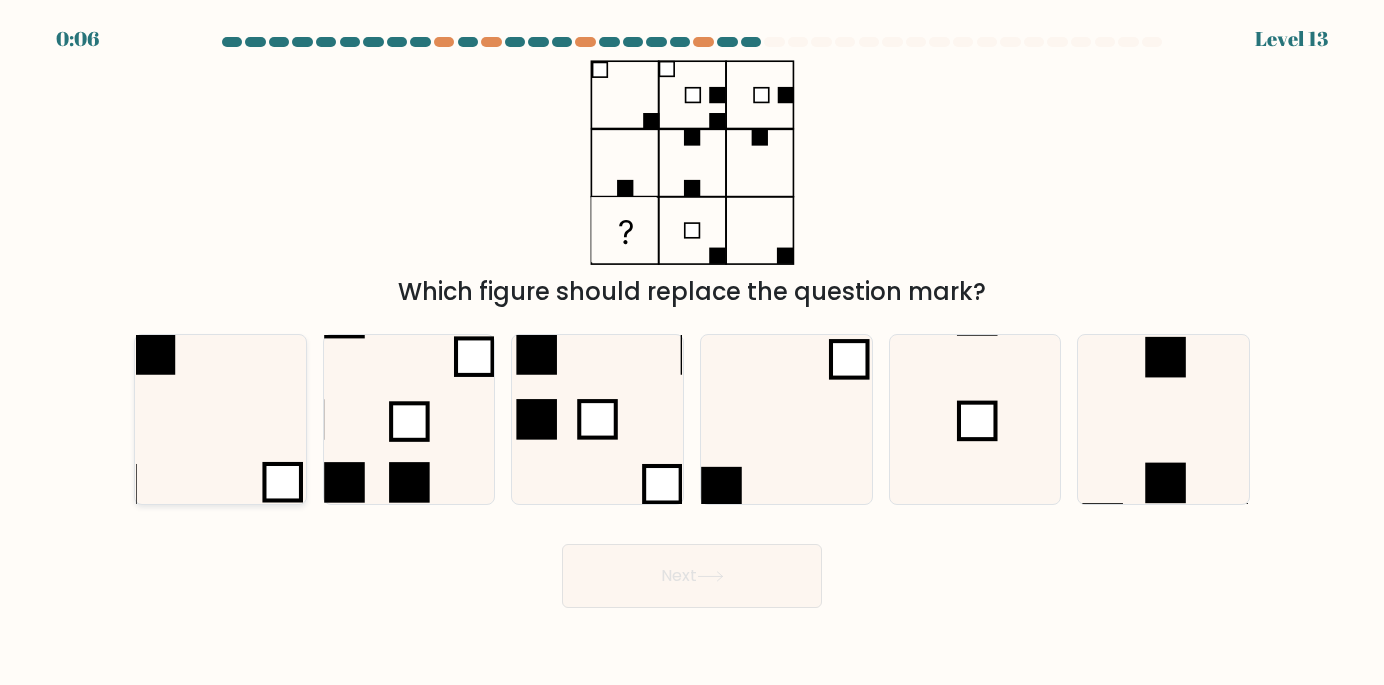click 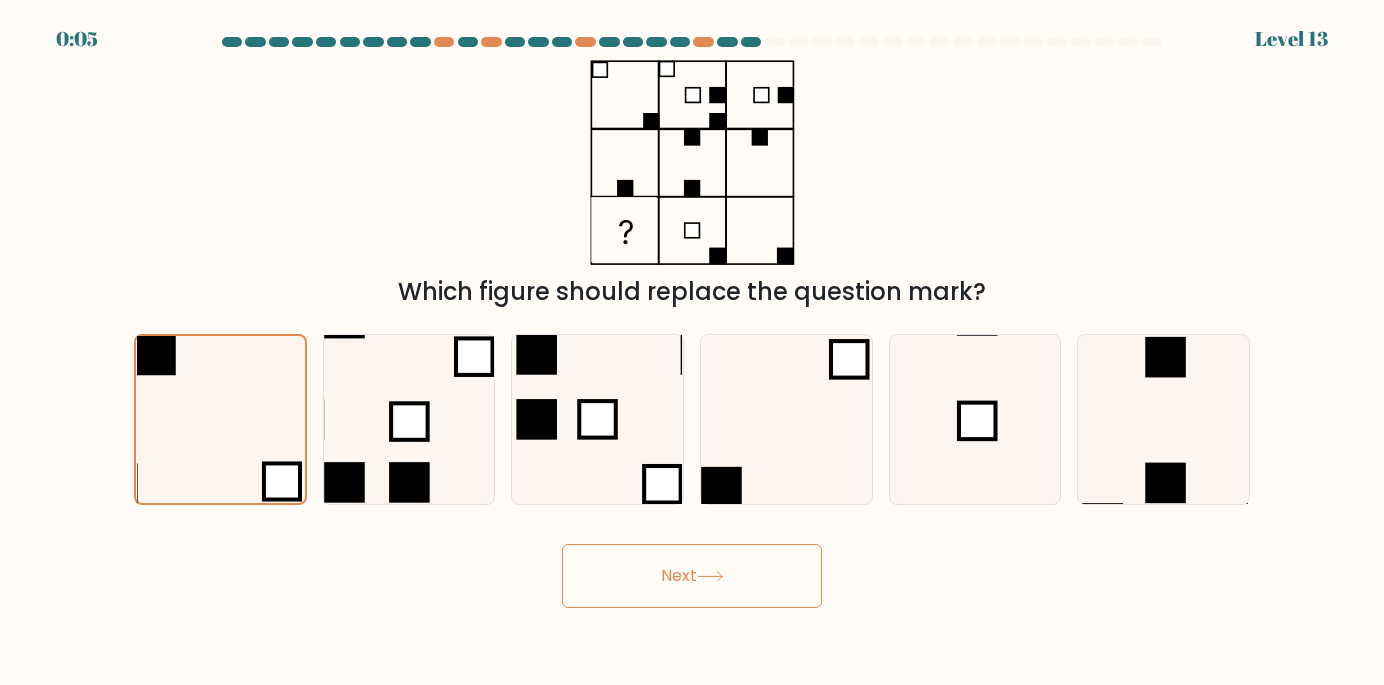 click on "Next" at bounding box center [692, 576] 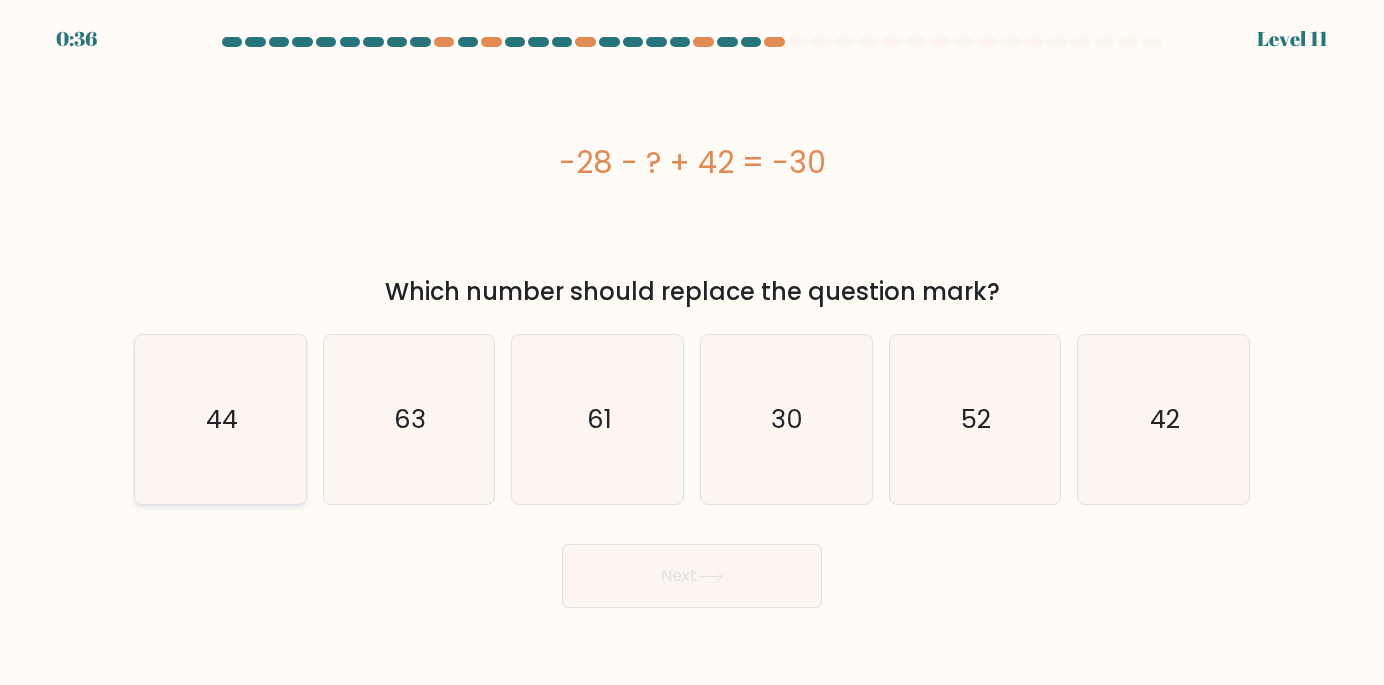 click on "44" 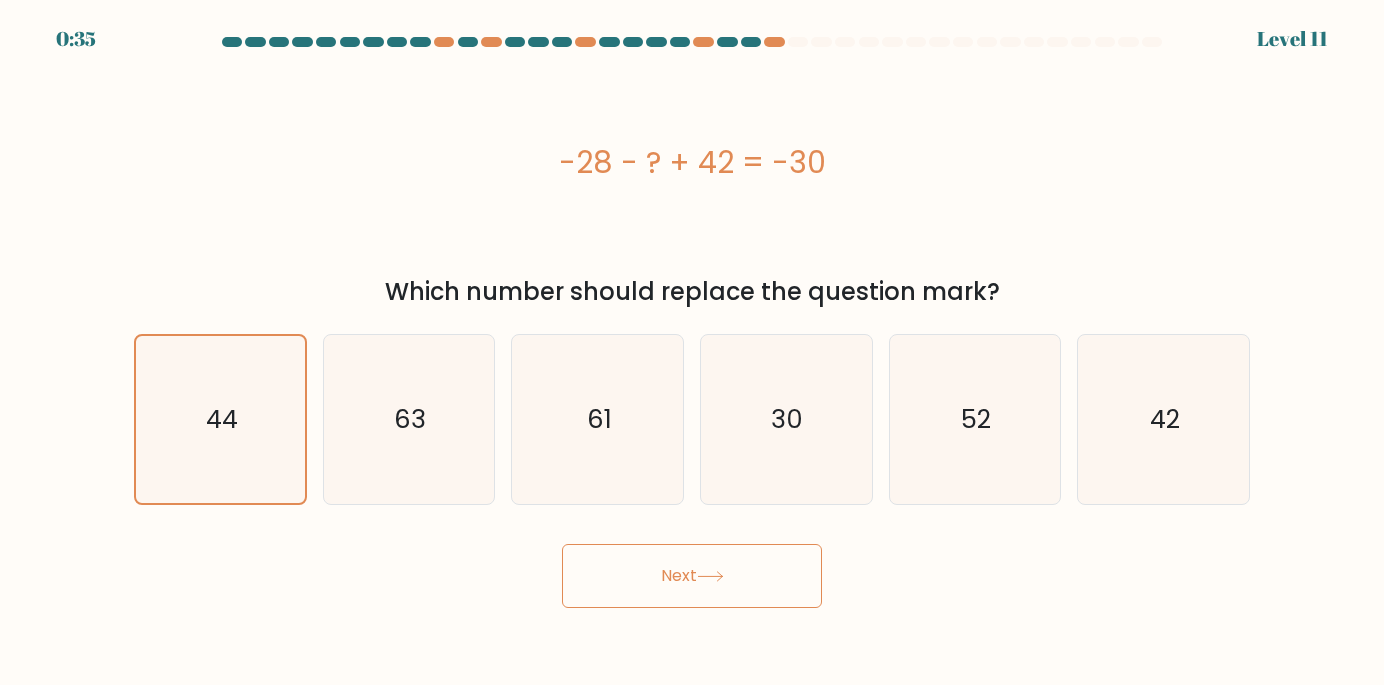 click on "Next" at bounding box center [692, 576] 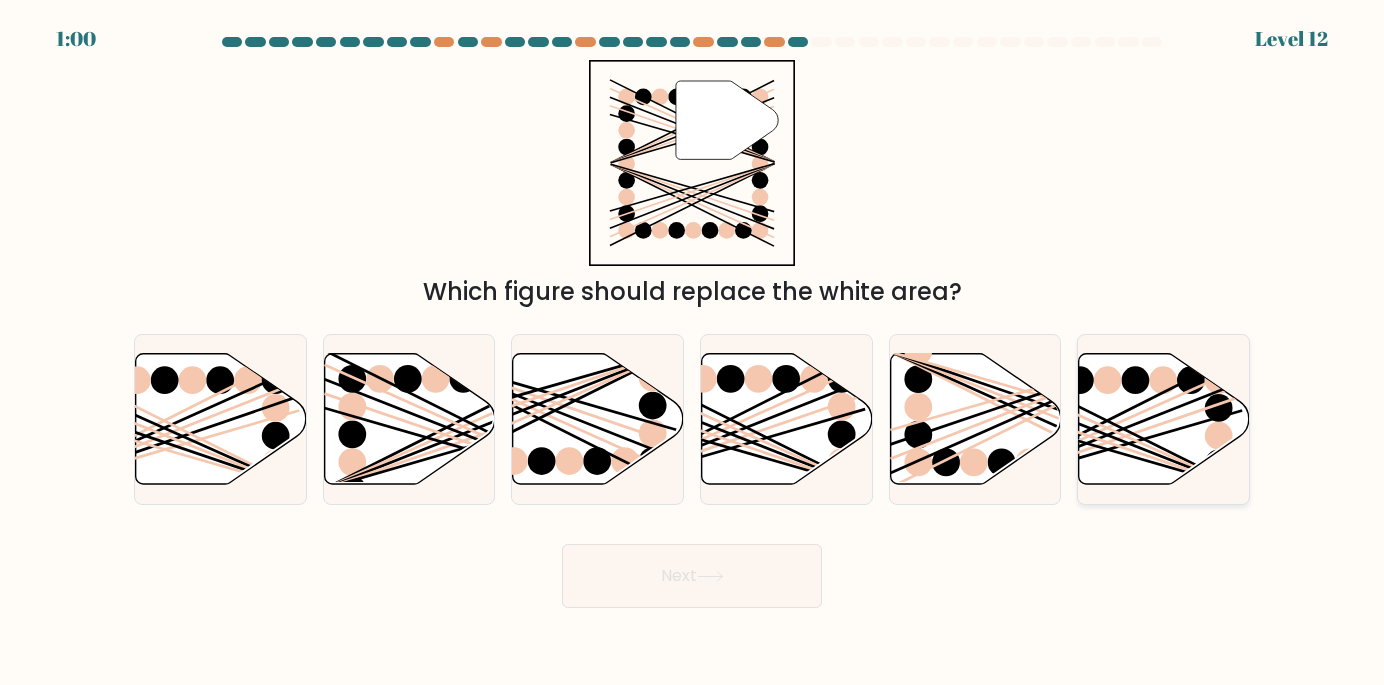 click 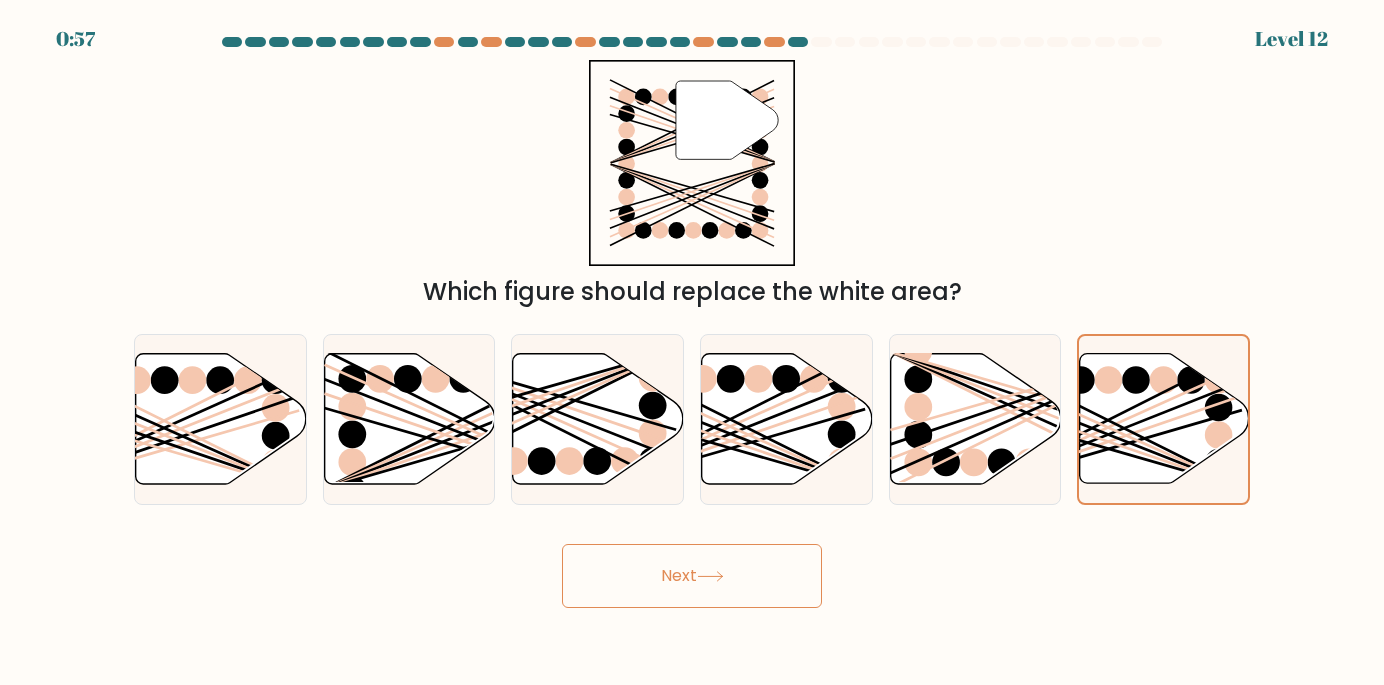 click on "Next" at bounding box center [692, 576] 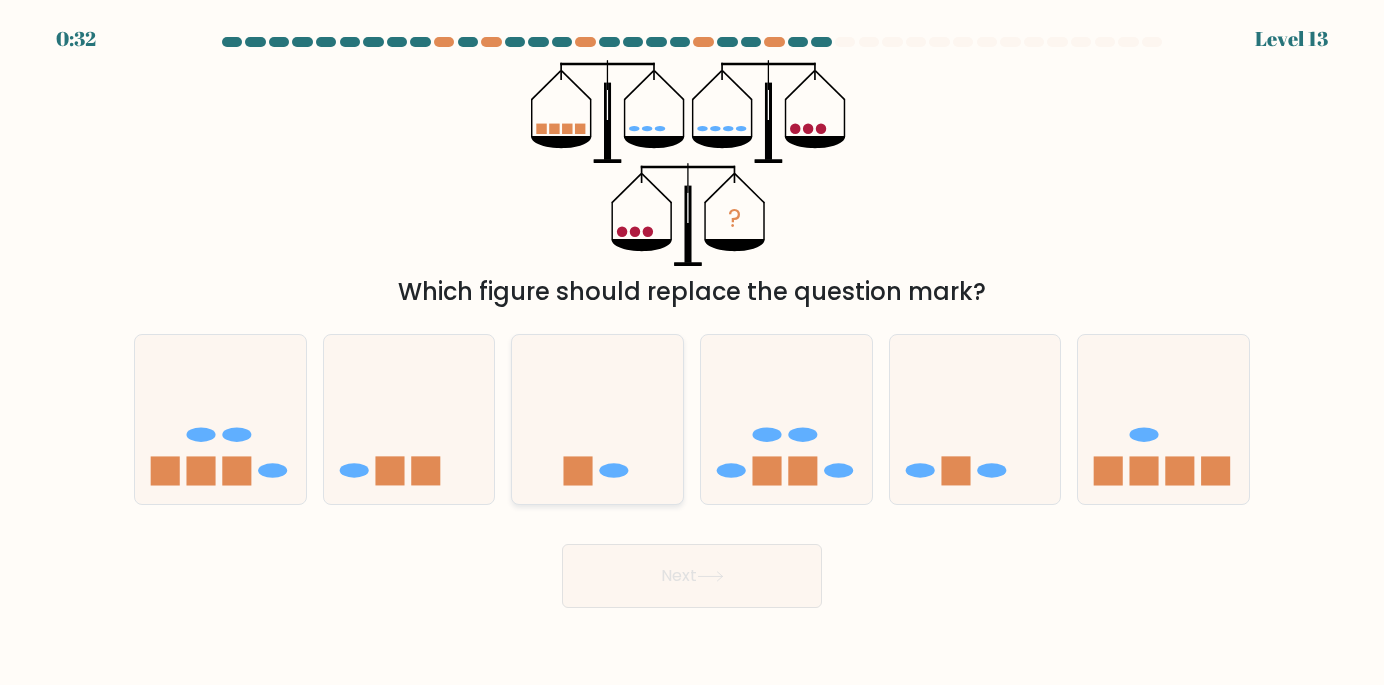 click 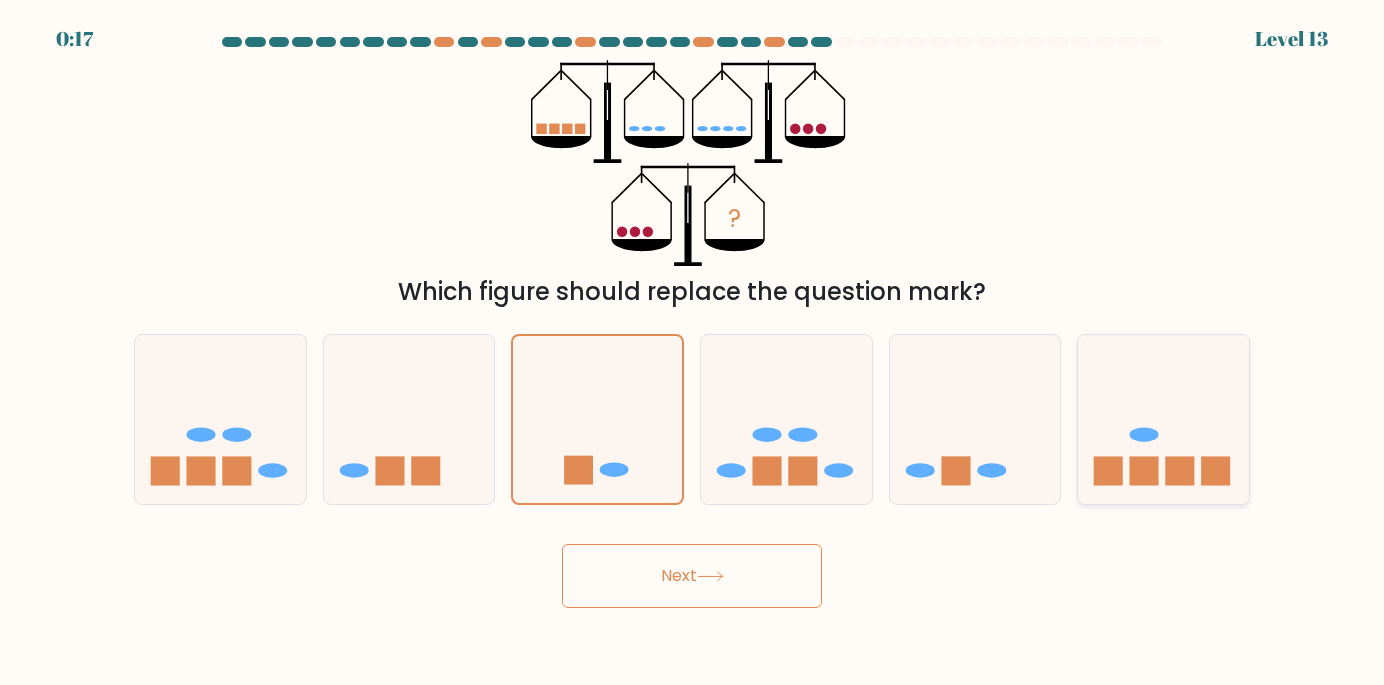 click 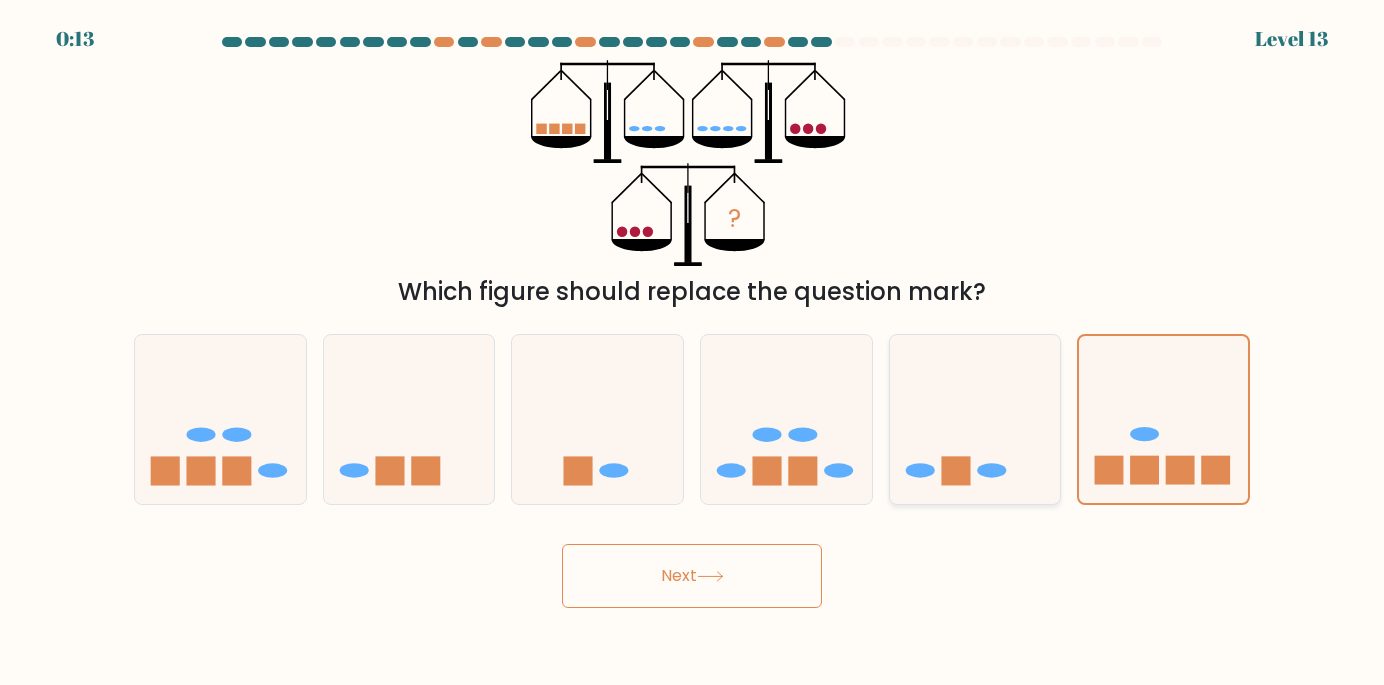 click 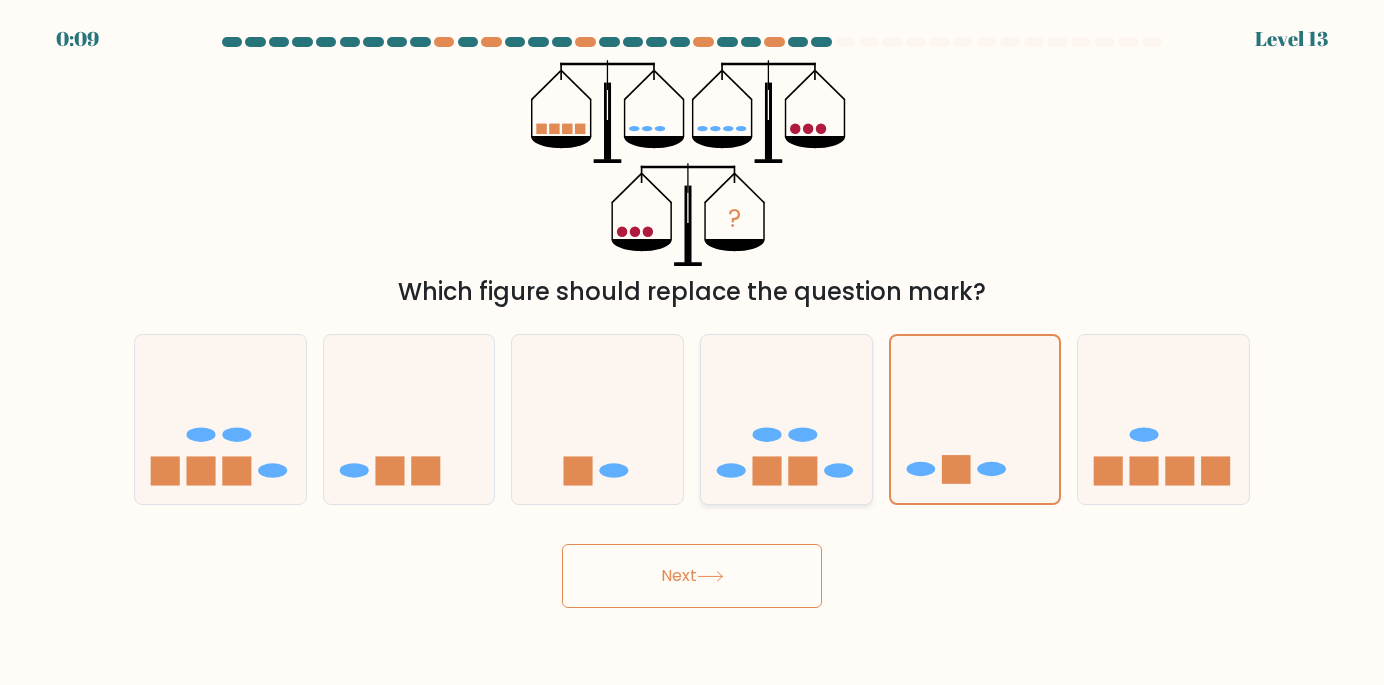 click at bounding box center [786, 420] 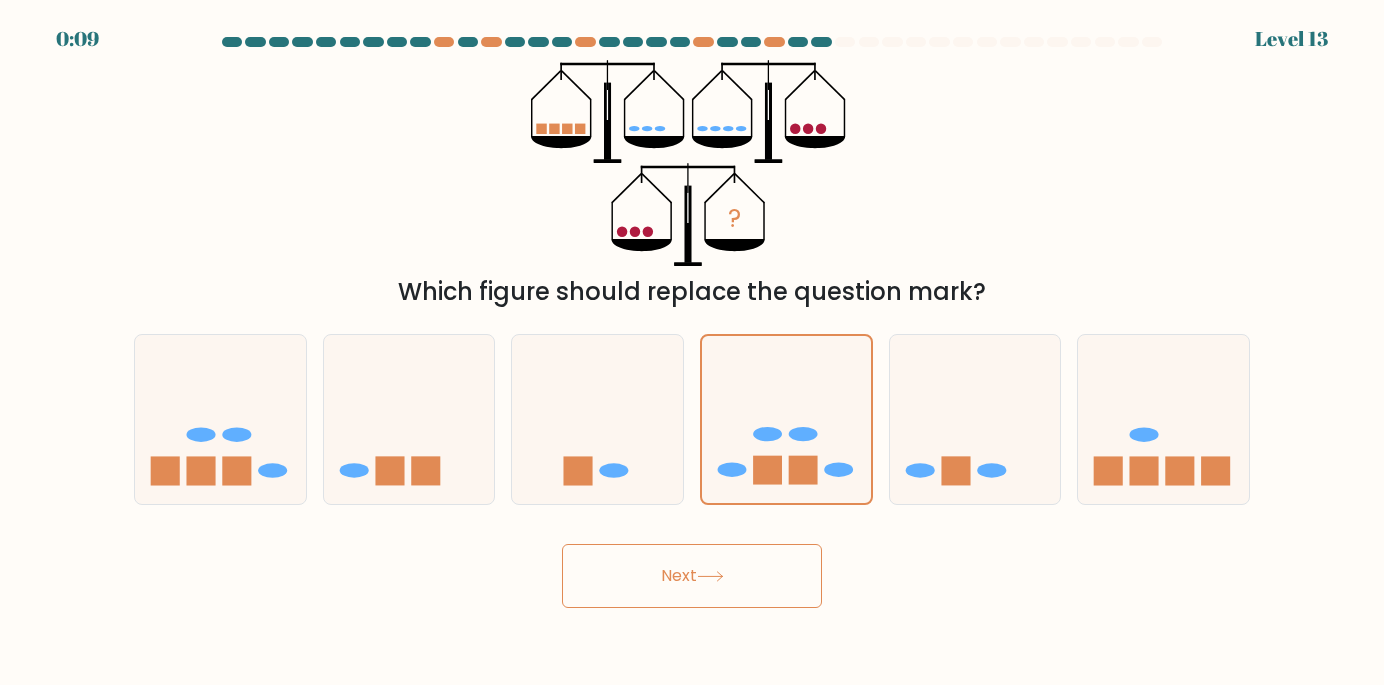 click on "Next" at bounding box center [692, 576] 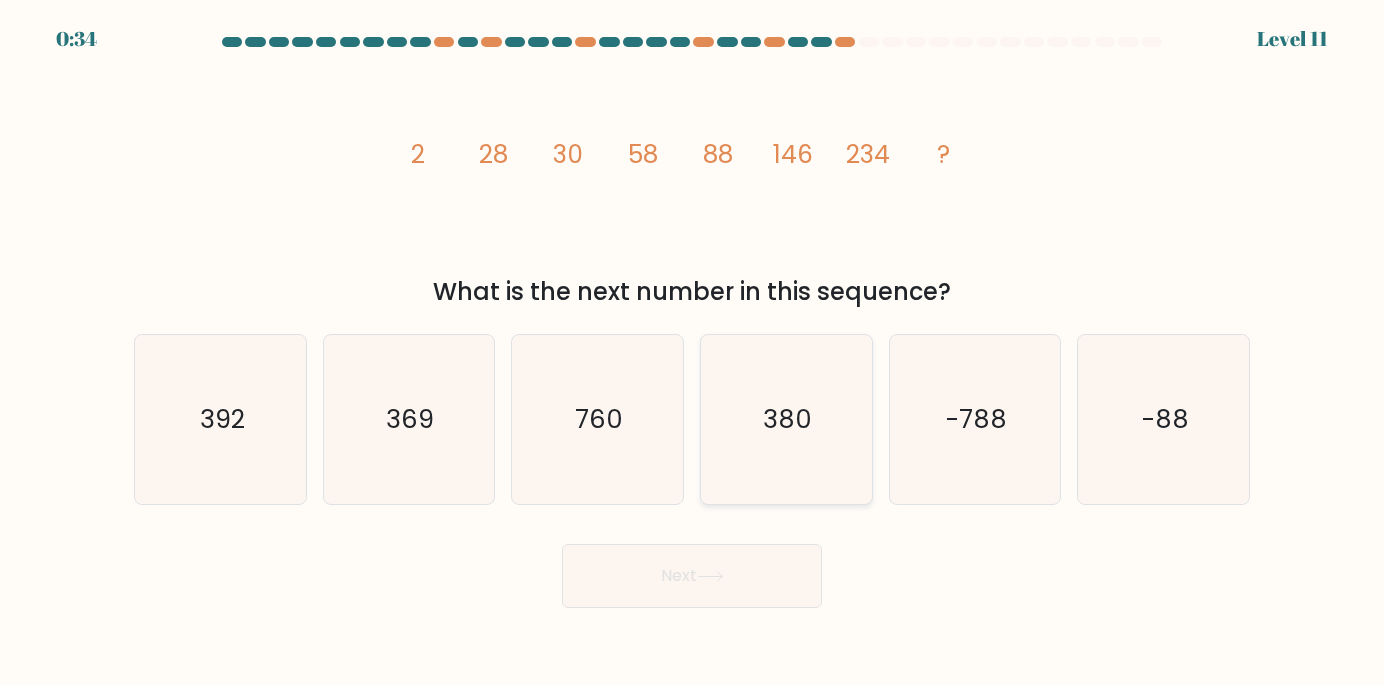 click on "380" 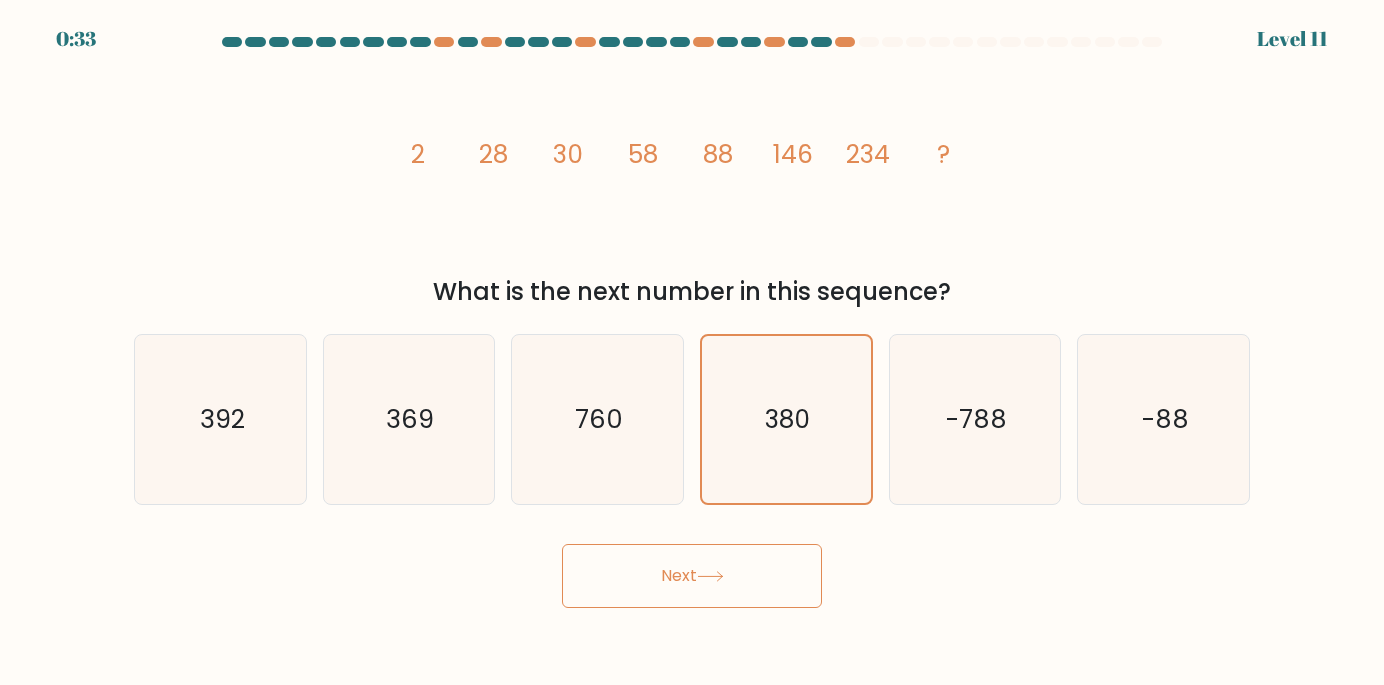click on "Next" at bounding box center [692, 576] 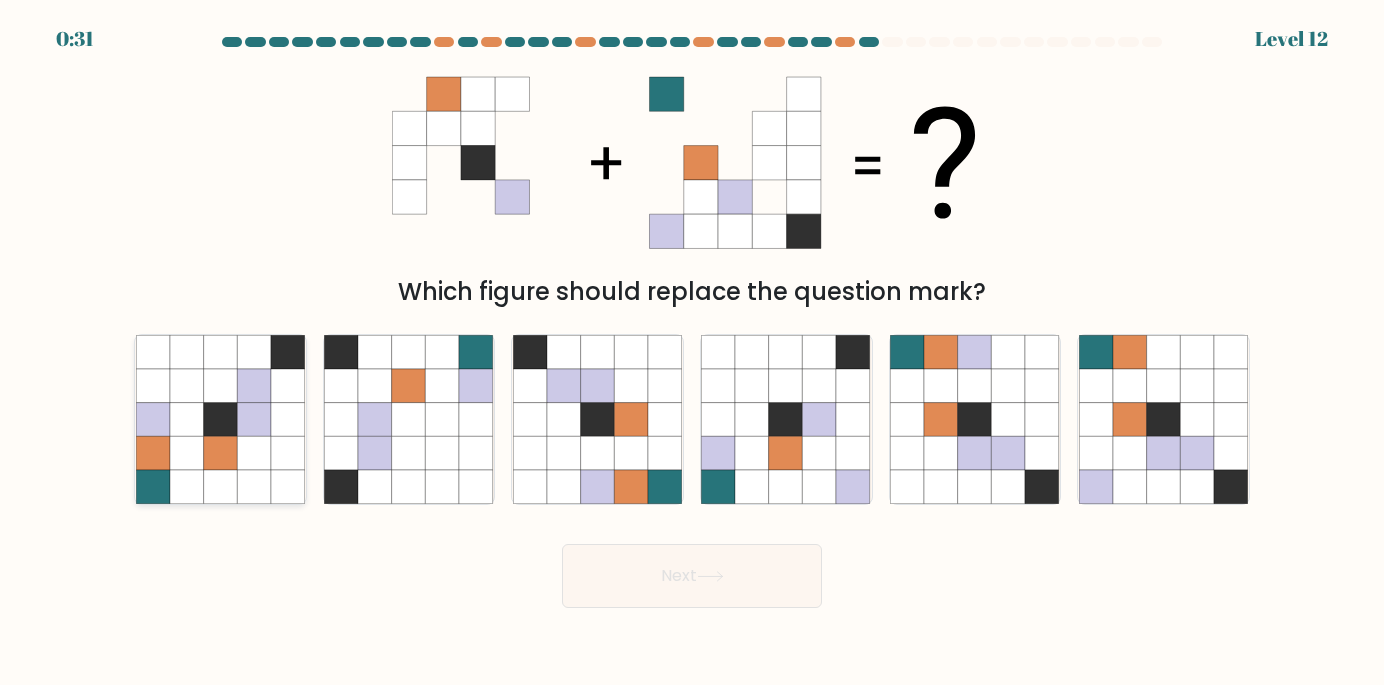 click 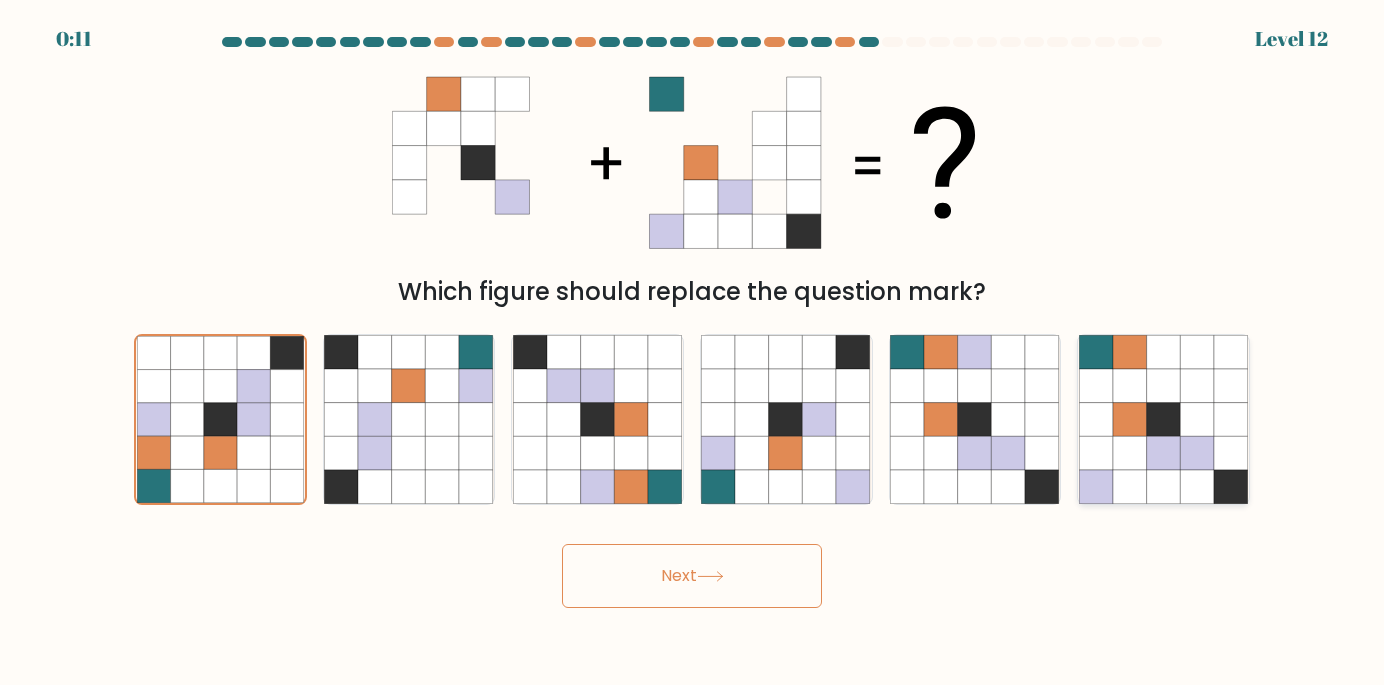 click 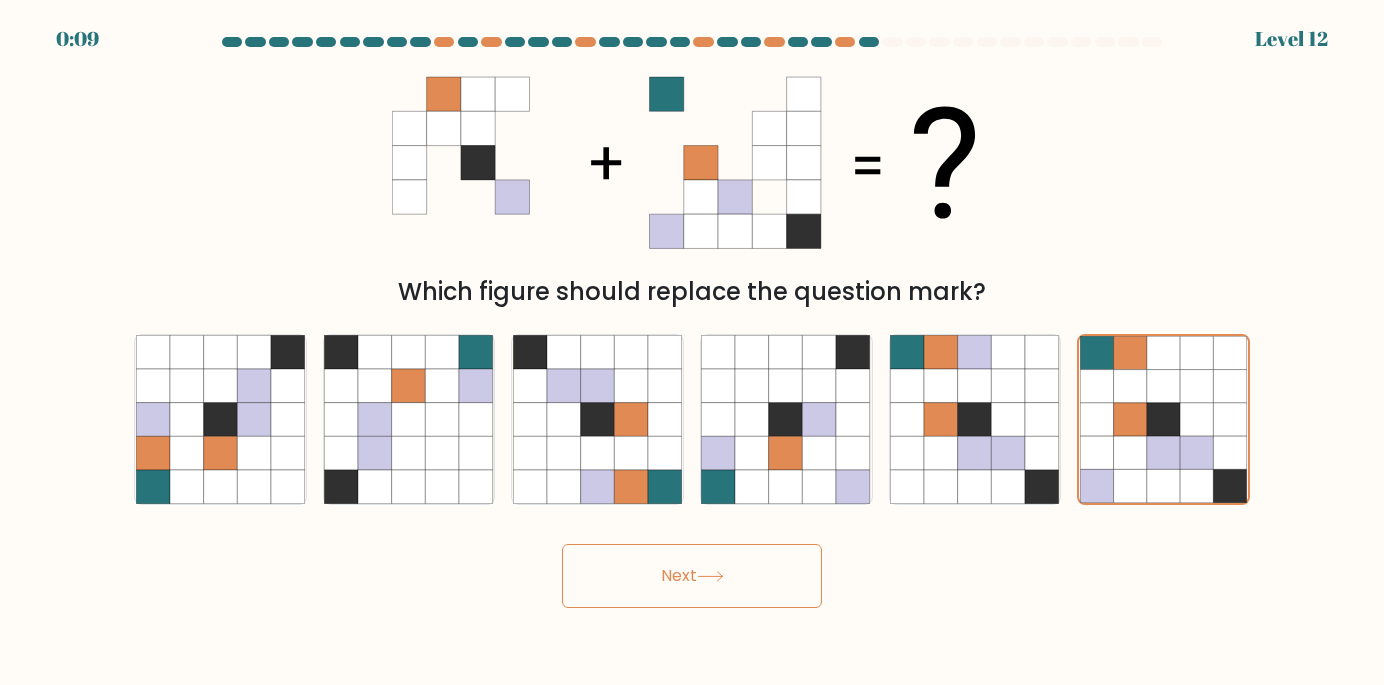 click on "Next" at bounding box center (692, 576) 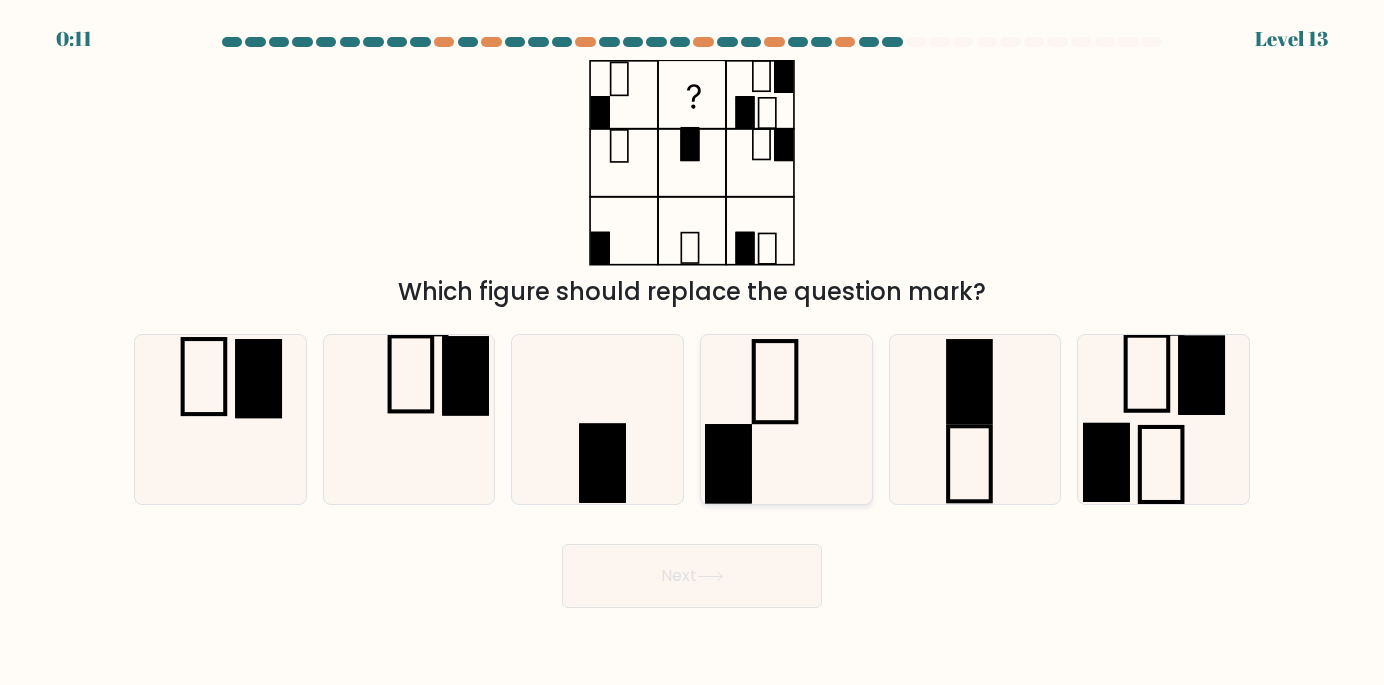click 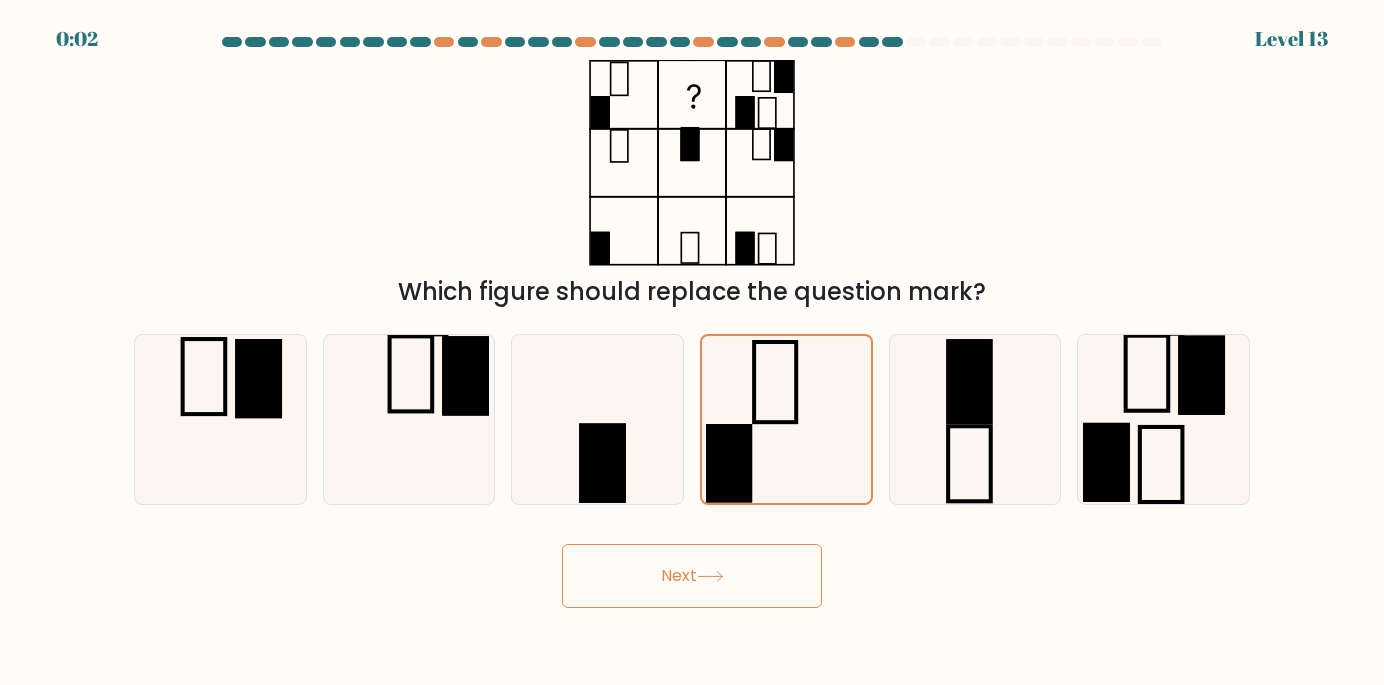 click on "Next" at bounding box center (692, 576) 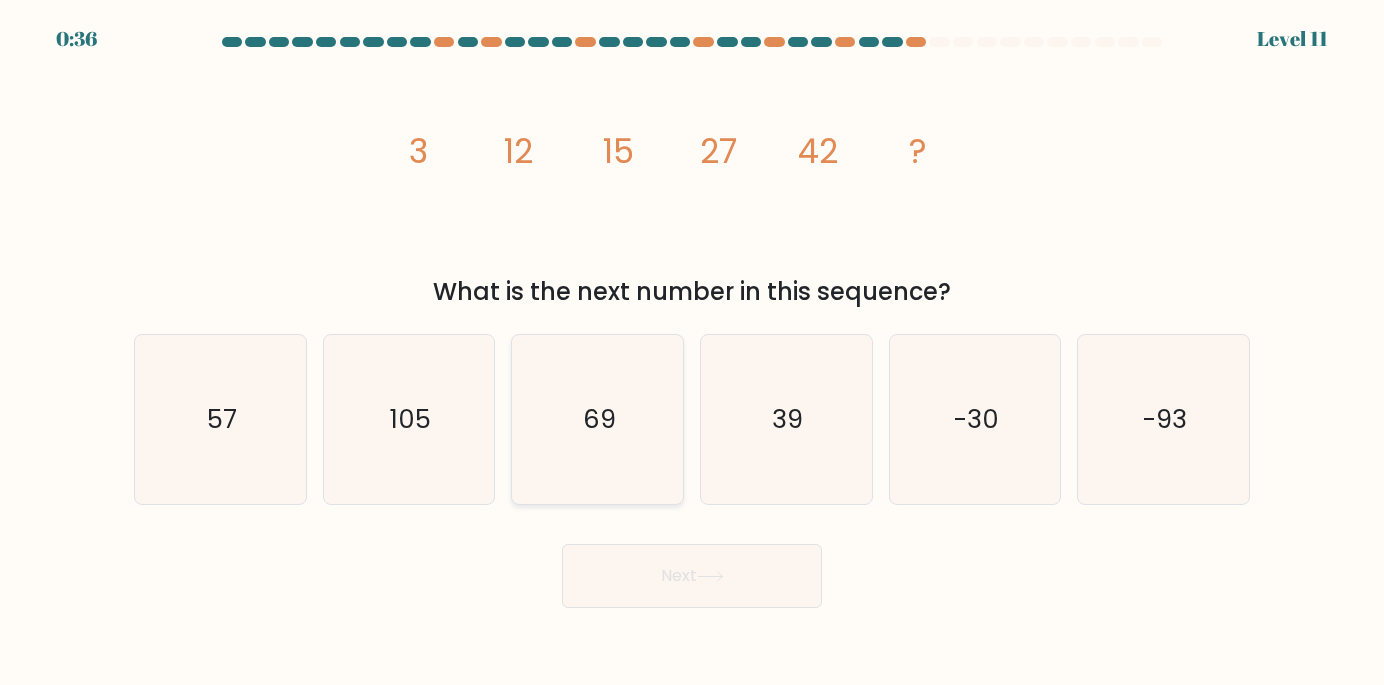 click on "69" 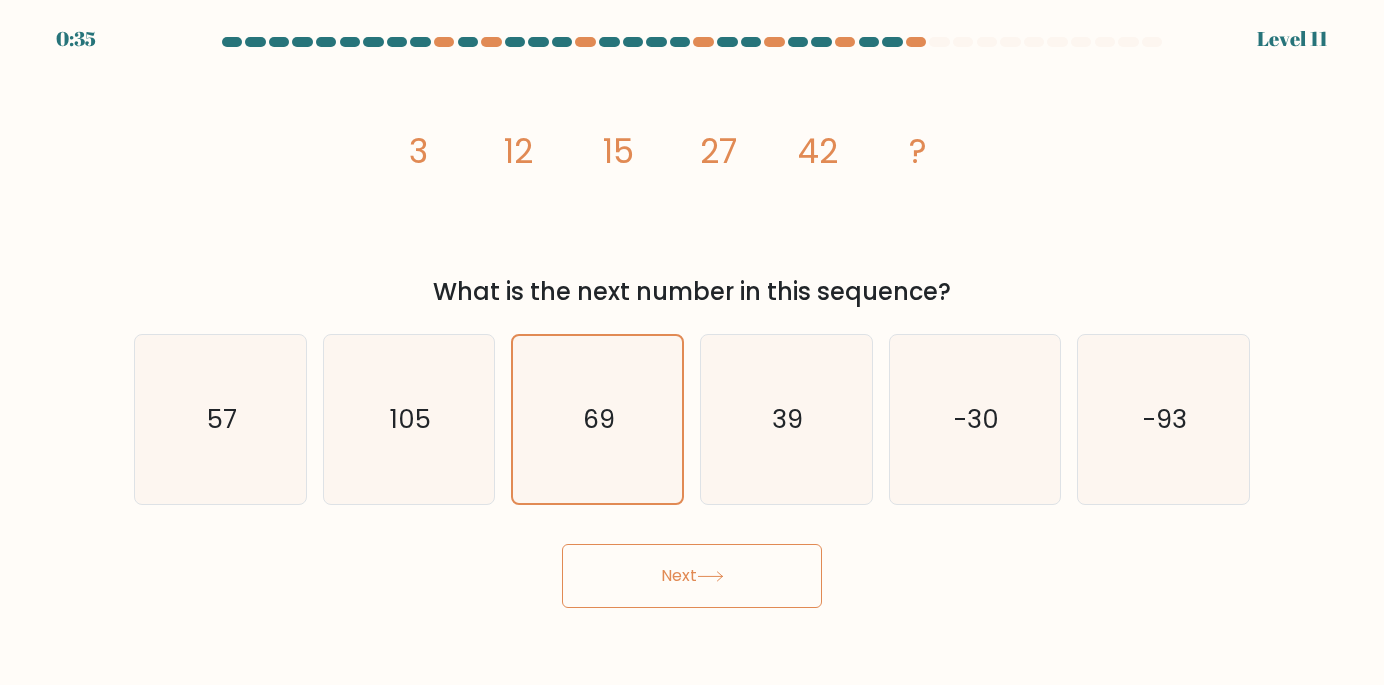 click on "Next" at bounding box center [692, 576] 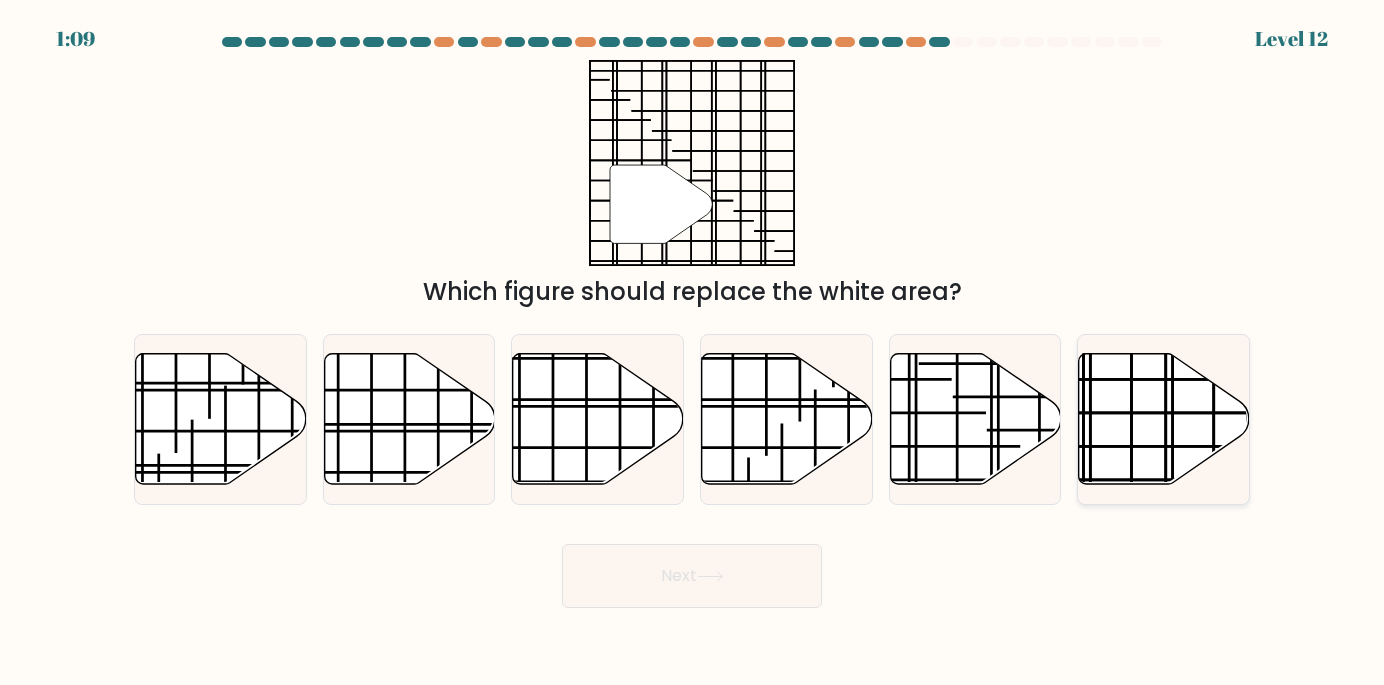 click 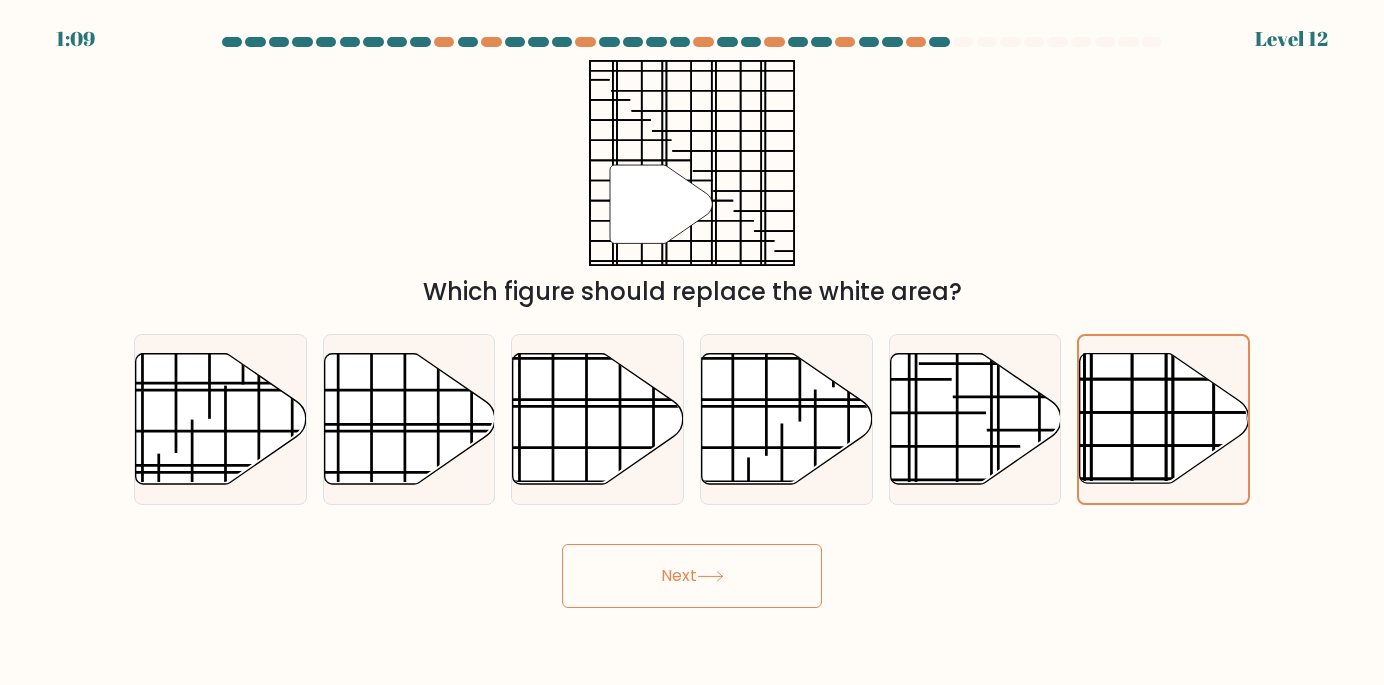 click on "Next" at bounding box center [692, 576] 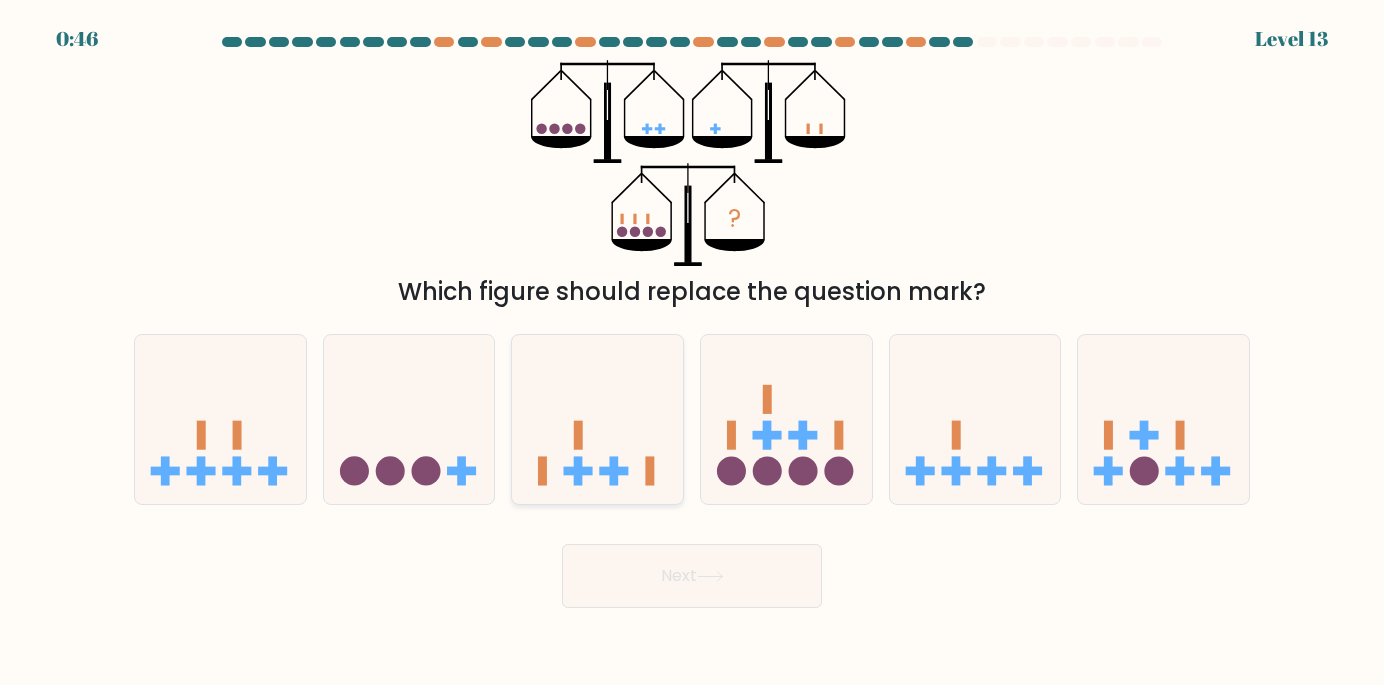 click 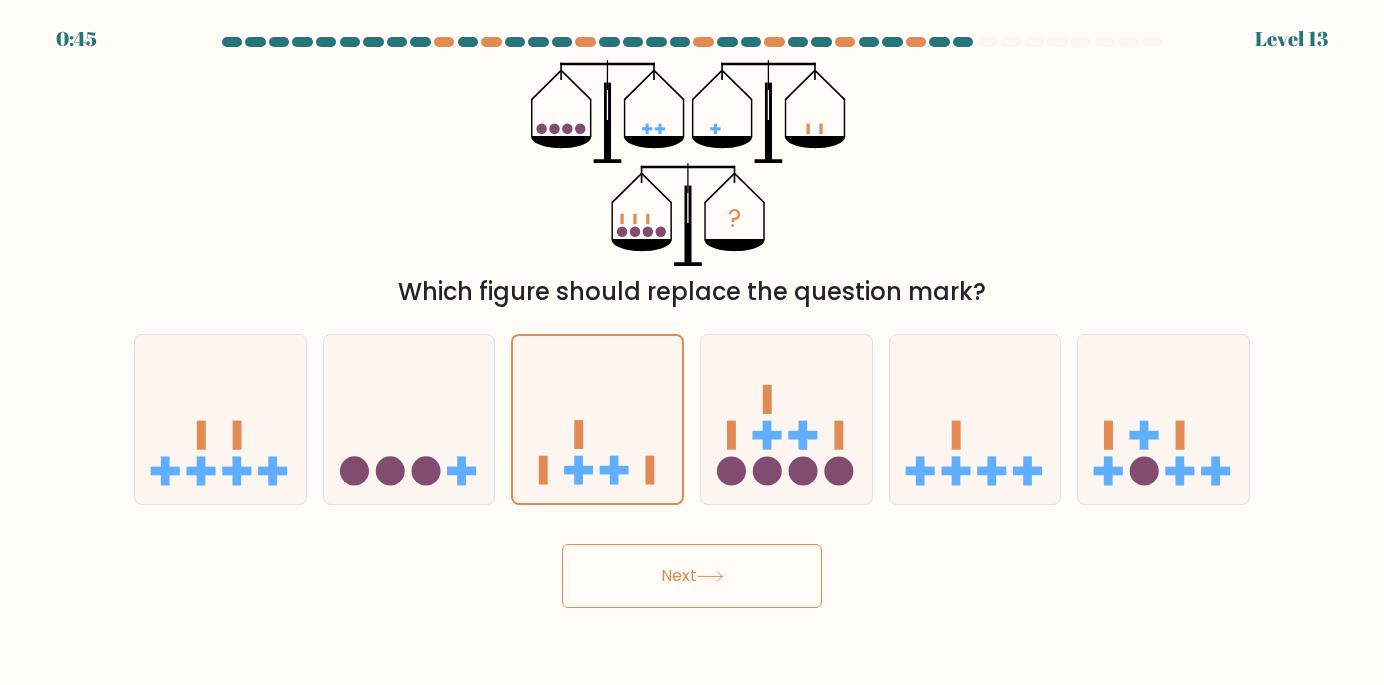 click on "Next" at bounding box center (692, 576) 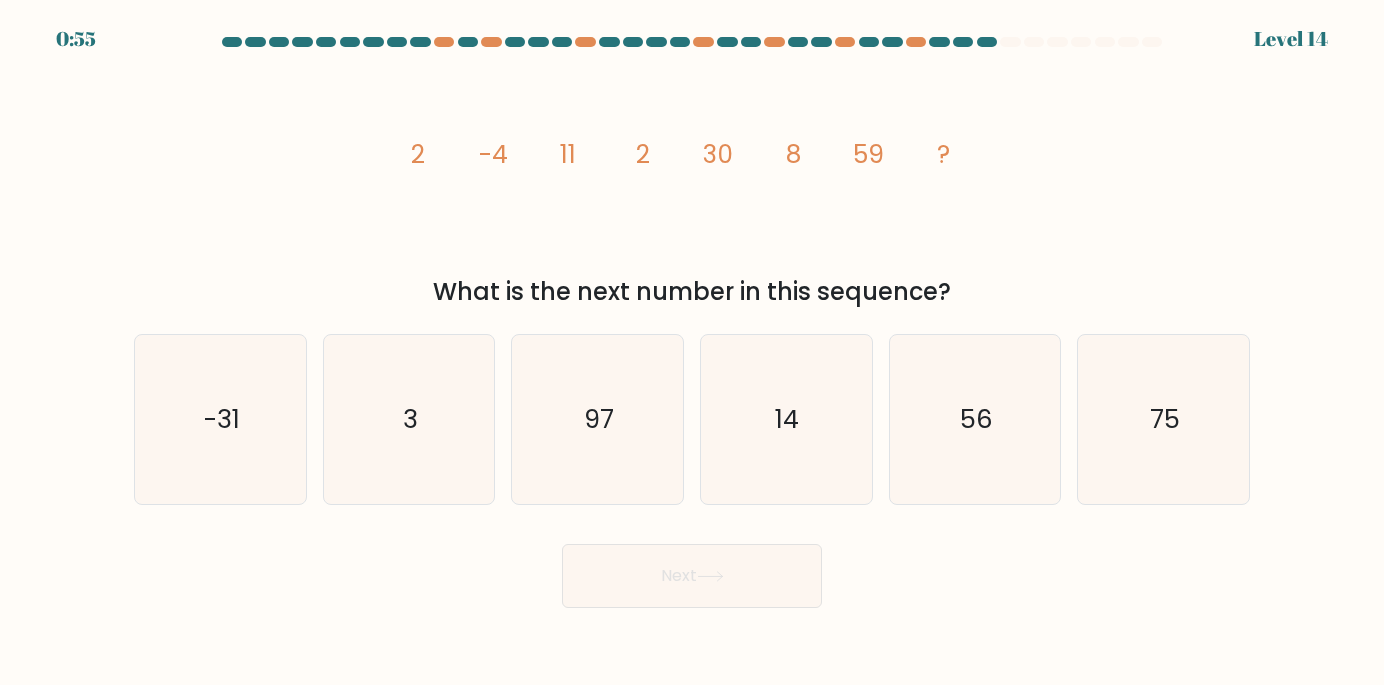click on "image/svg+xml
2
-4
11
2
30
8
59
?" 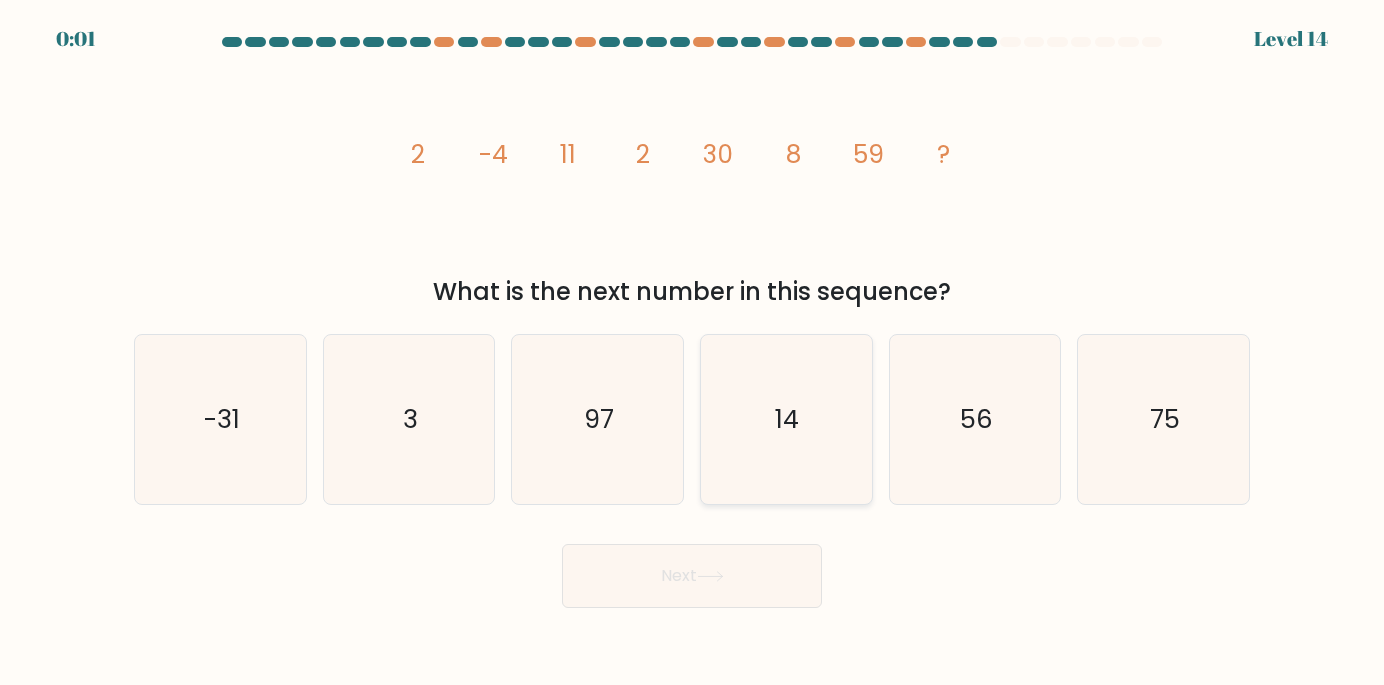 click on "14" 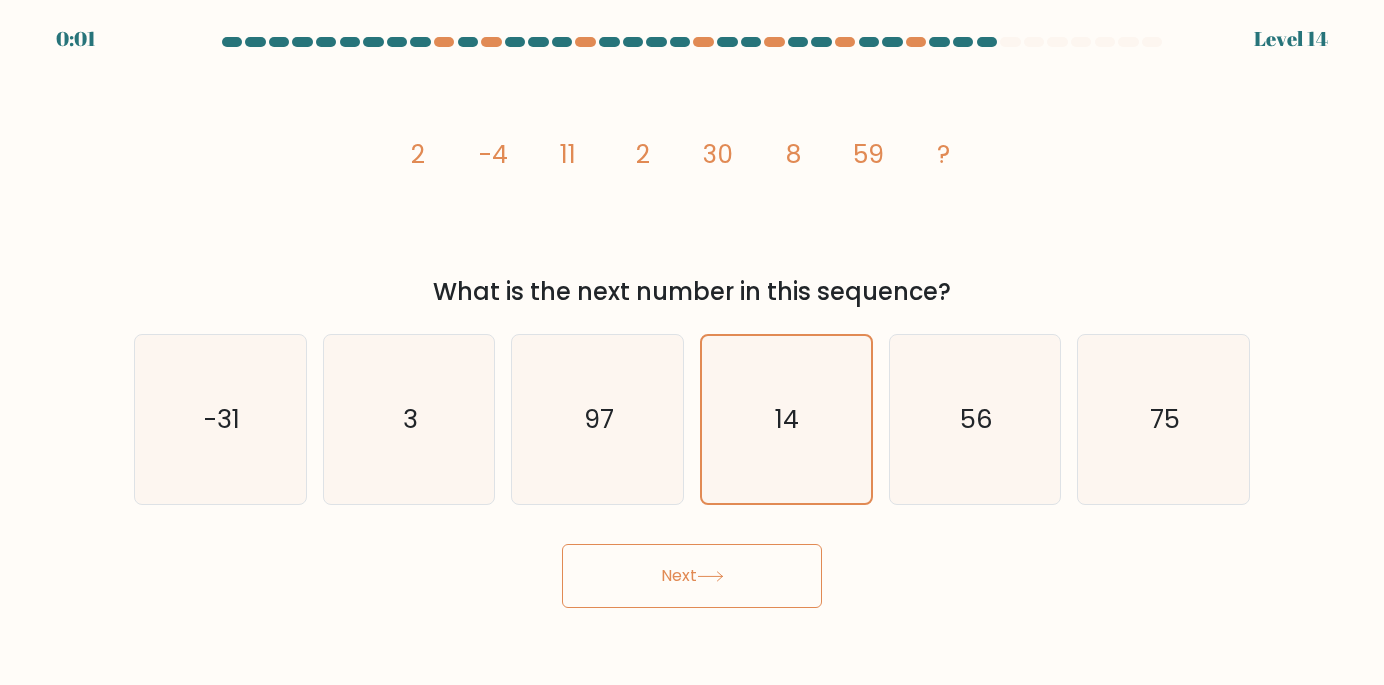 click on "Next" at bounding box center [692, 576] 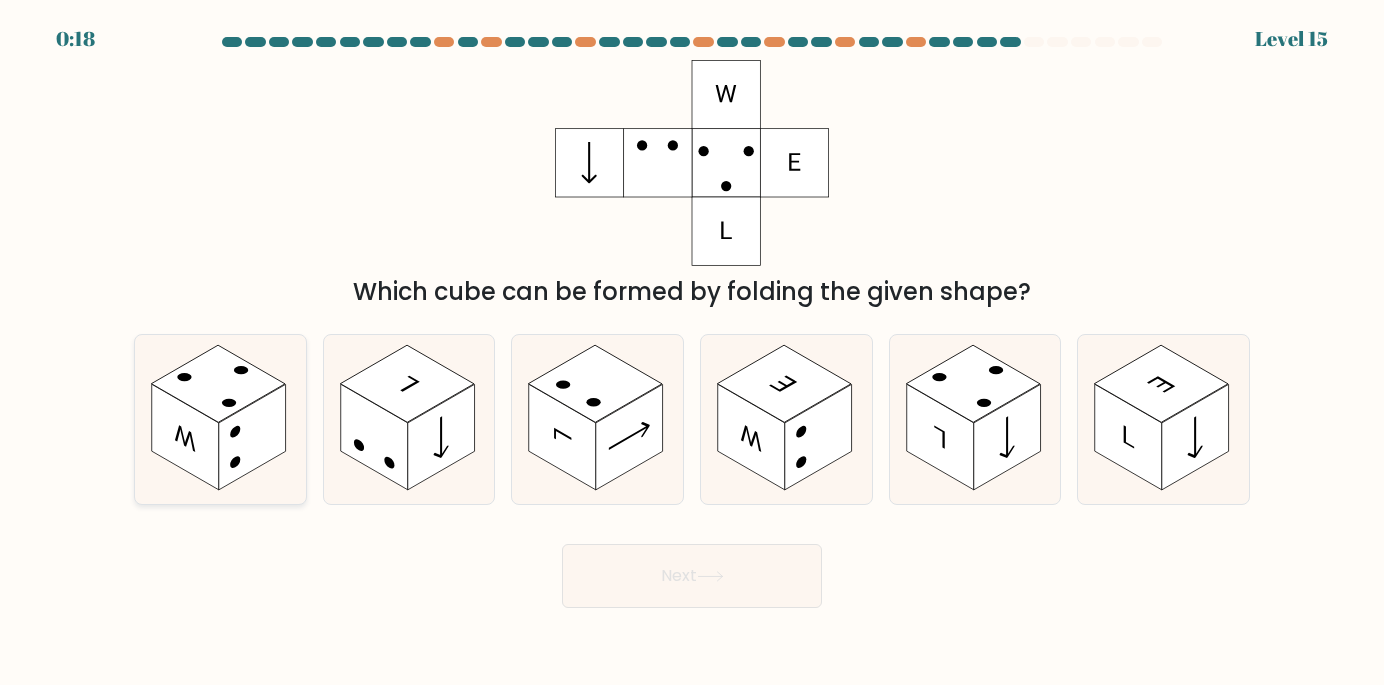click 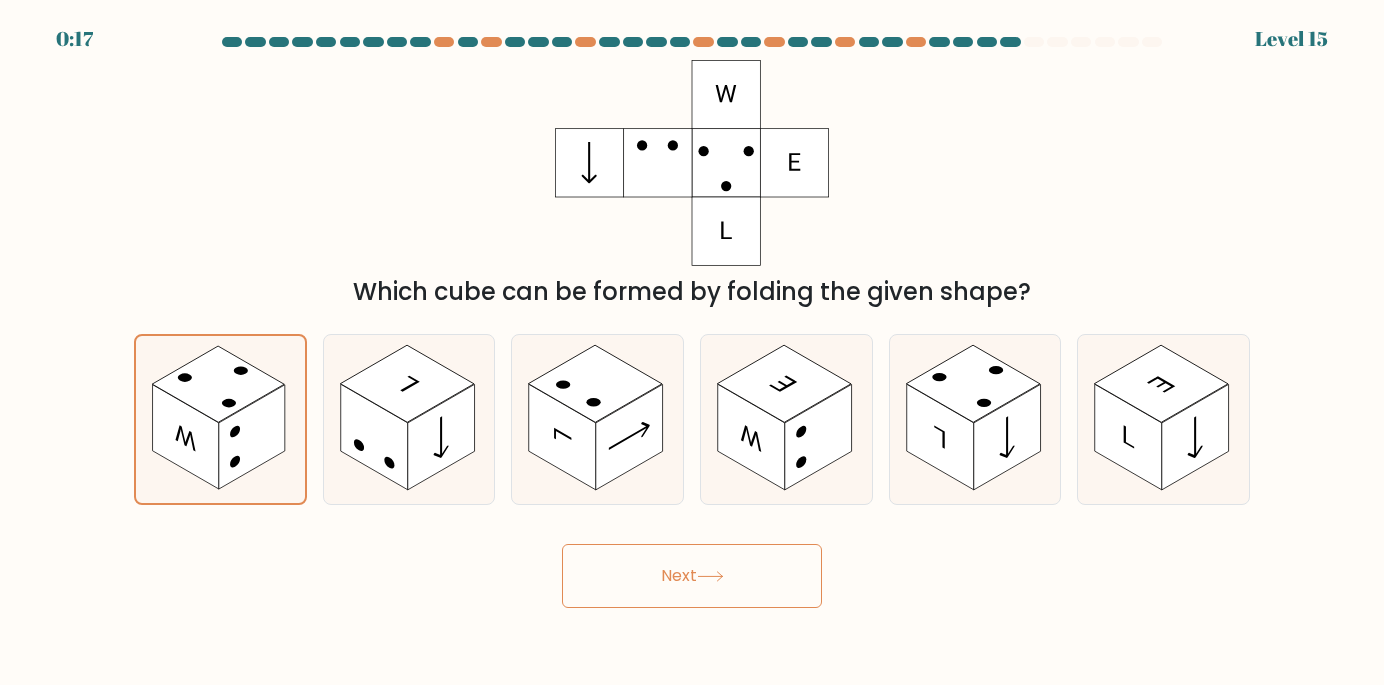 click on "Next" at bounding box center [692, 576] 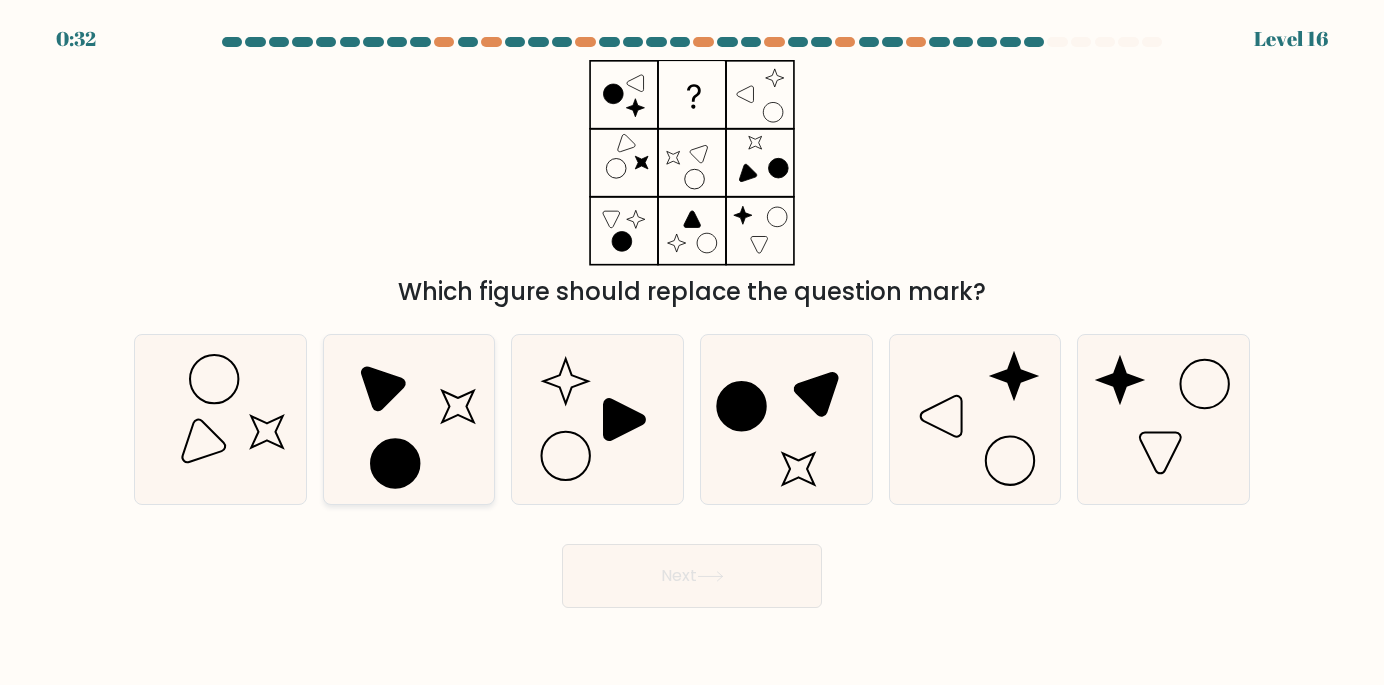 click 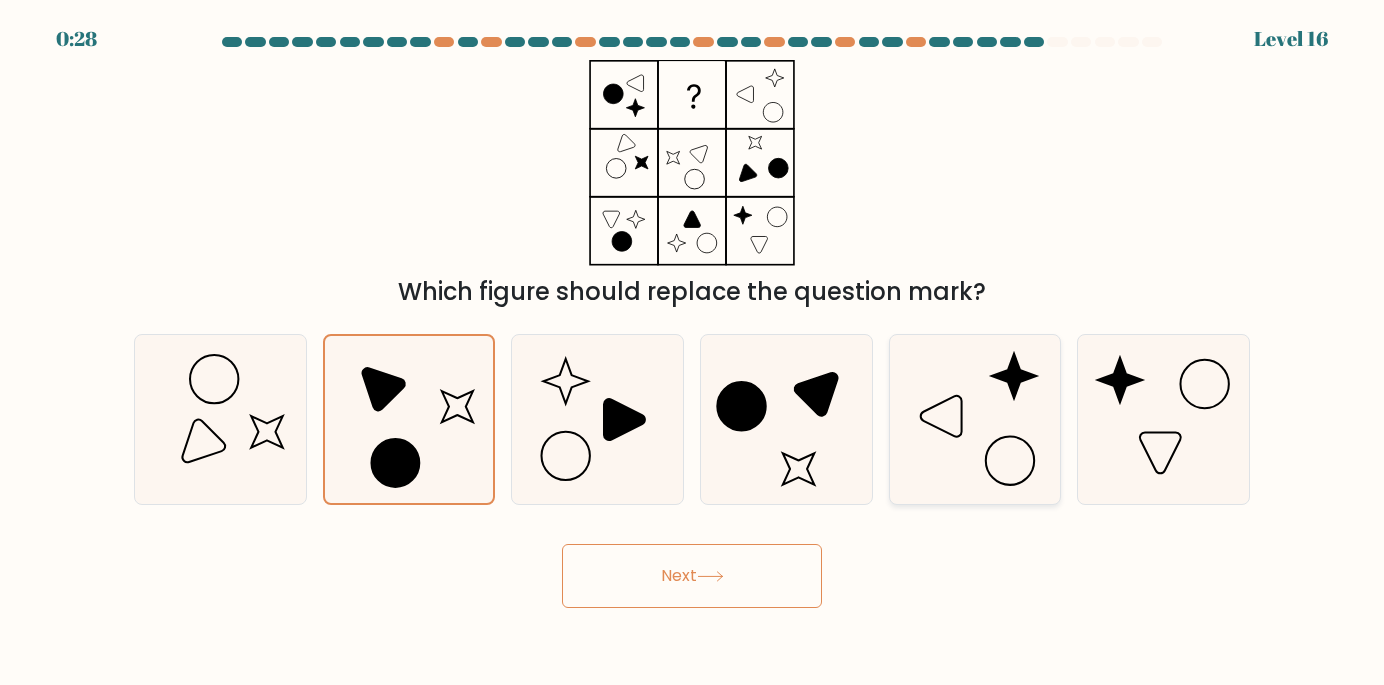 click 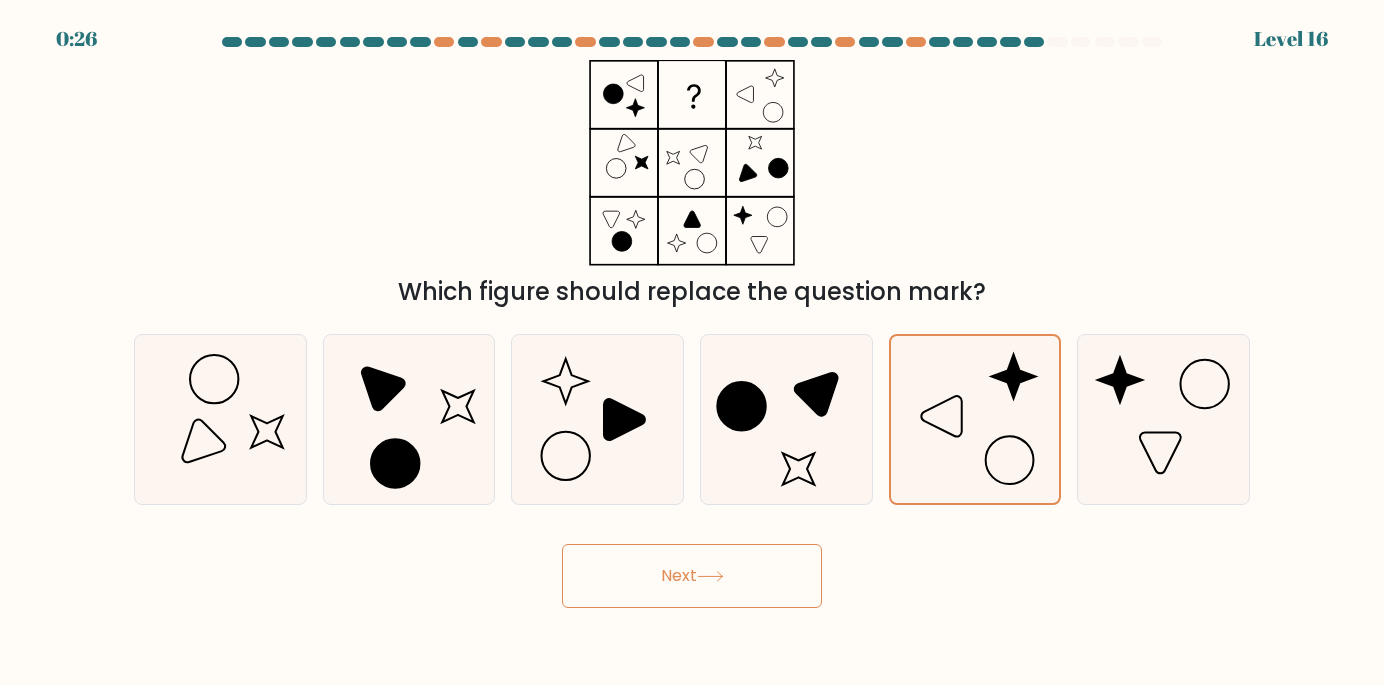 click on "Next" at bounding box center [692, 576] 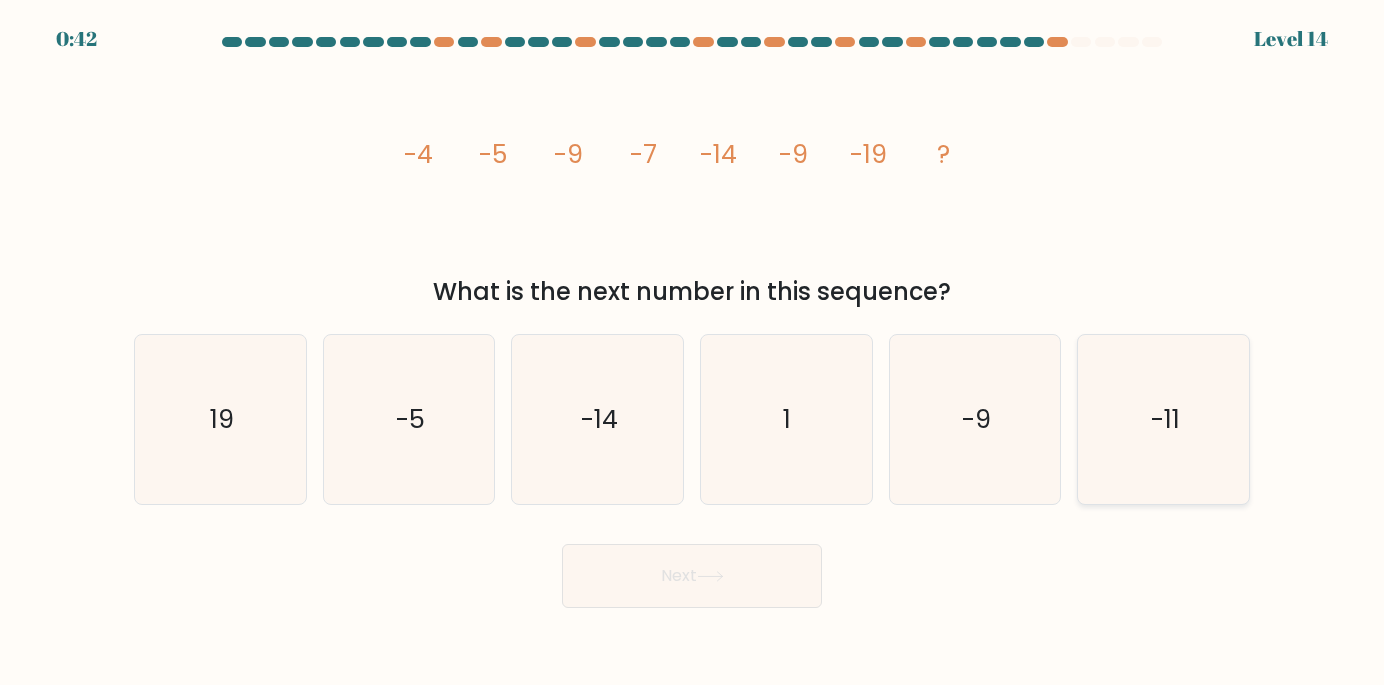 click on "-11" 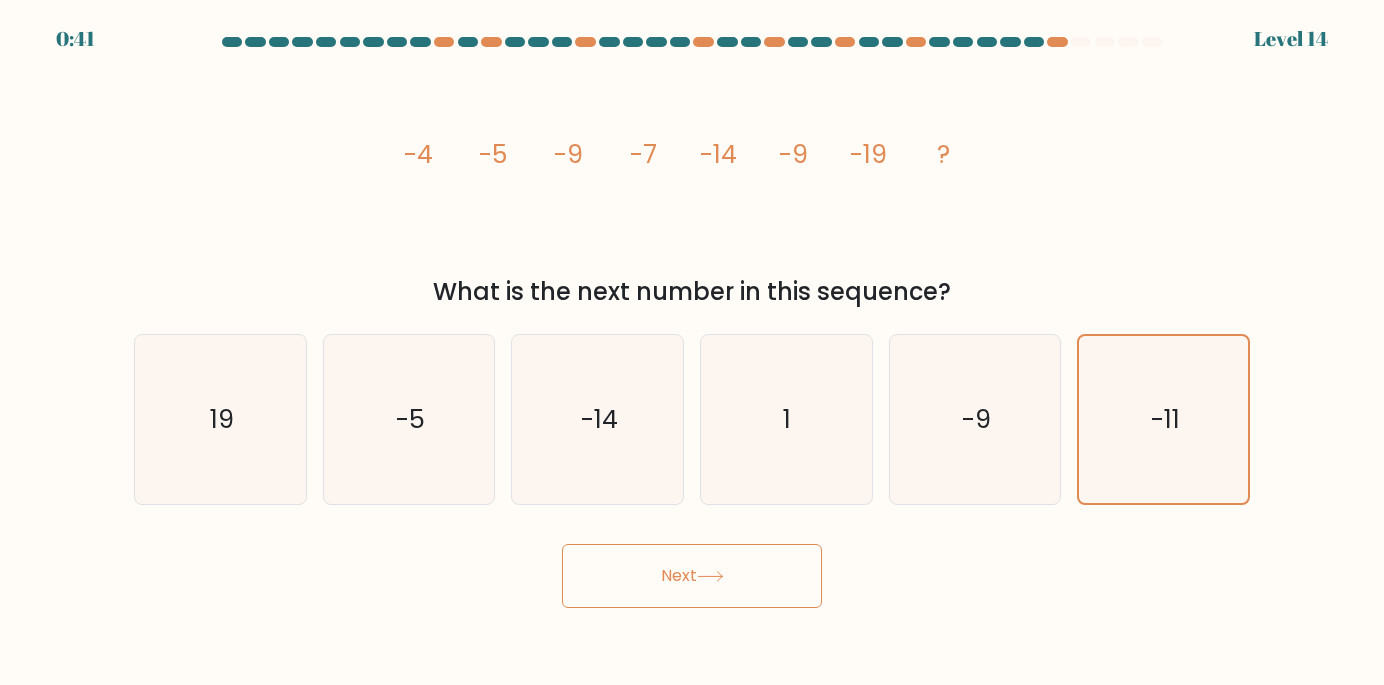 click on "Next" at bounding box center (692, 576) 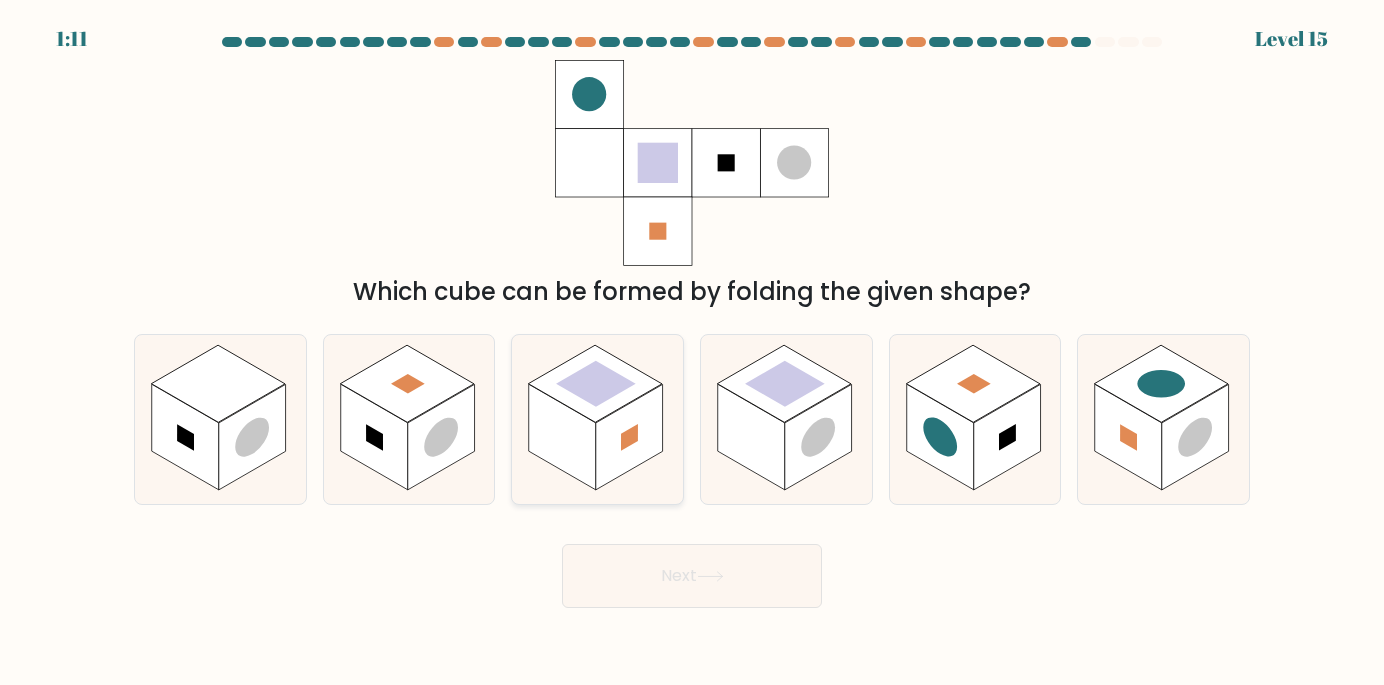 click 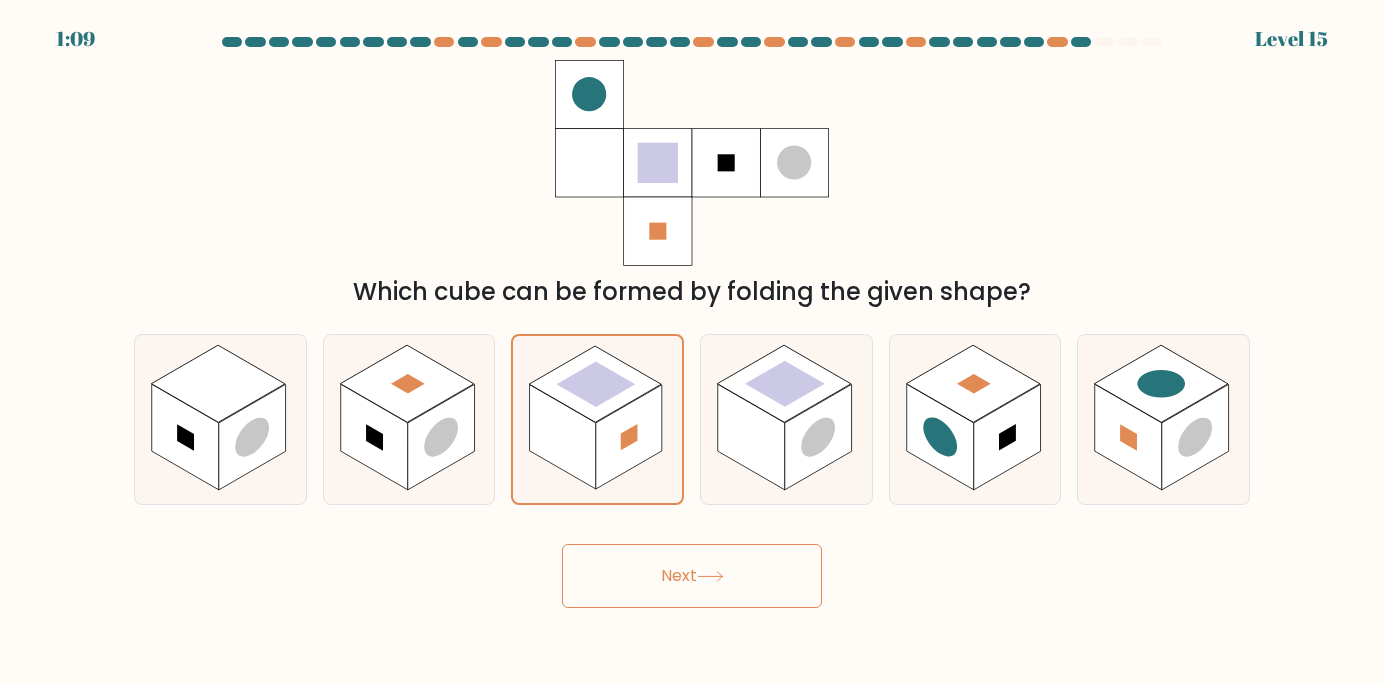 click on "Next" at bounding box center [692, 576] 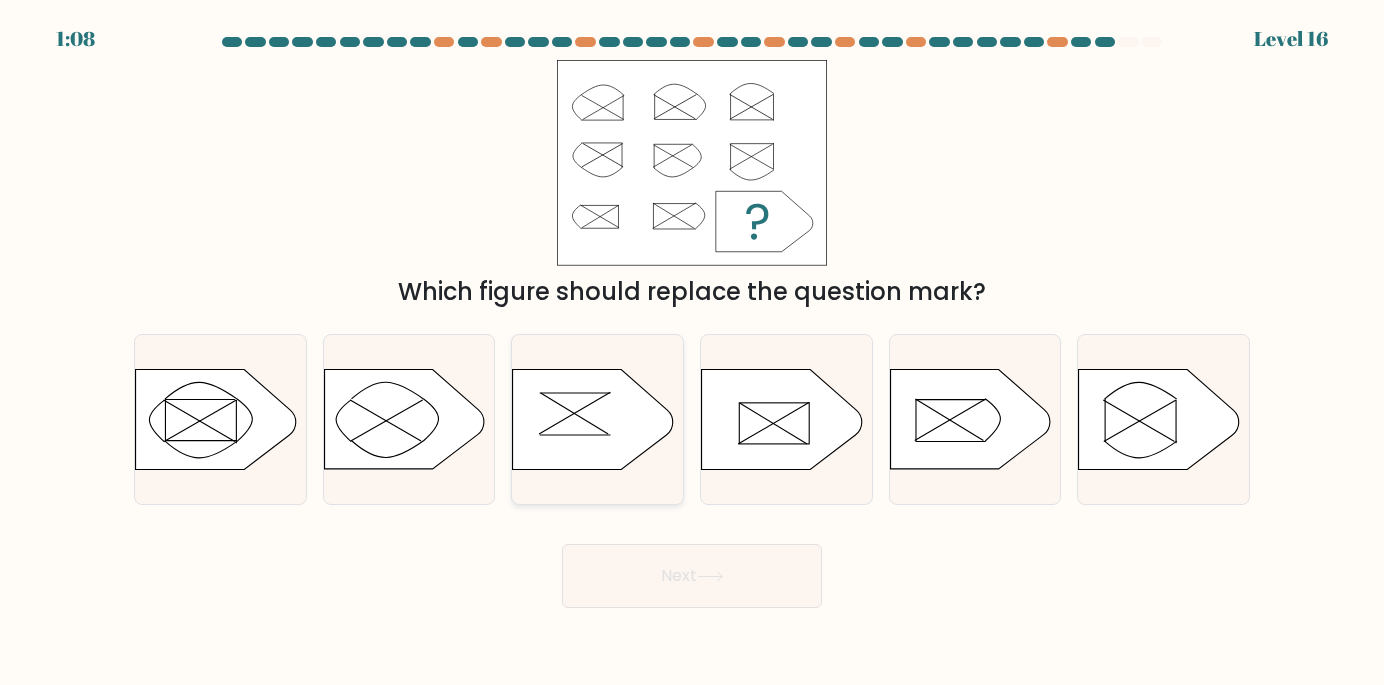 click 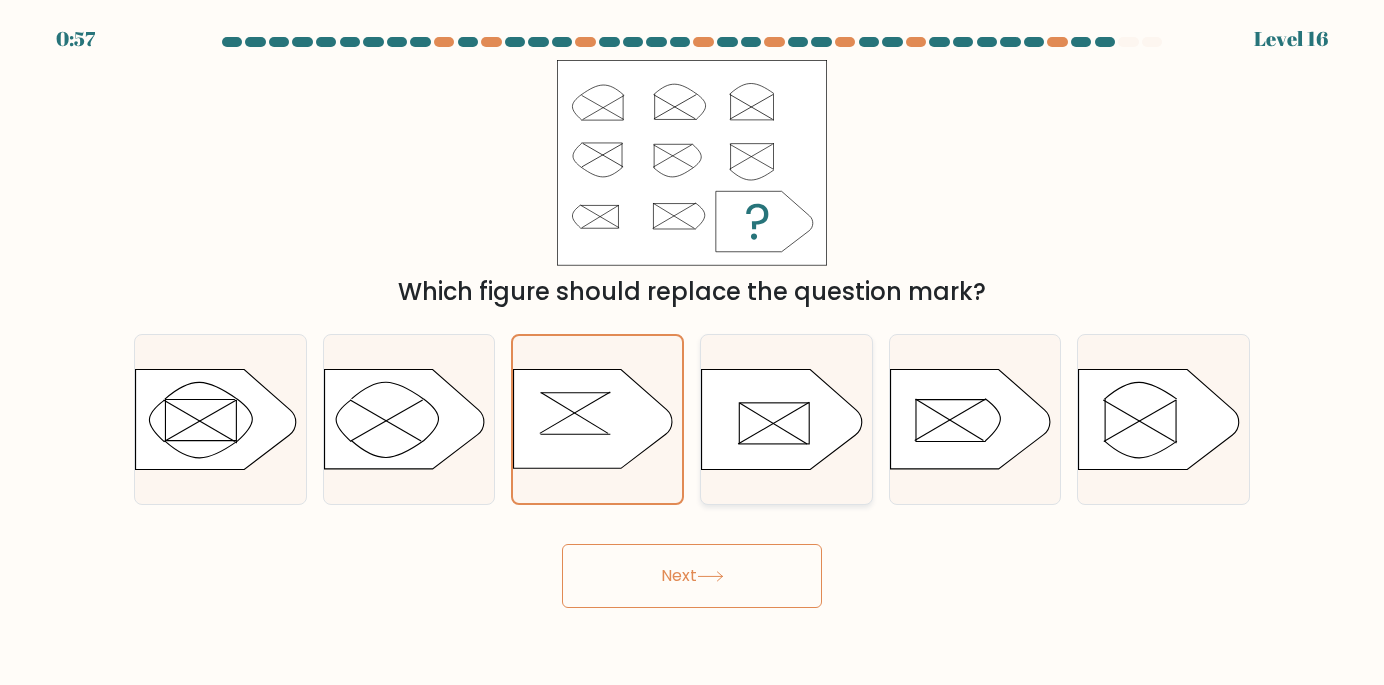 click 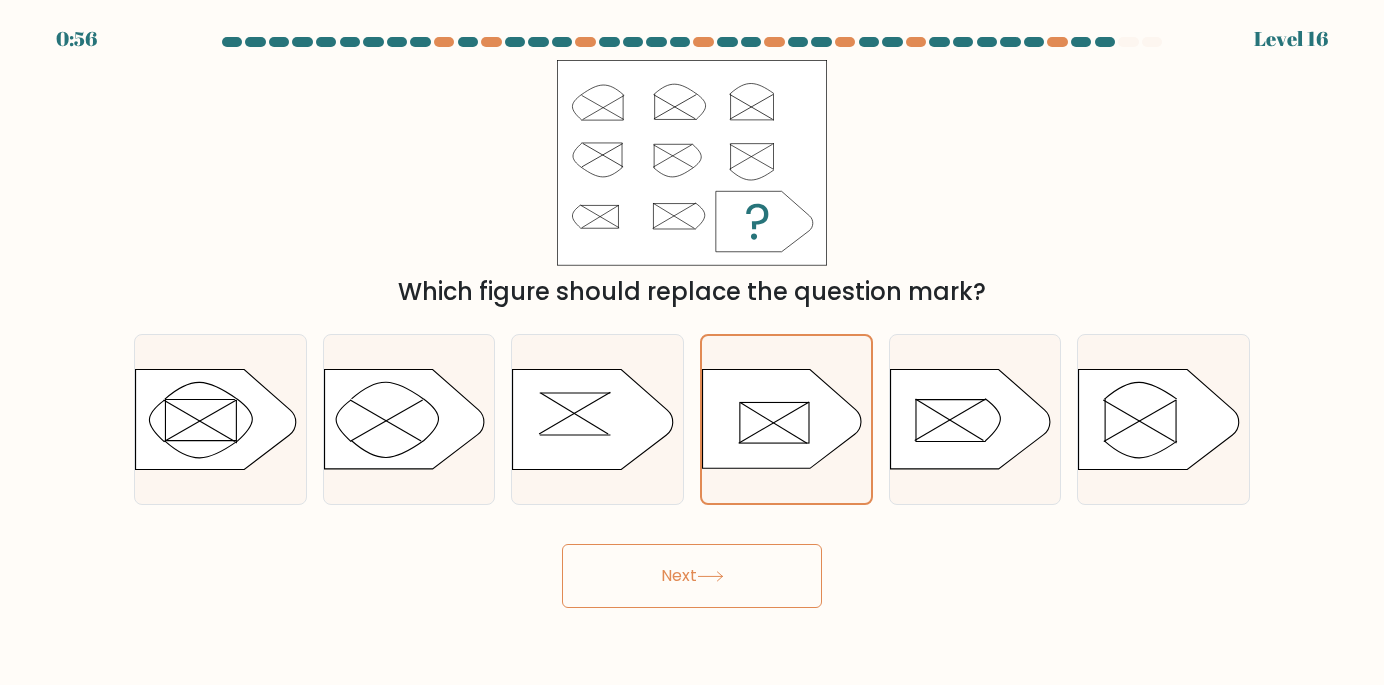 click on "Next" at bounding box center [692, 576] 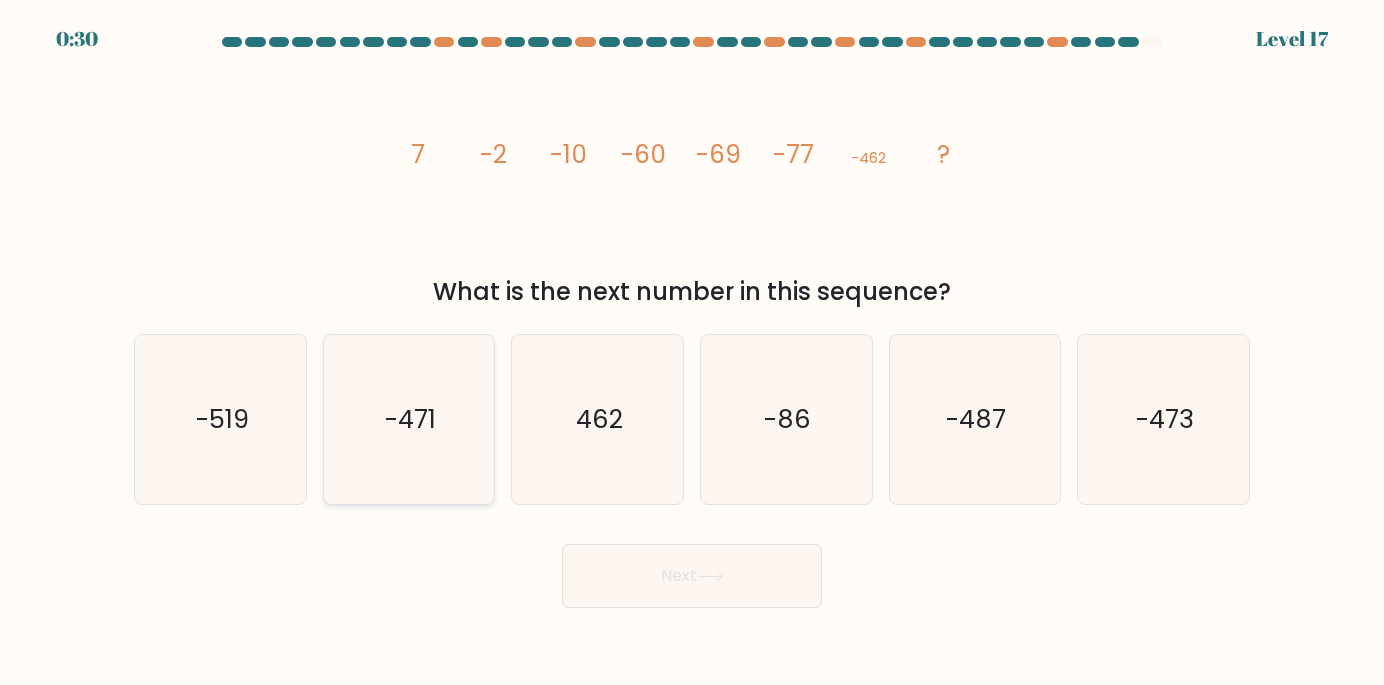 click on "-471" 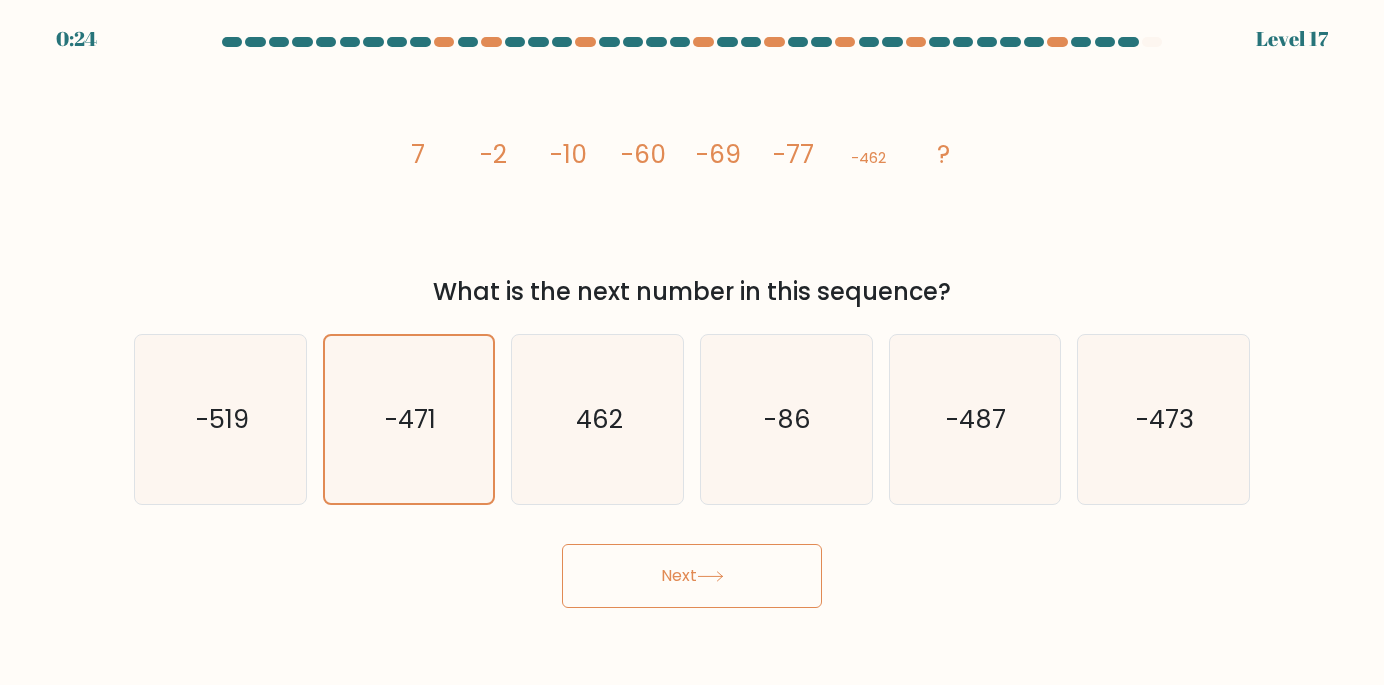click 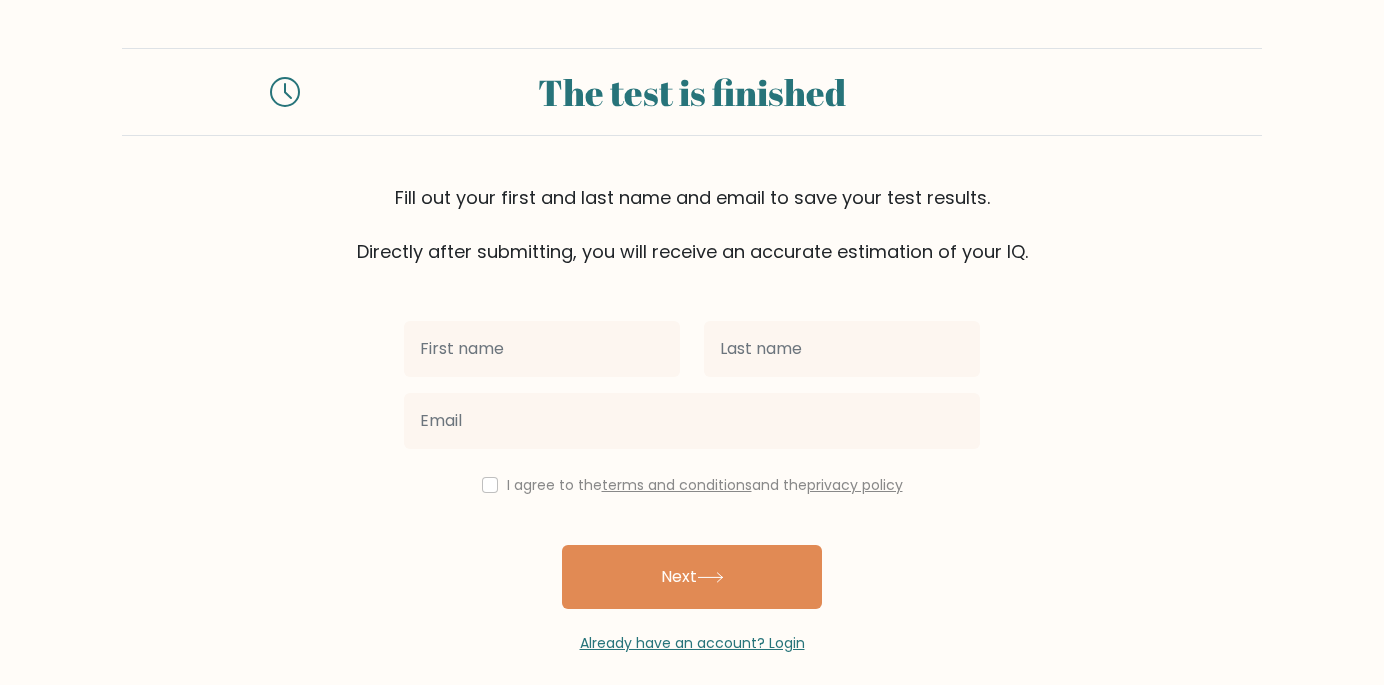 scroll, scrollTop: 0, scrollLeft: 0, axis: both 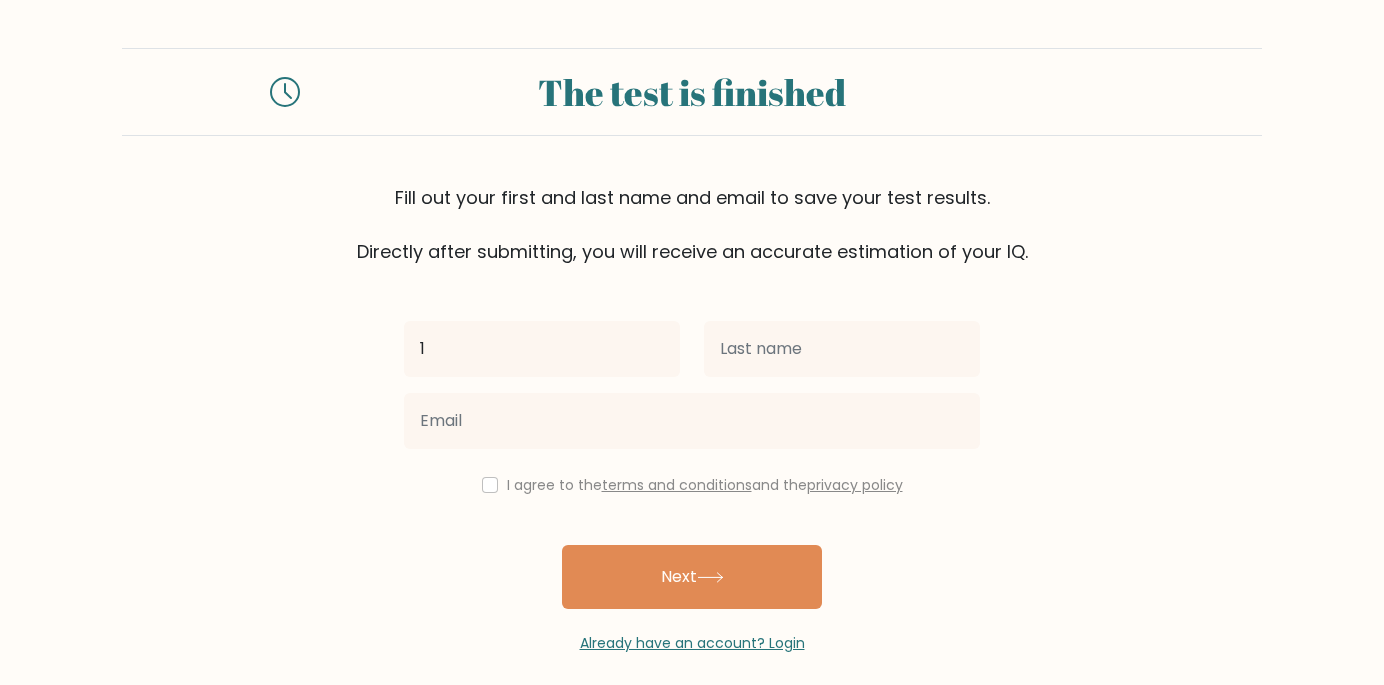 type on "1" 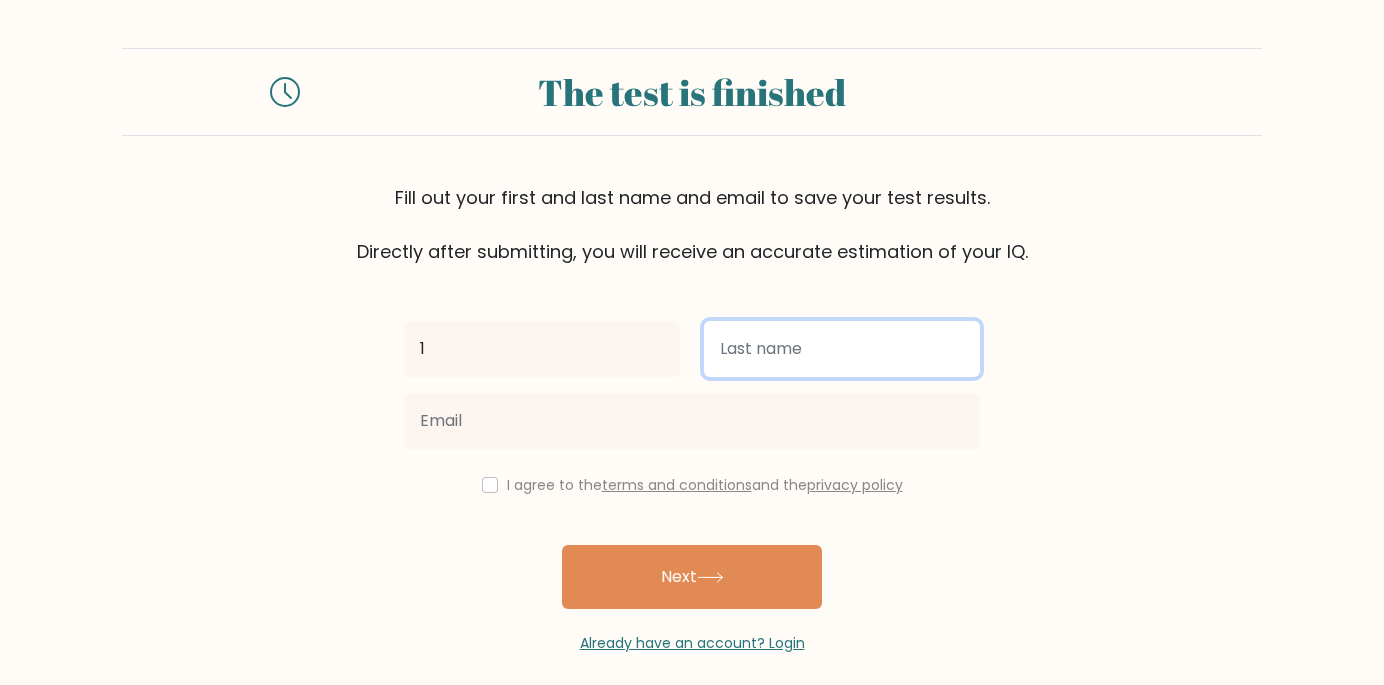 click at bounding box center [842, 349] 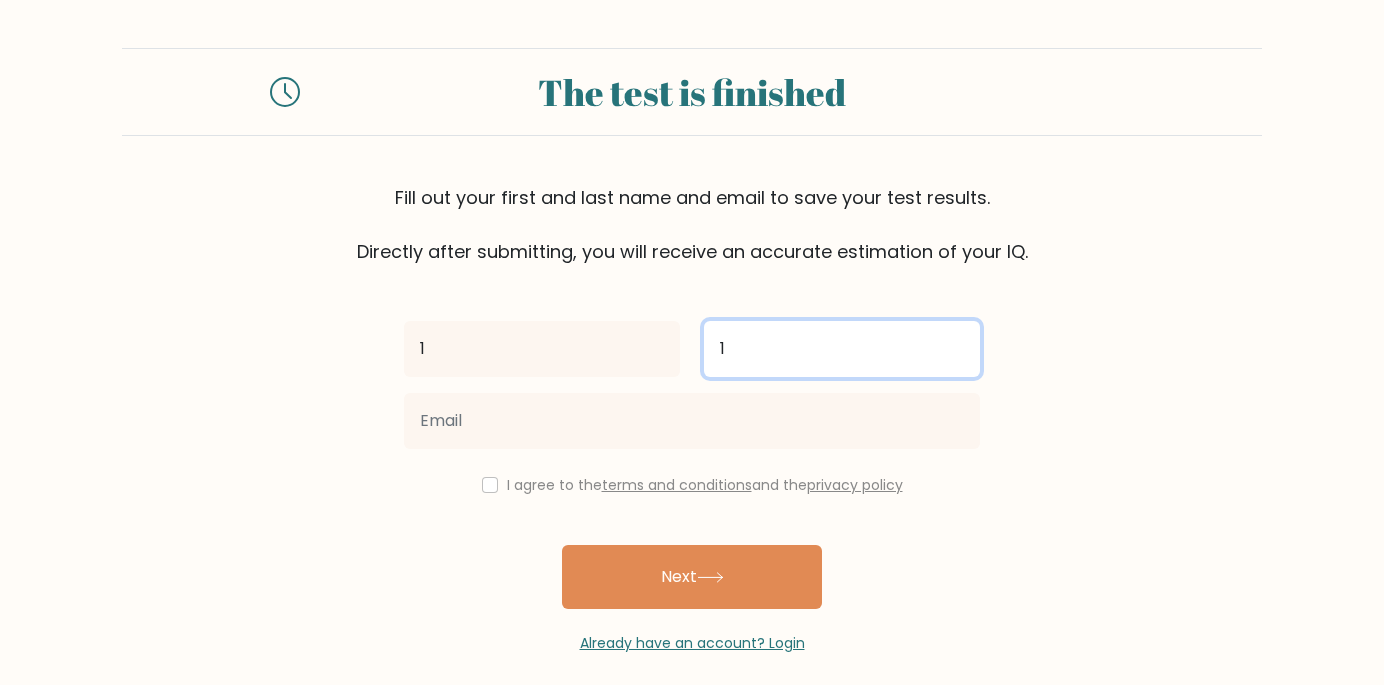 type on "1" 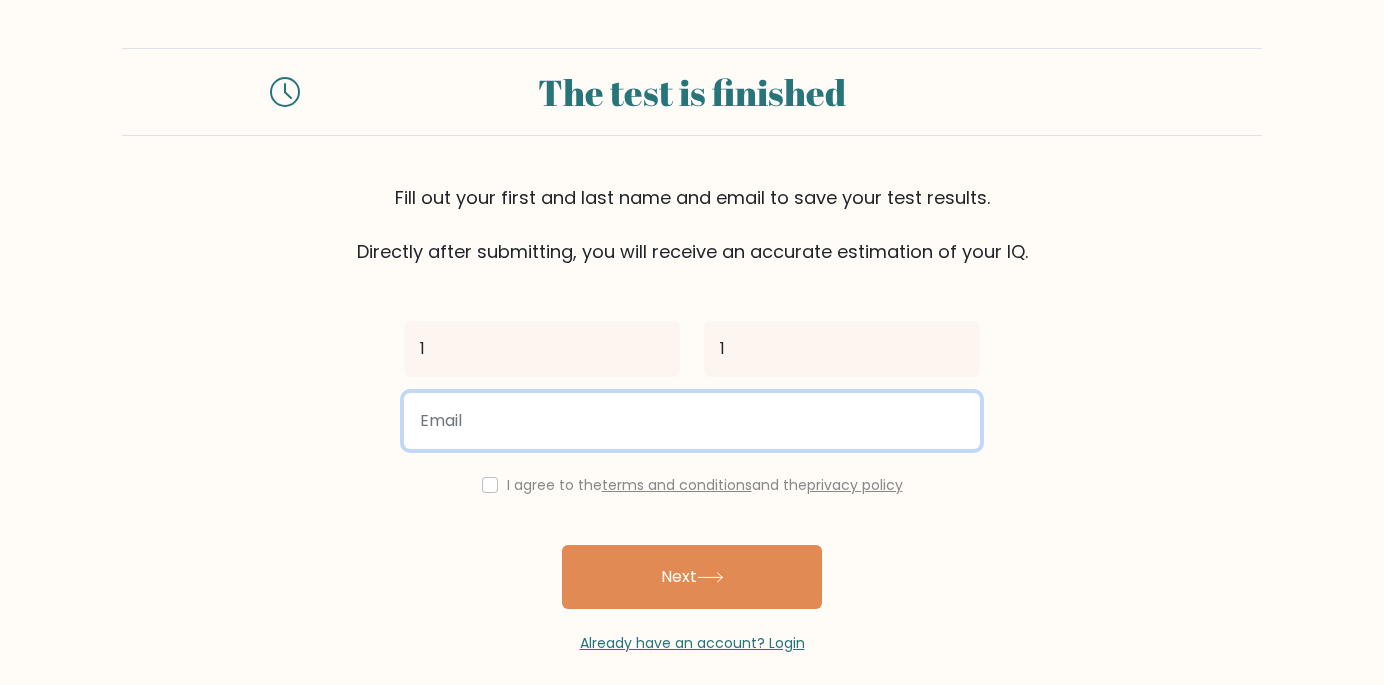click at bounding box center (692, 421) 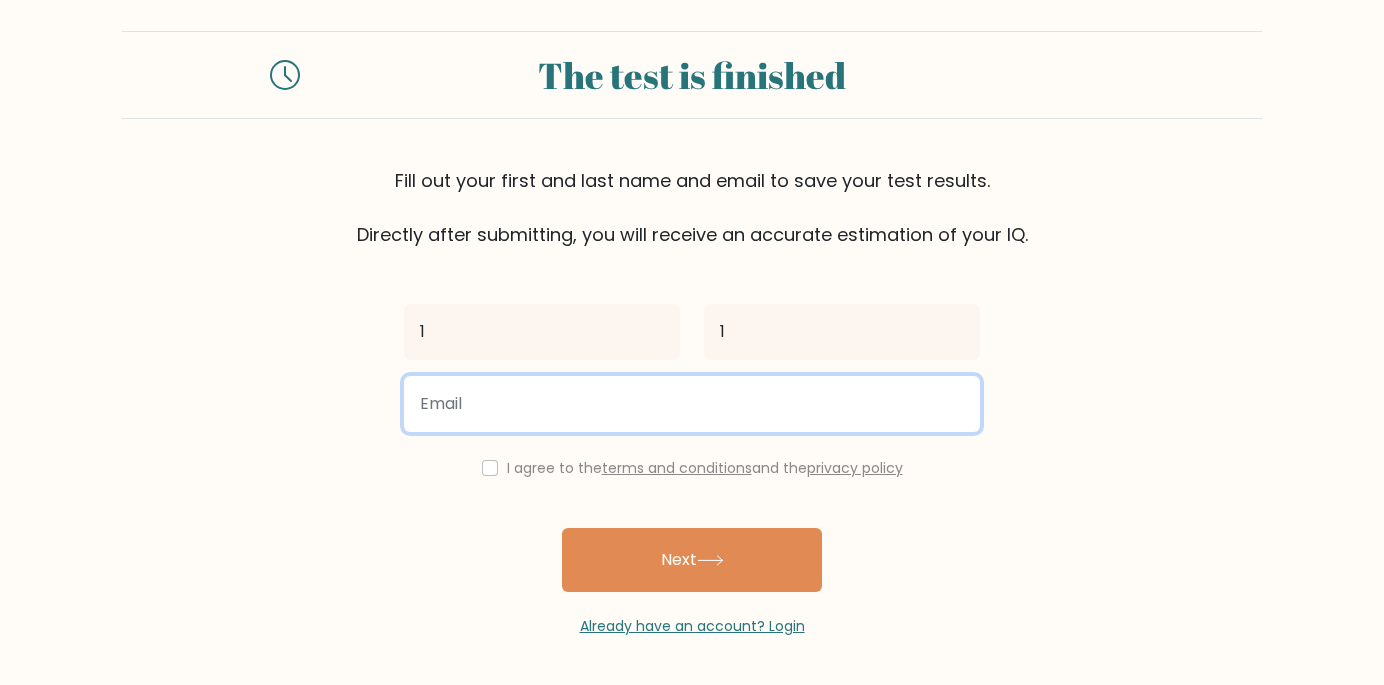 click at bounding box center [692, 404] 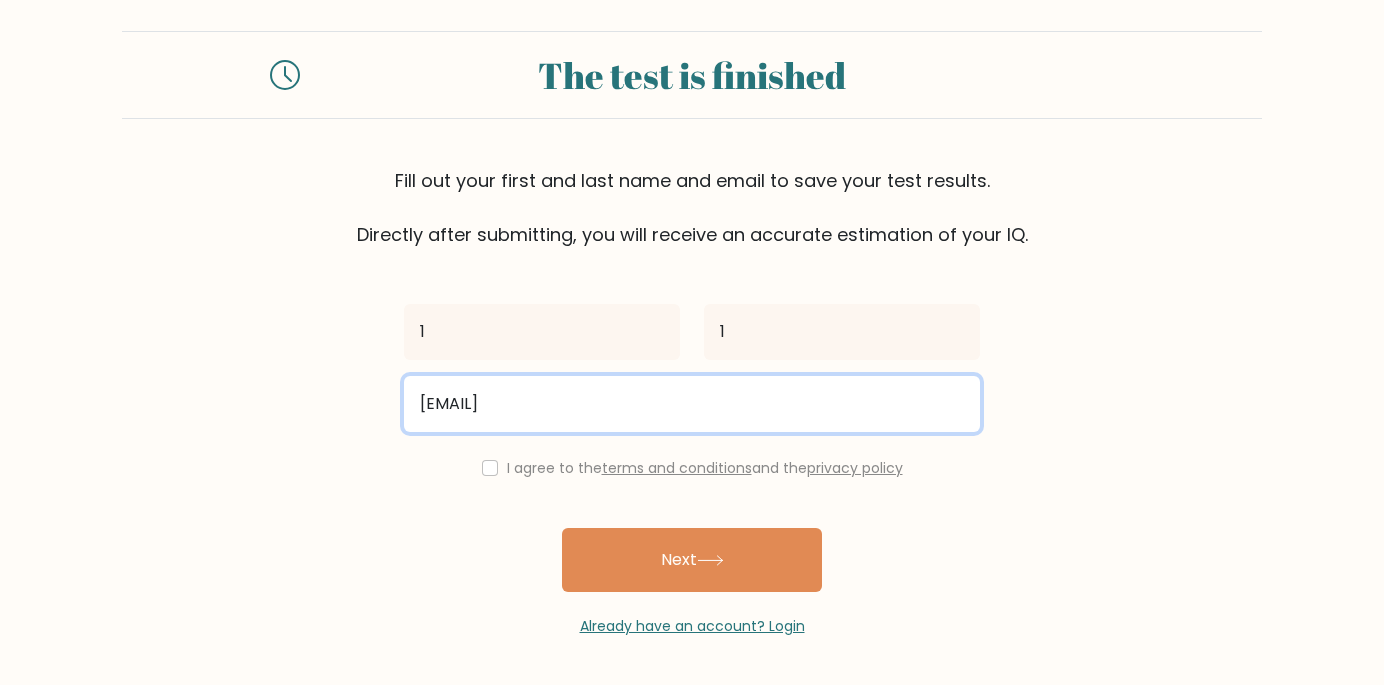 type on "hanna.pap13@gmail.com" 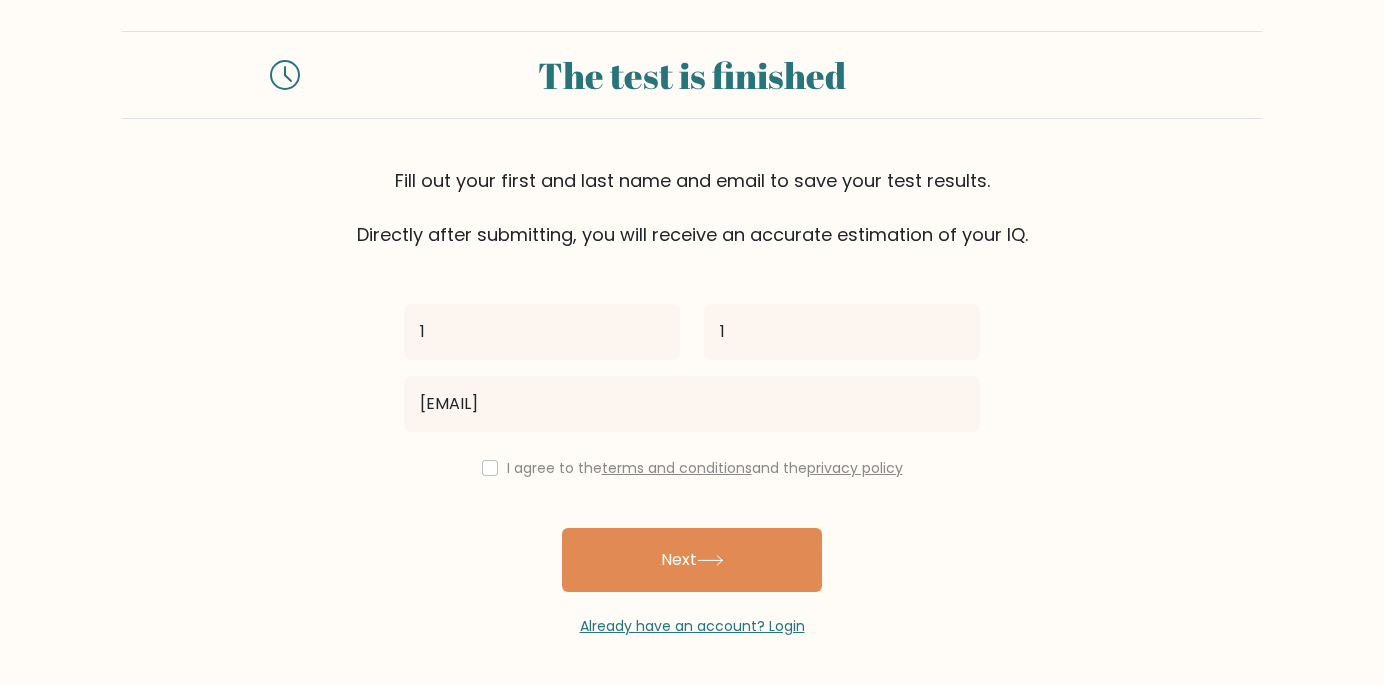 click on "I agree to the  terms and conditions  and the  privacy policy" at bounding box center (705, 468) 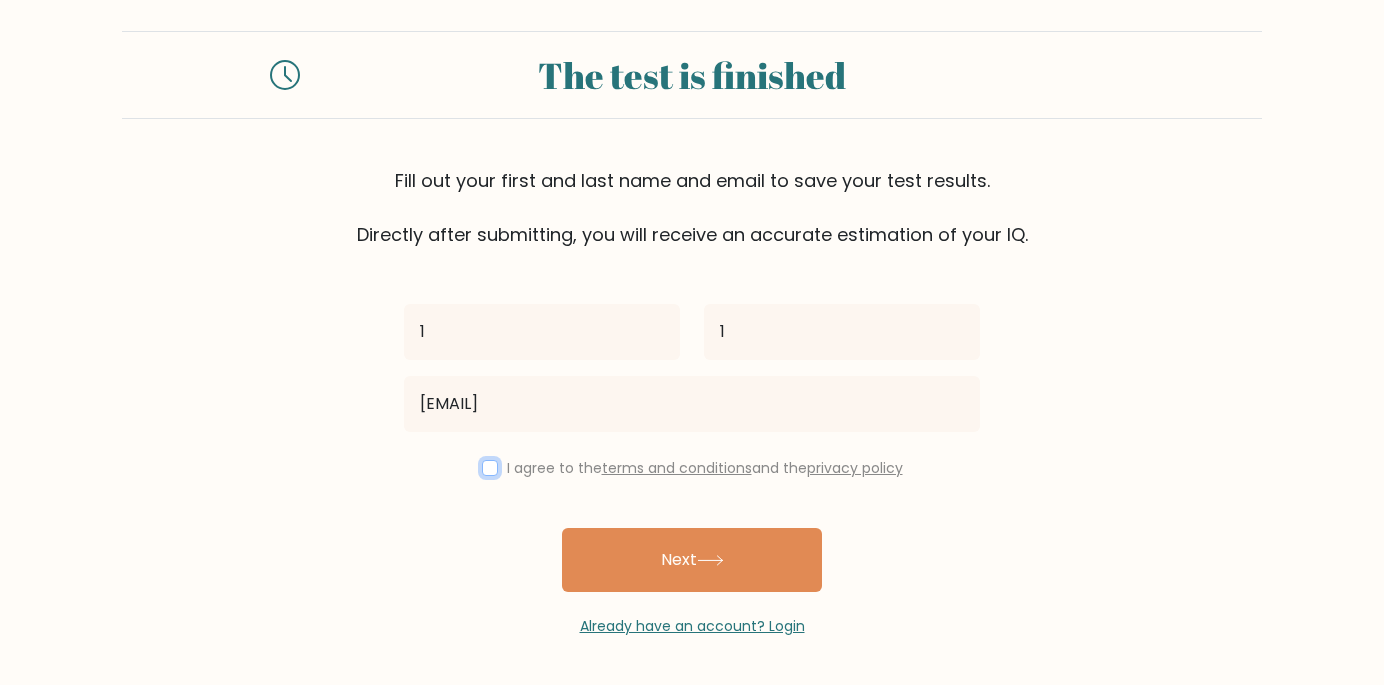 click at bounding box center (490, 468) 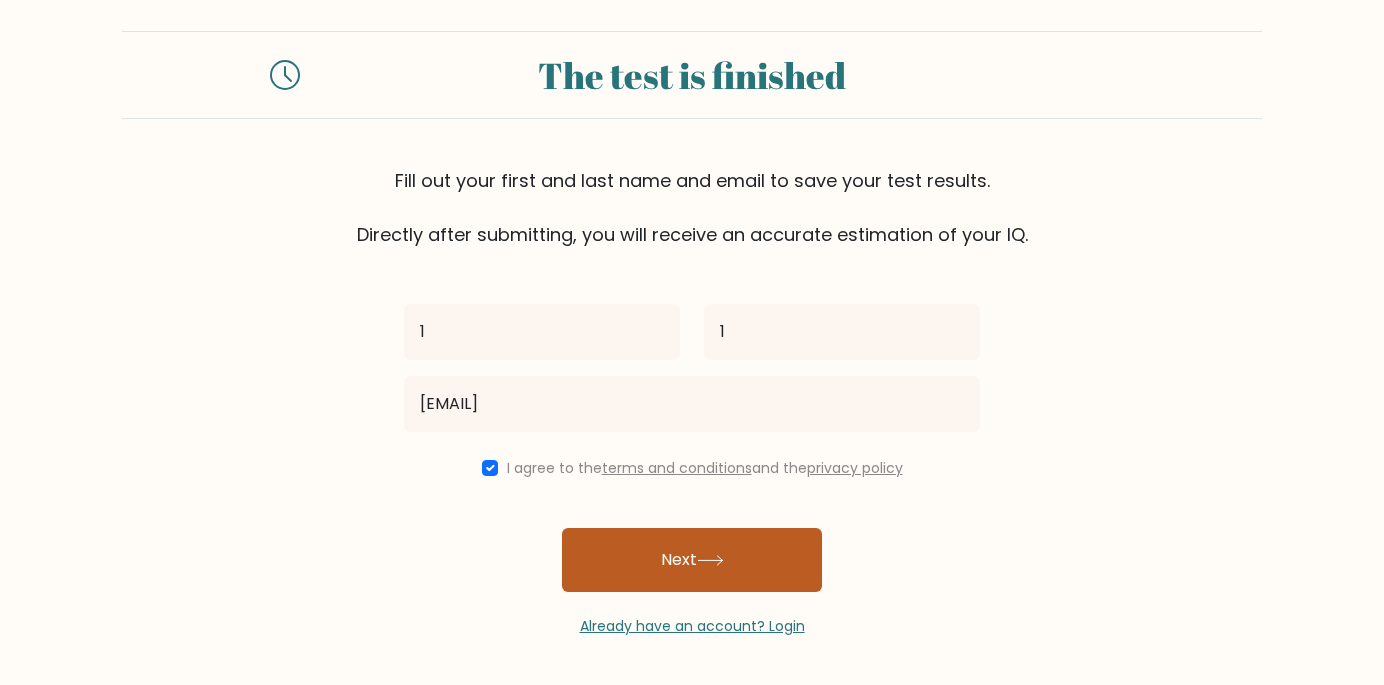 click on "Next" at bounding box center (692, 560) 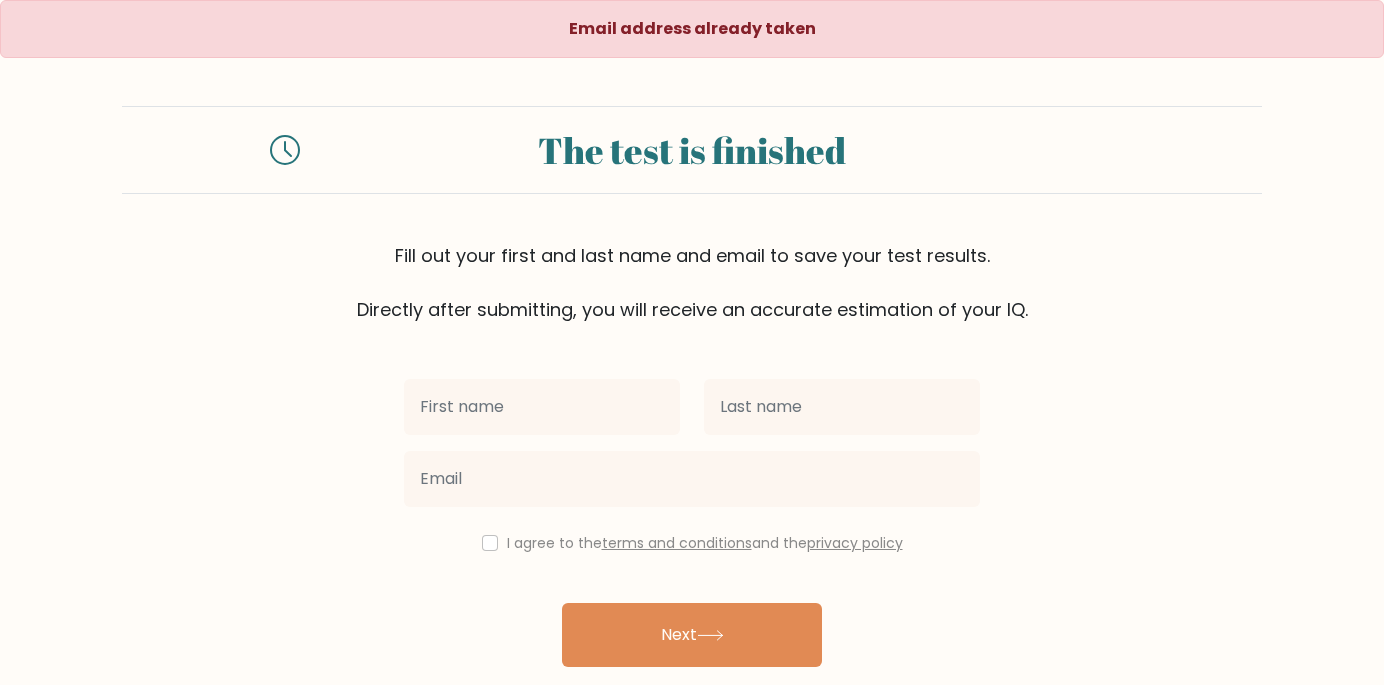scroll, scrollTop: 0, scrollLeft: 0, axis: both 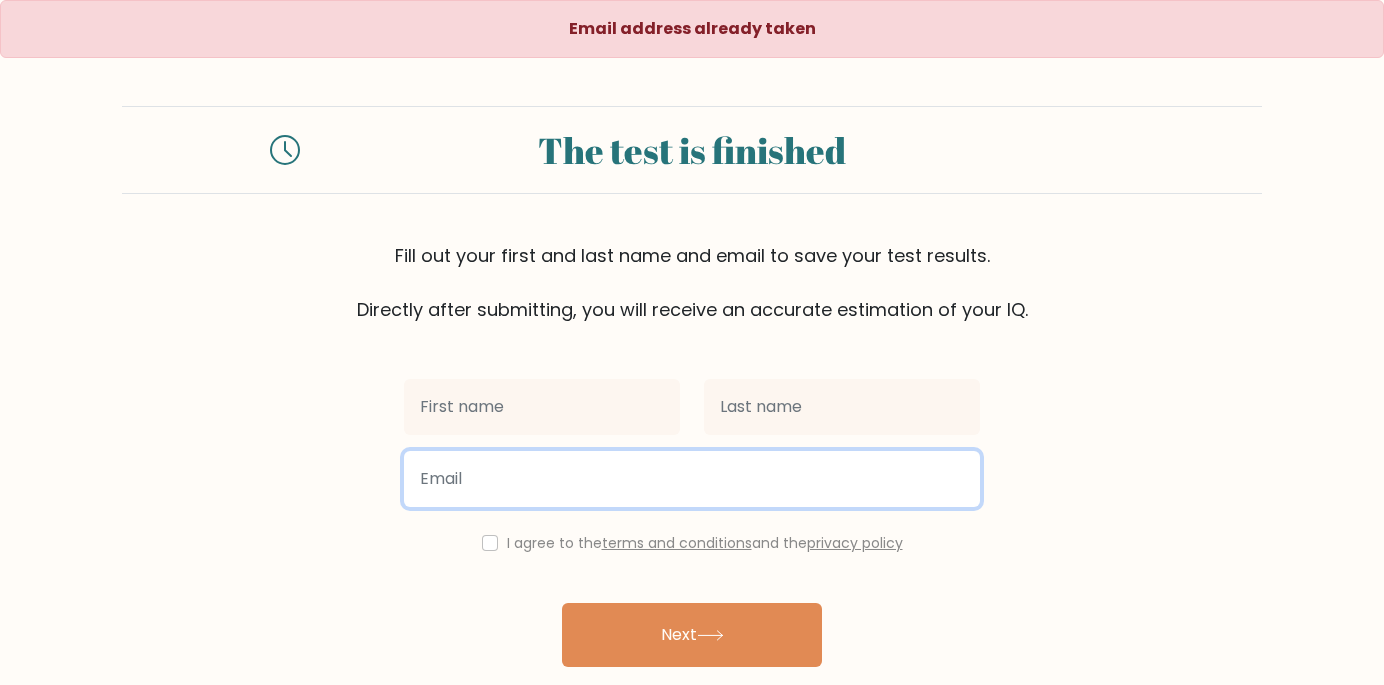 click at bounding box center [692, 479] 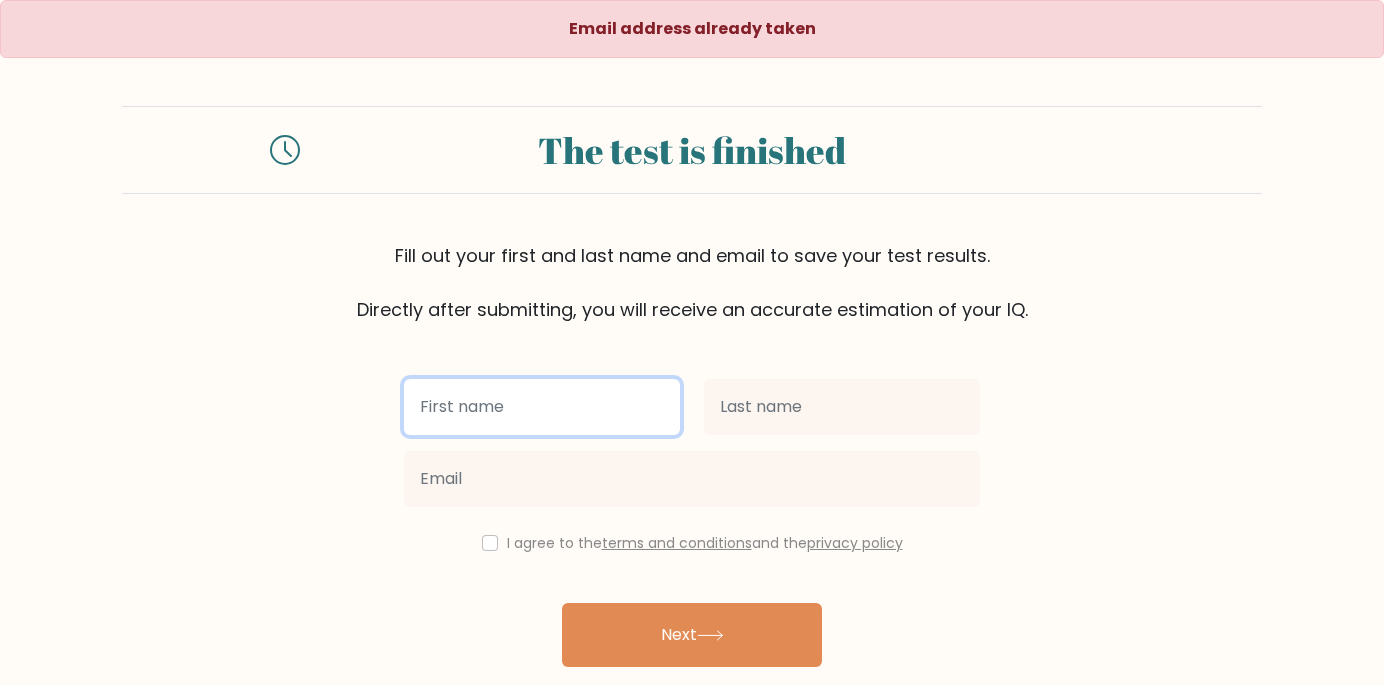click at bounding box center [542, 407] 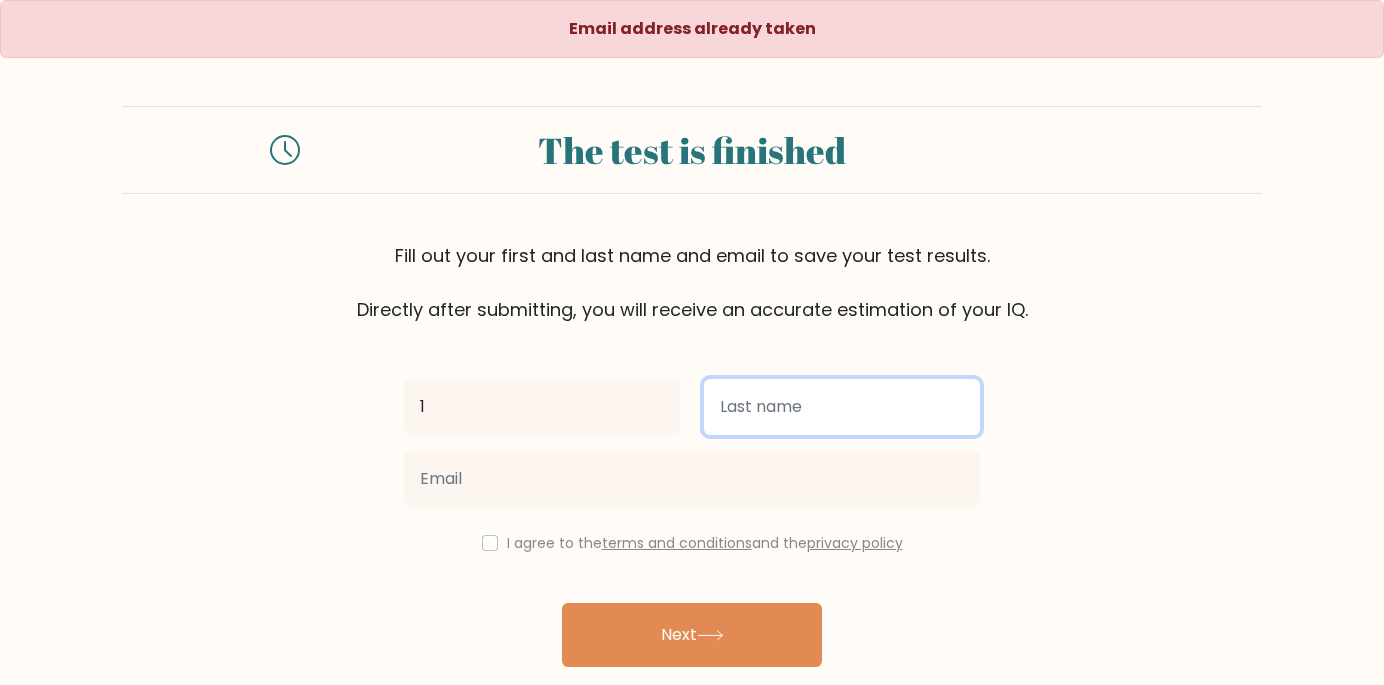 click at bounding box center (842, 407) 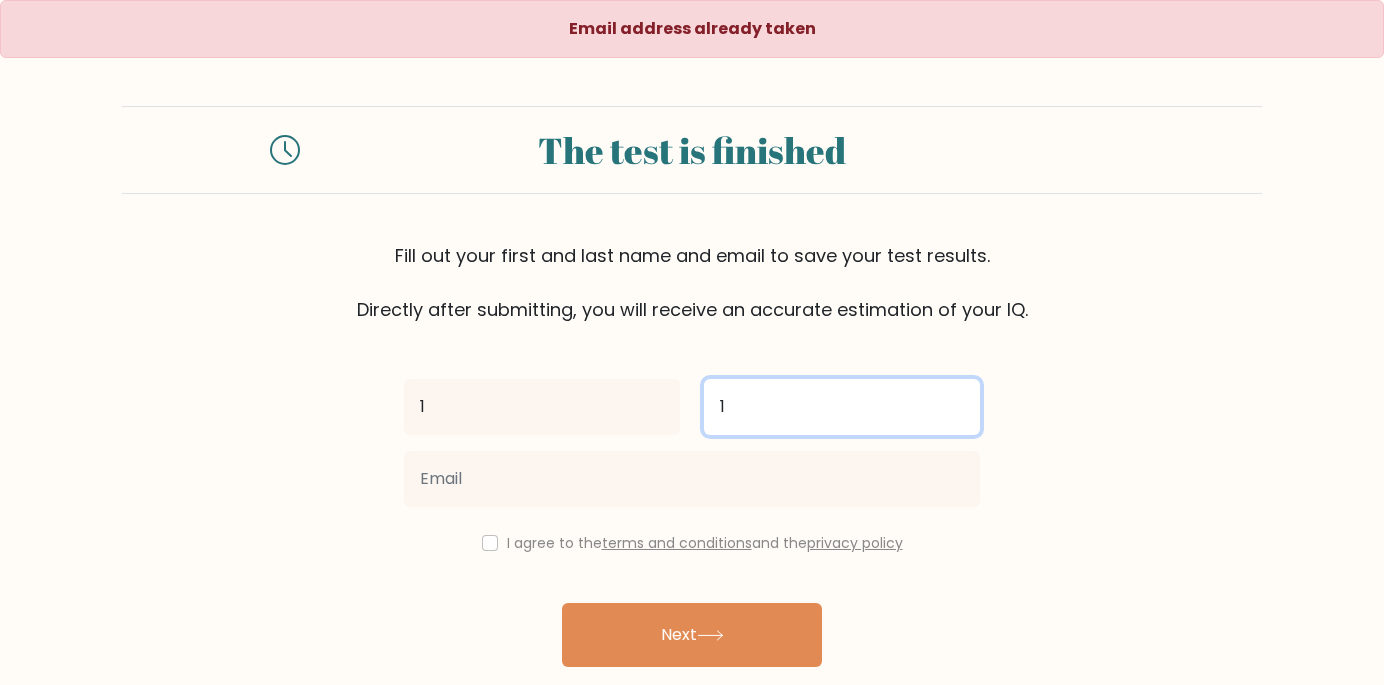 type on "1" 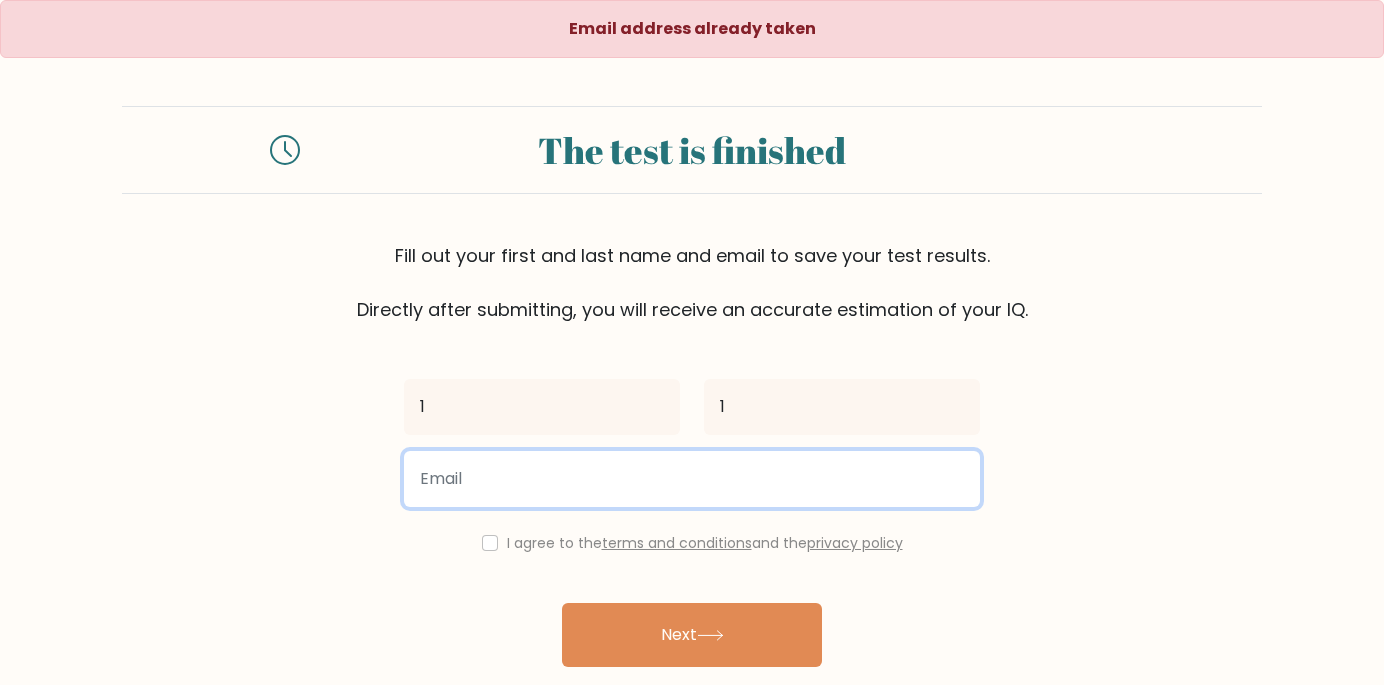click at bounding box center (692, 479) 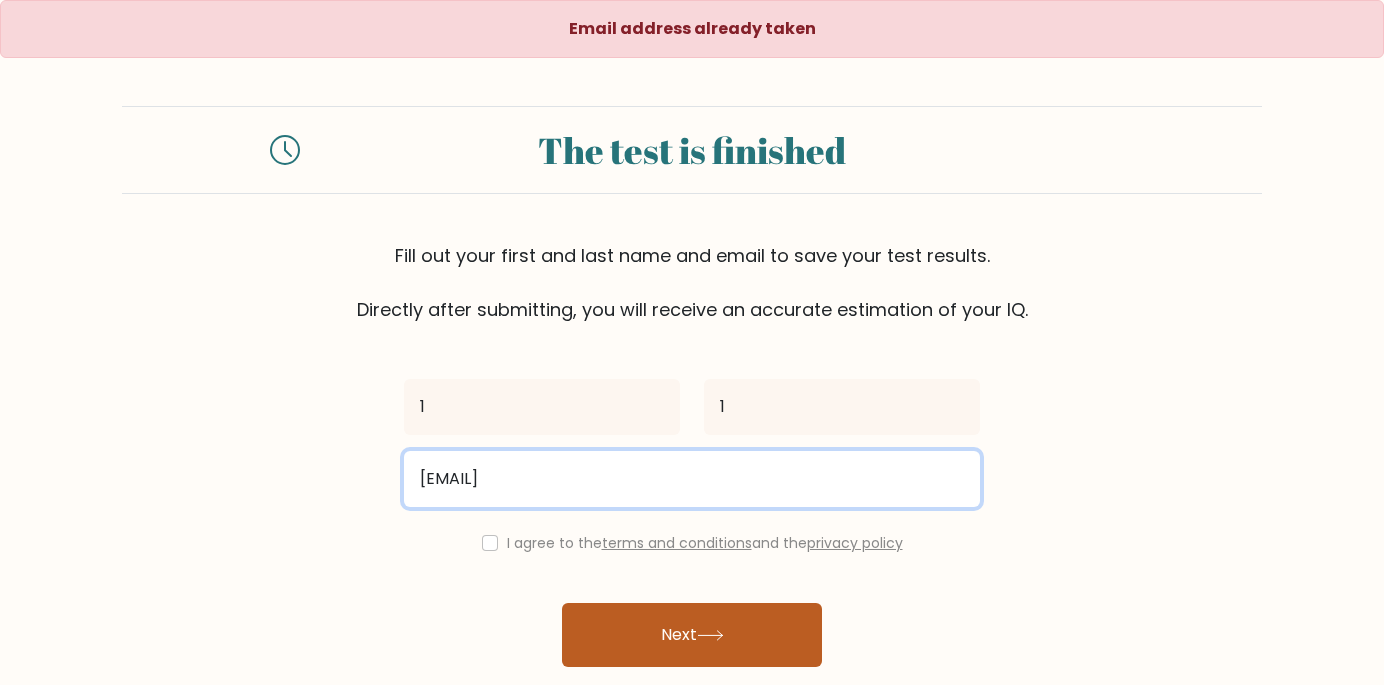 type on "[EMAIL]" 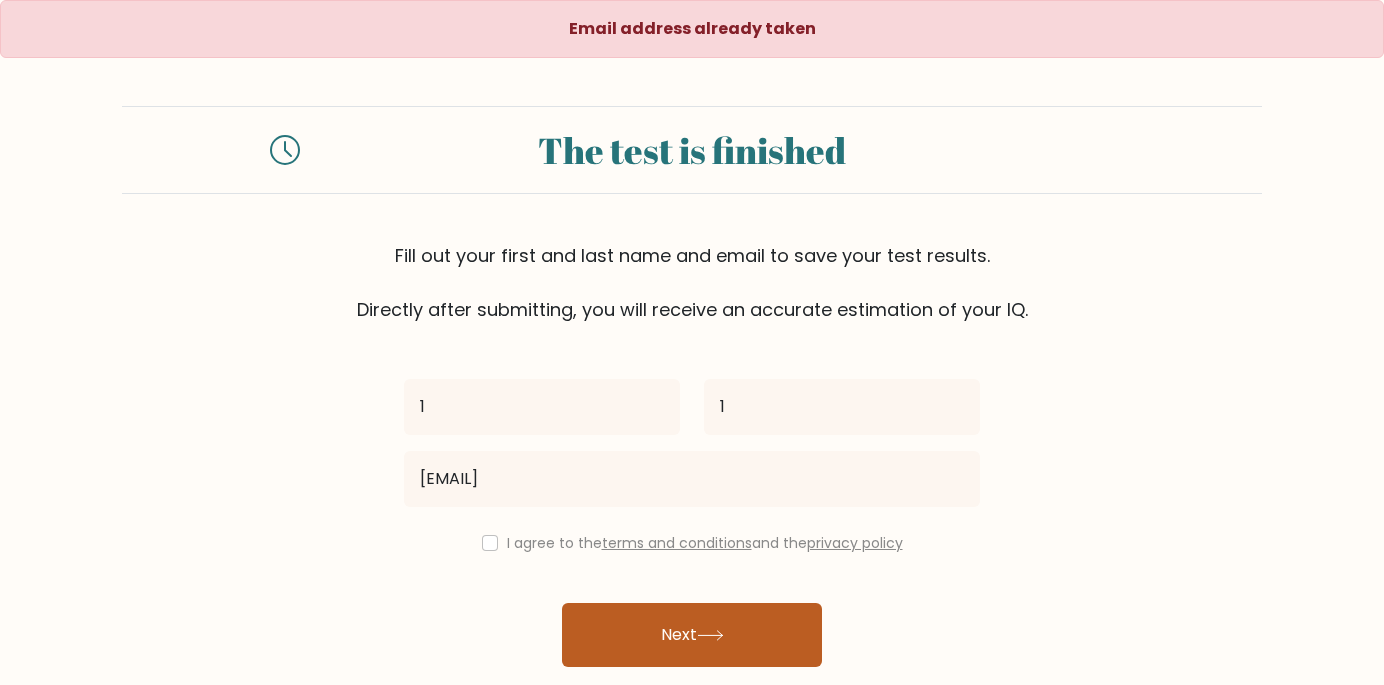 click on "Next" at bounding box center [692, 635] 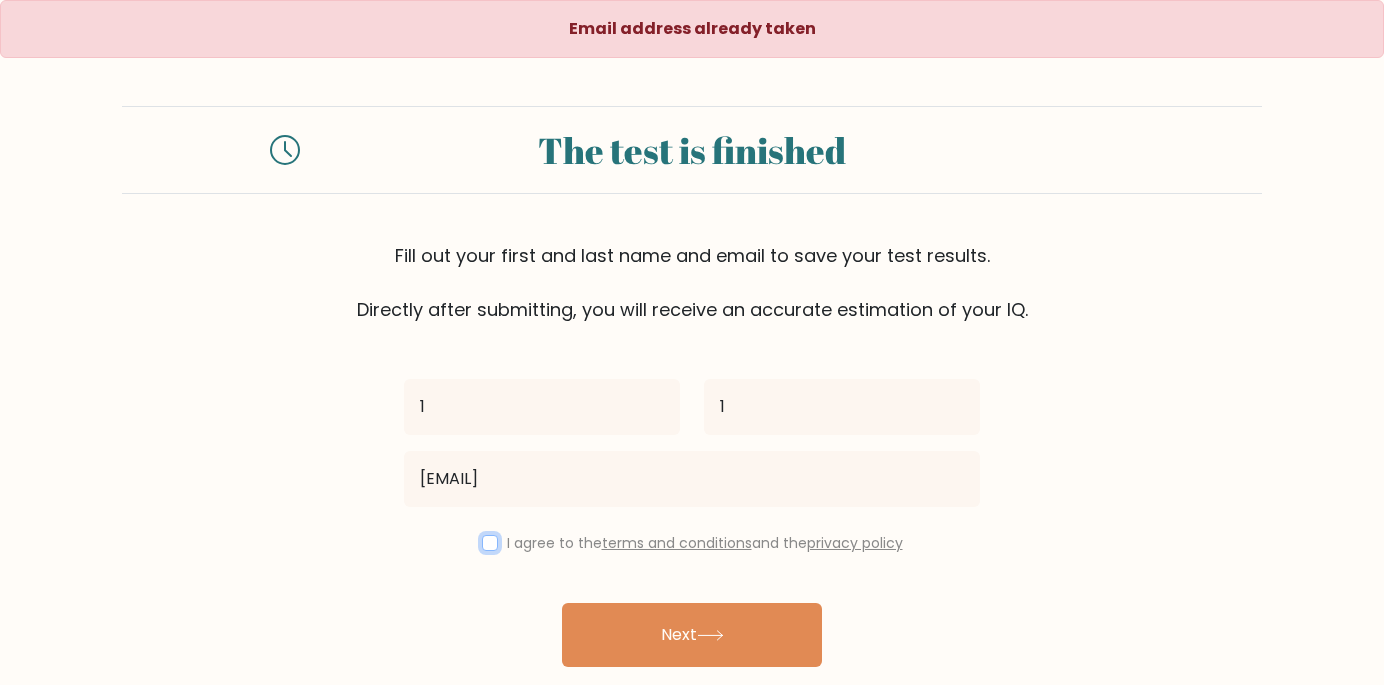 click at bounding box center [490, 543] 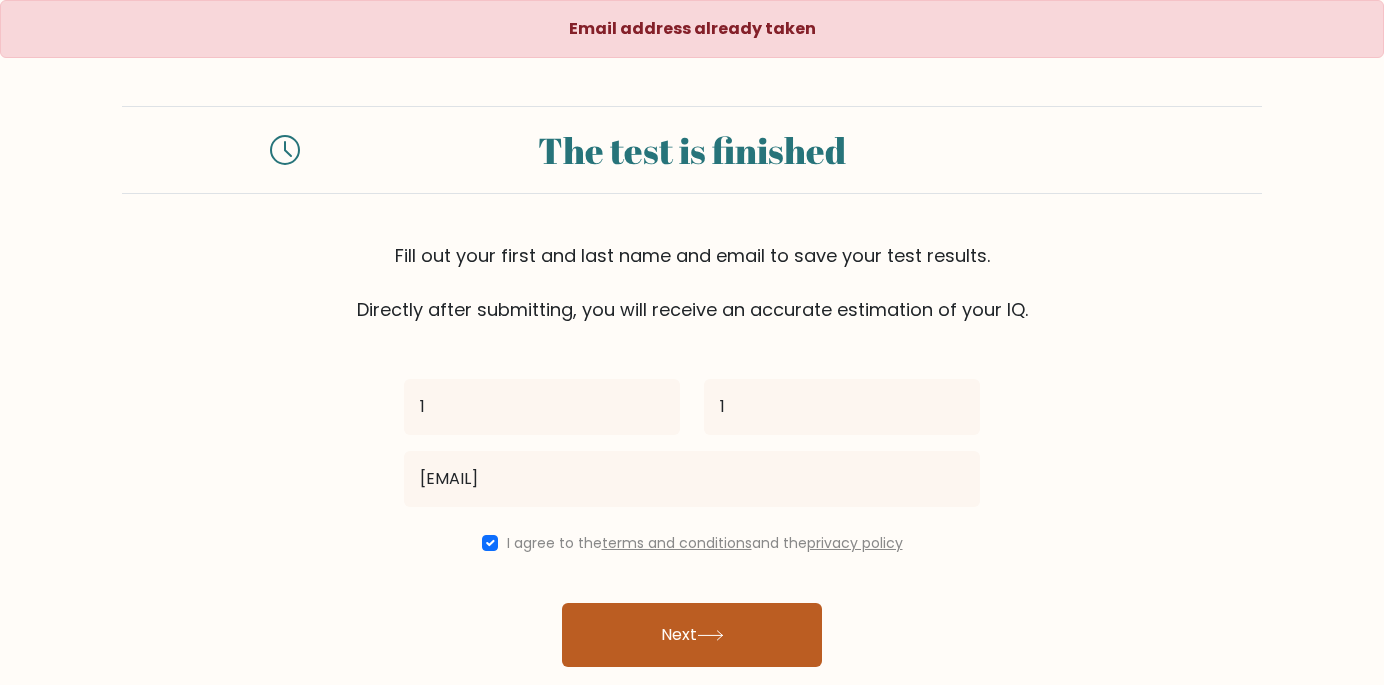 click on "Next" at bounding box center (692, 635) 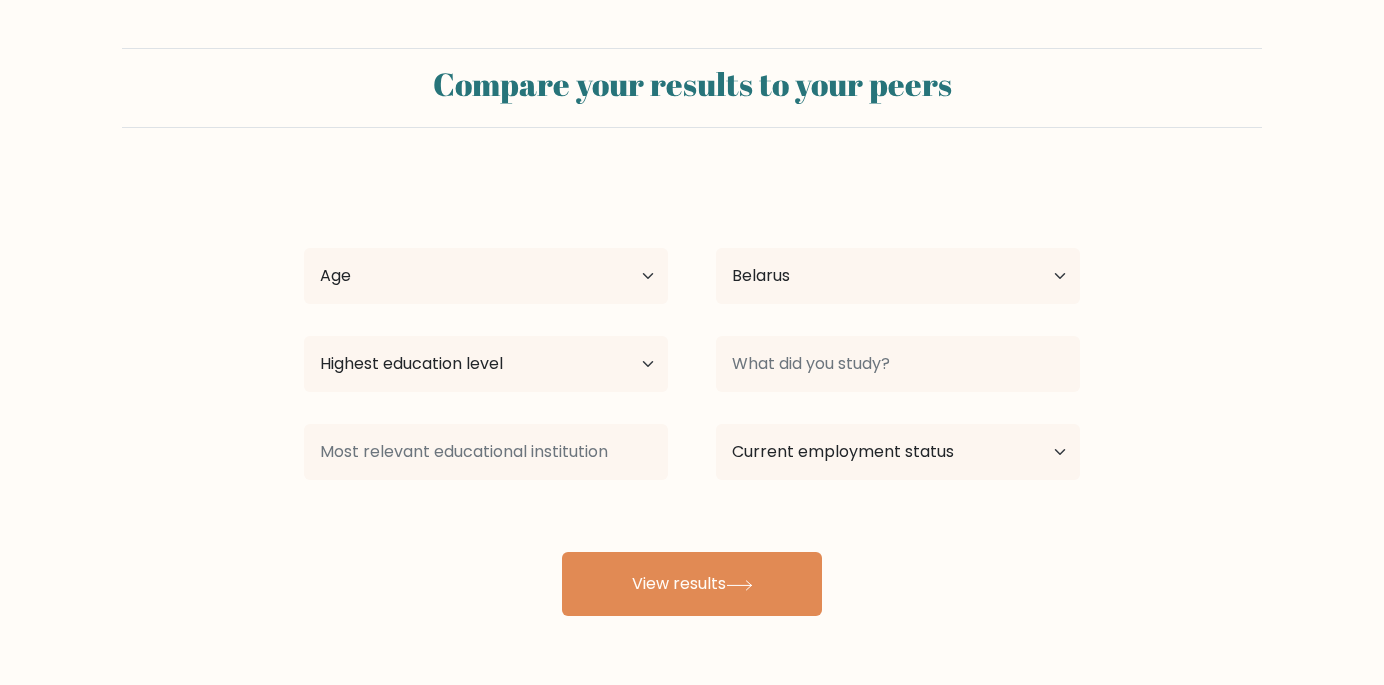 select on "BY" 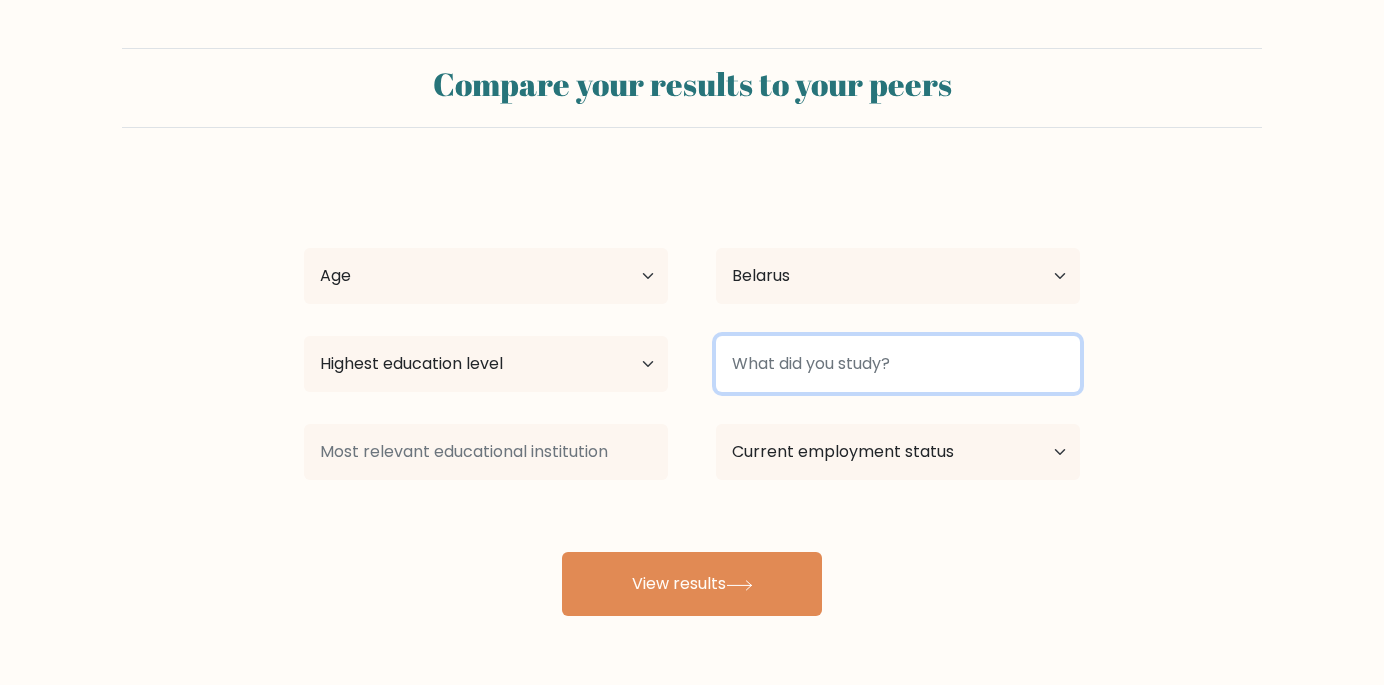 click at bounding box center (898, 364) 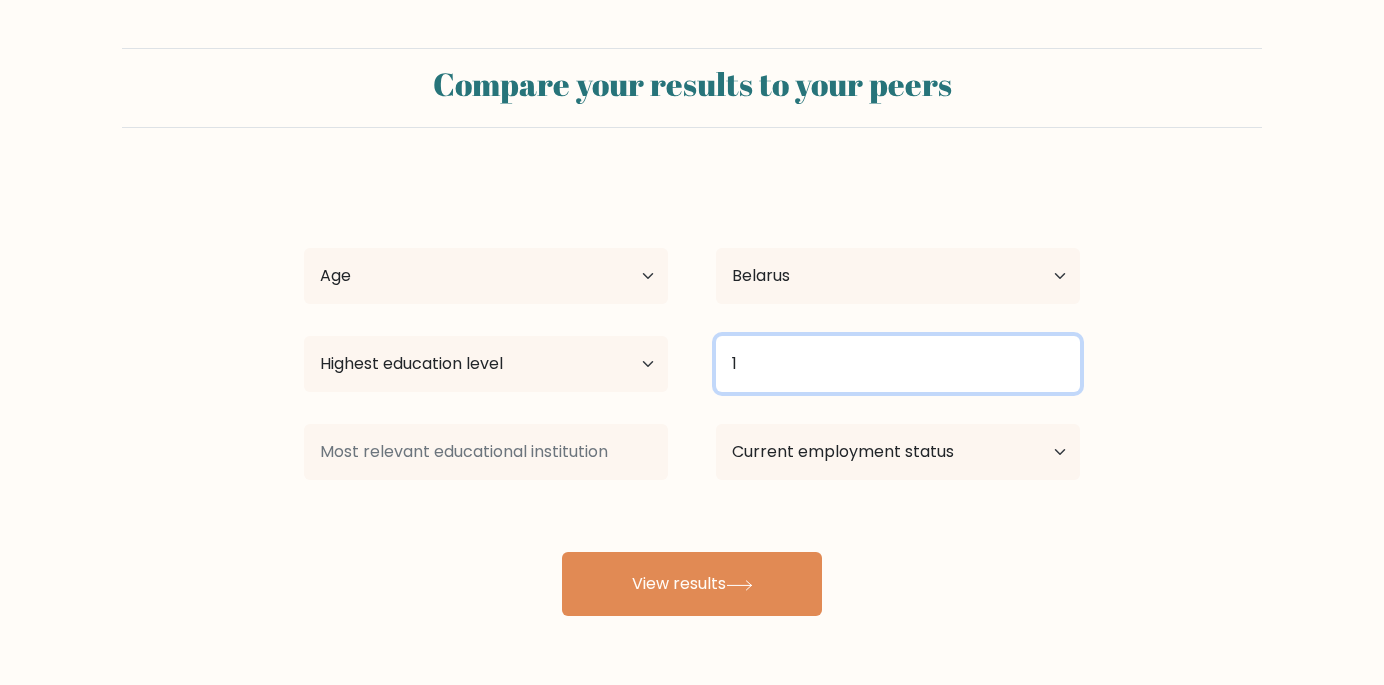 type on "1" 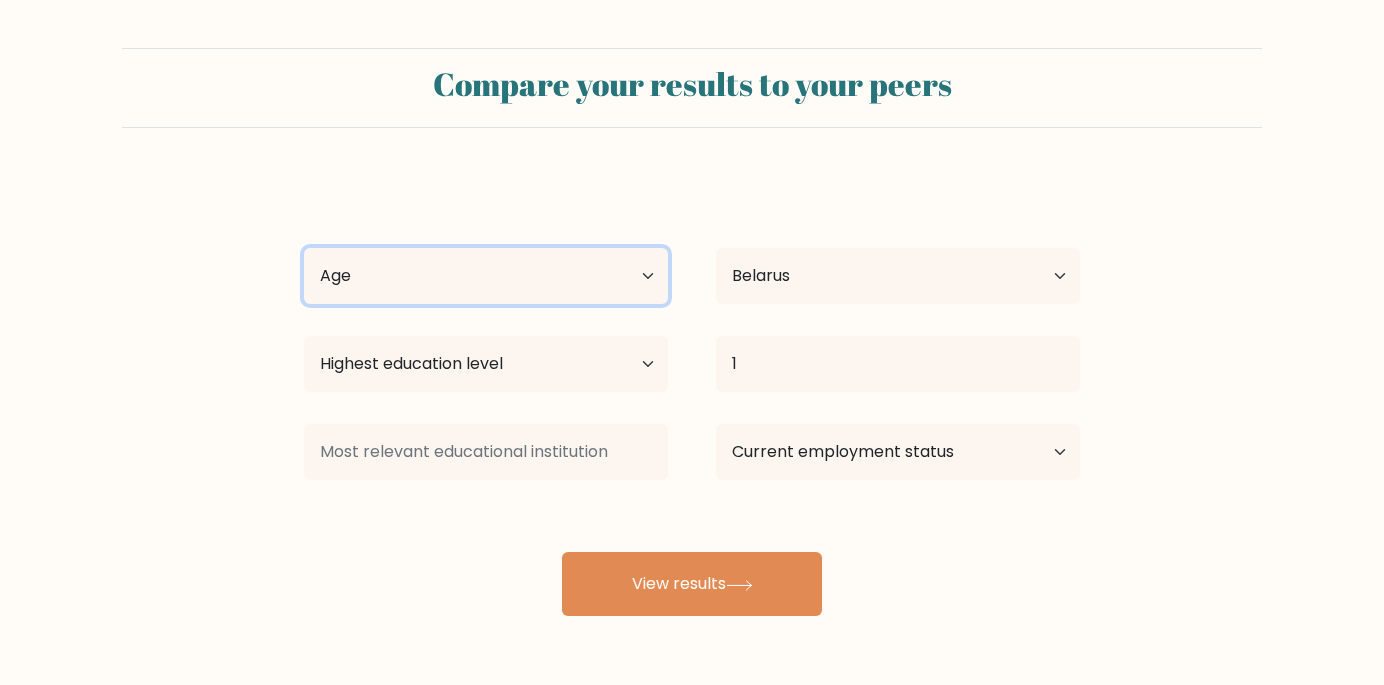 click on "Age
Under 18 years old
18-24 years old
25-34 years old
35-44 years old
45-54 years old
55-64 years old
65 years old and above" at bounding box center [486, 276] 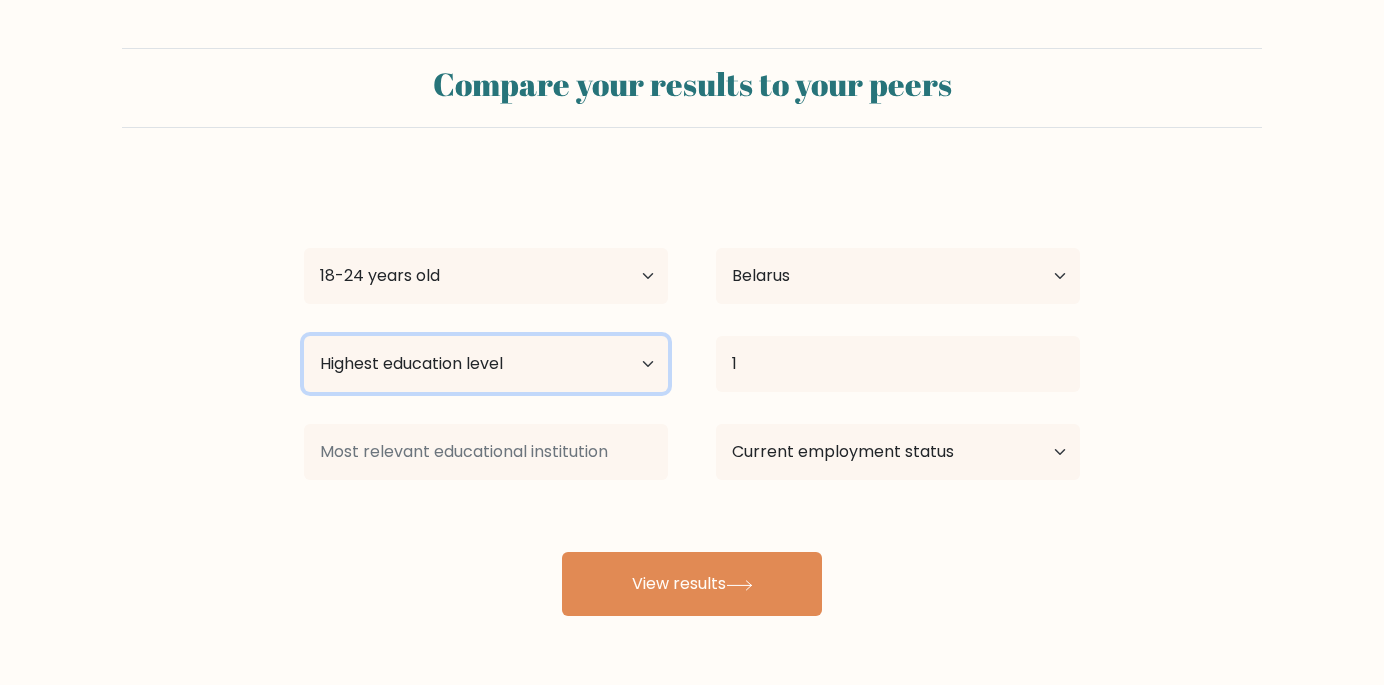 click on "Highest education level
No schooling
Primary
Lower Secondary
Upper Secondary
Occupation Specific
Bachelor's degree
Master's degree
Doctoral degree" at bounding box center [486, 364] 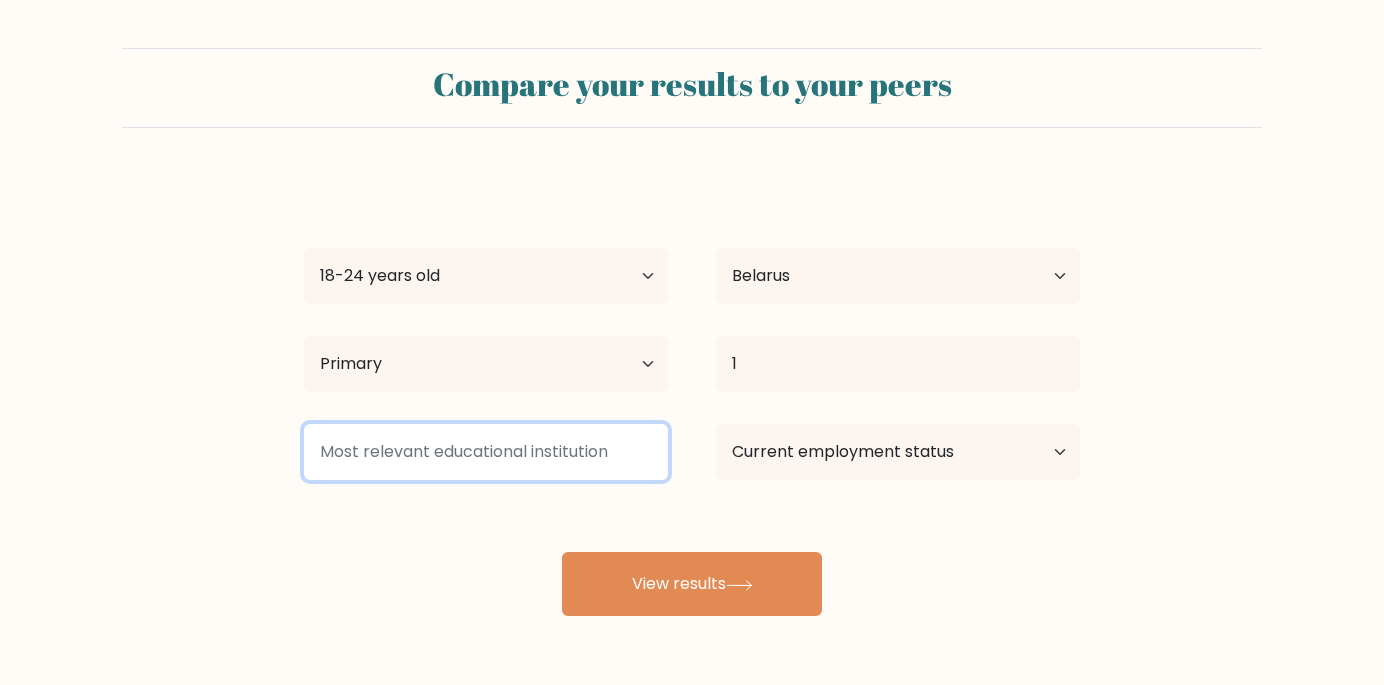 click at bounding box center (486, 452) 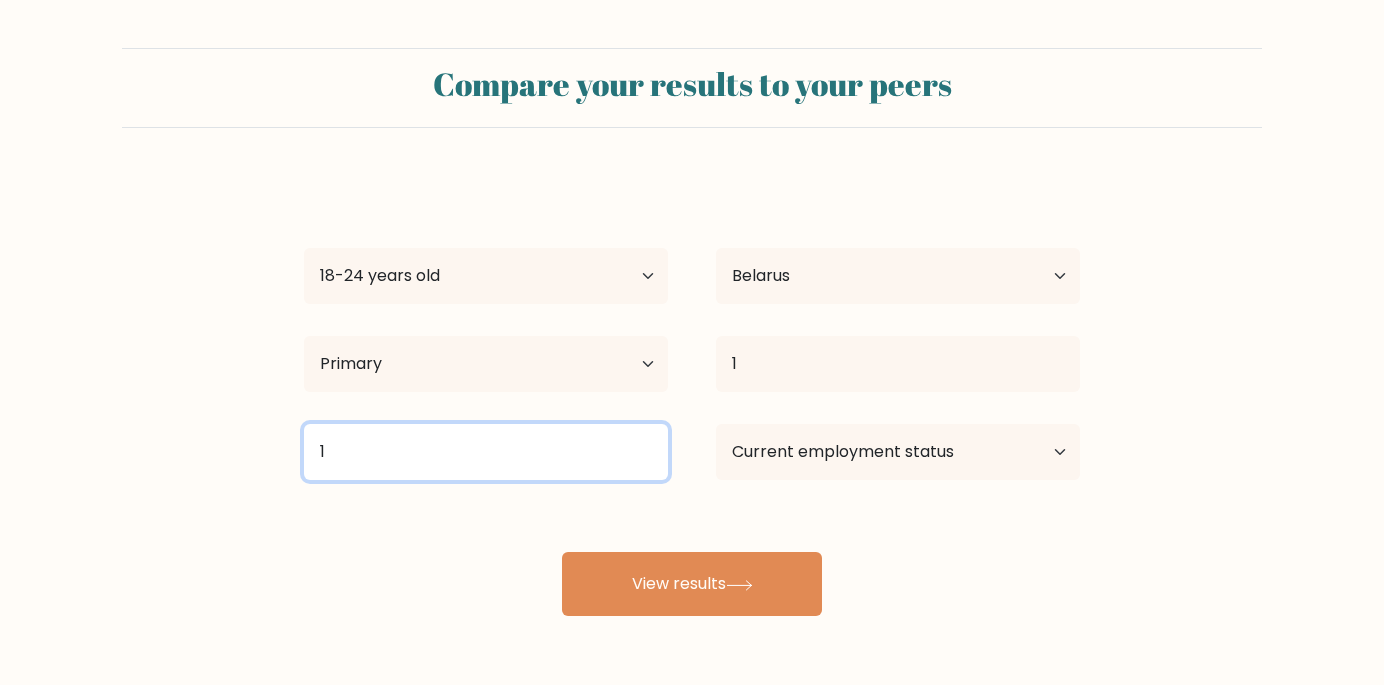type on "1" 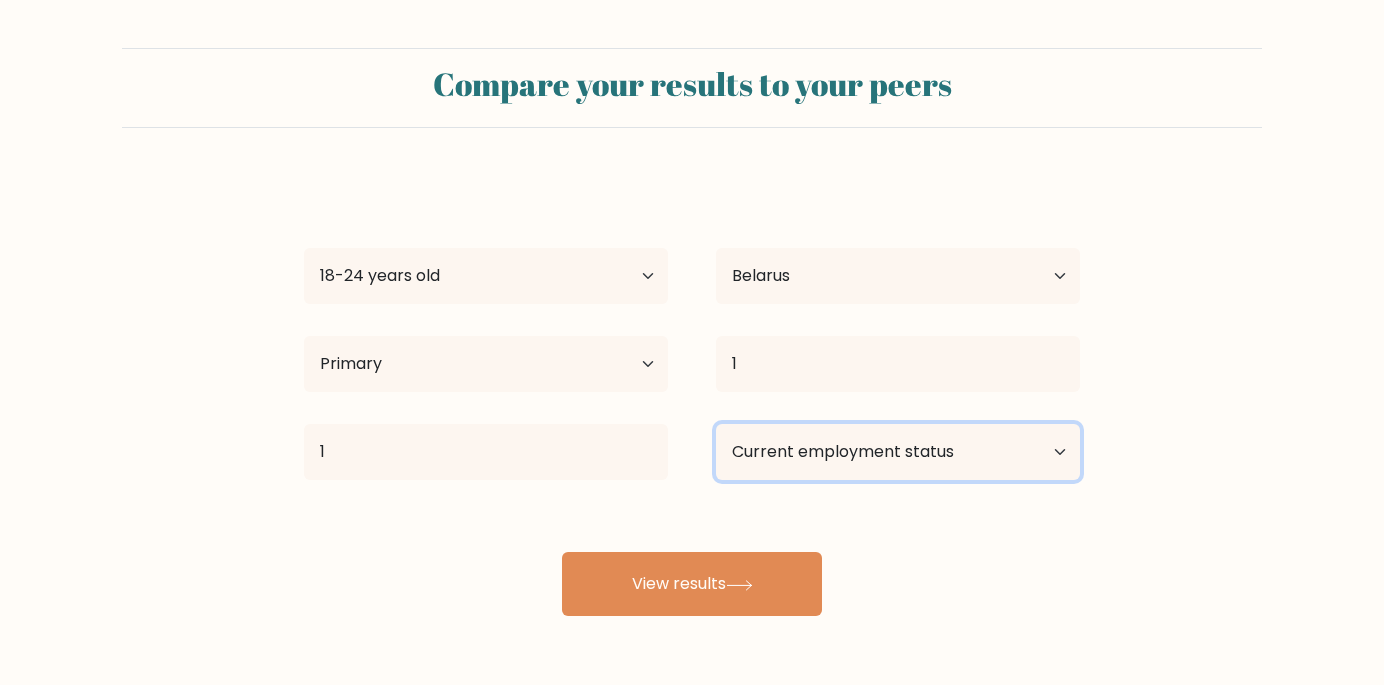 click on "Current employment status
Employed
Student
Retired
Other / prefer not to answer" at bounding box center (898, 452) 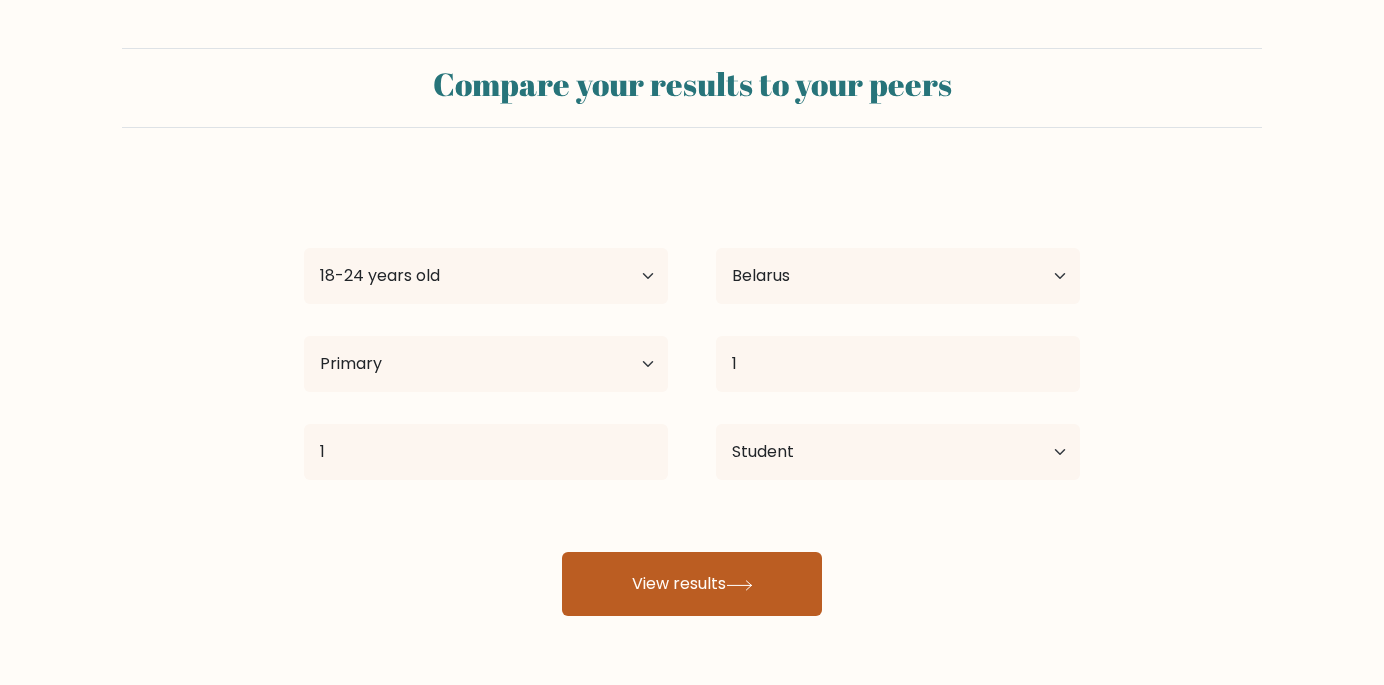 click on "View results" at bounding box center (692, 584) 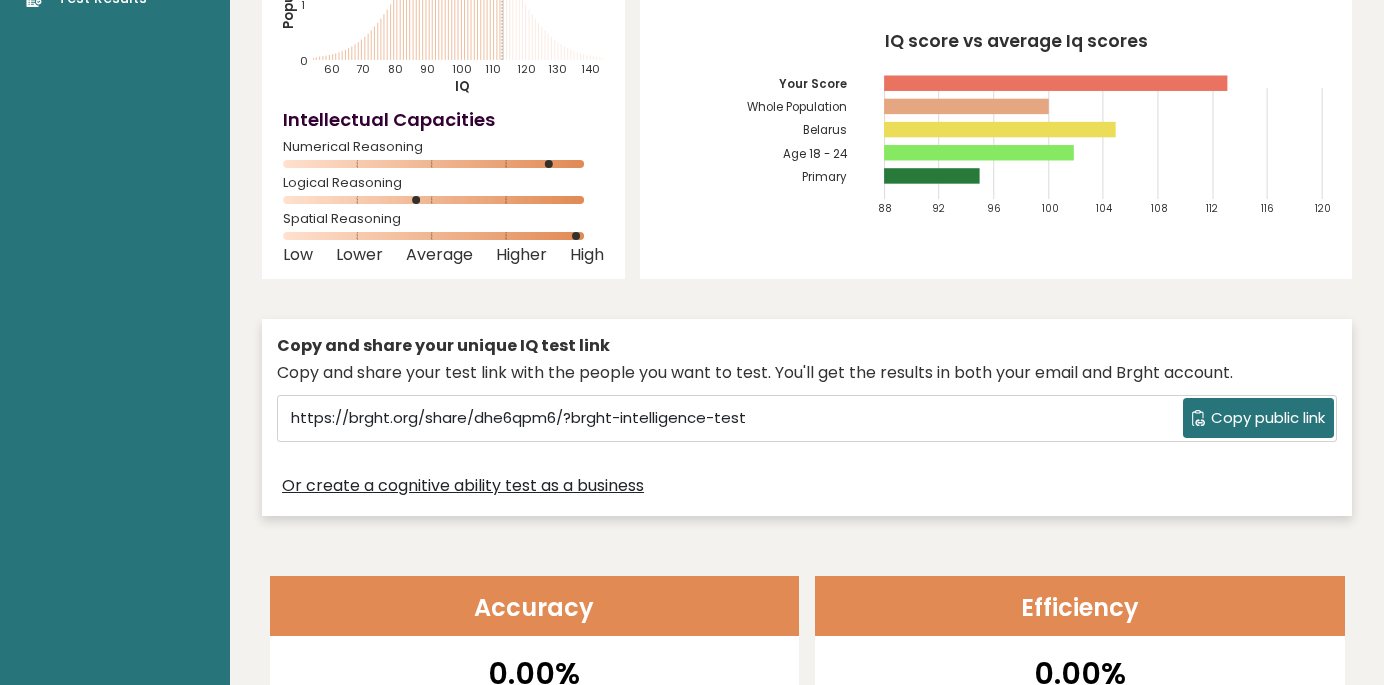 scroll, scrollTop: 285, scrollLeft: 0, axis: vertical 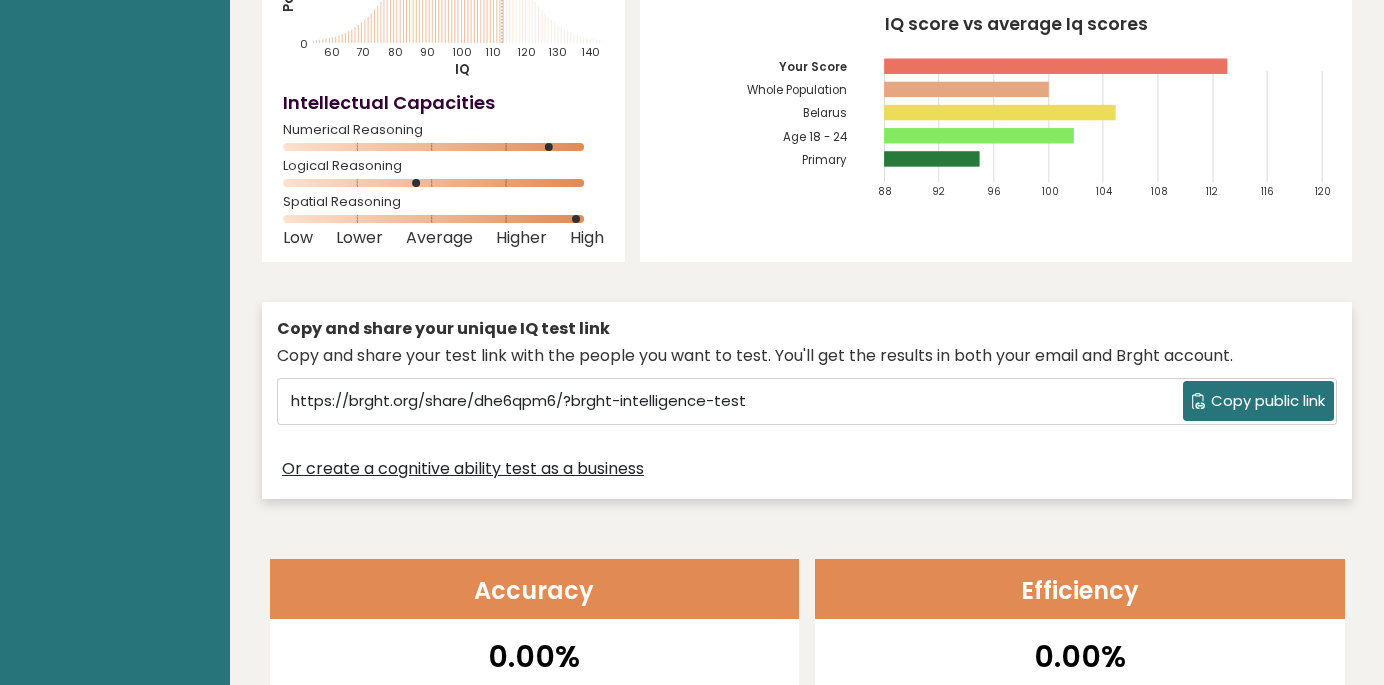 click on "Copy public link" at bounding box center [1268, 401] 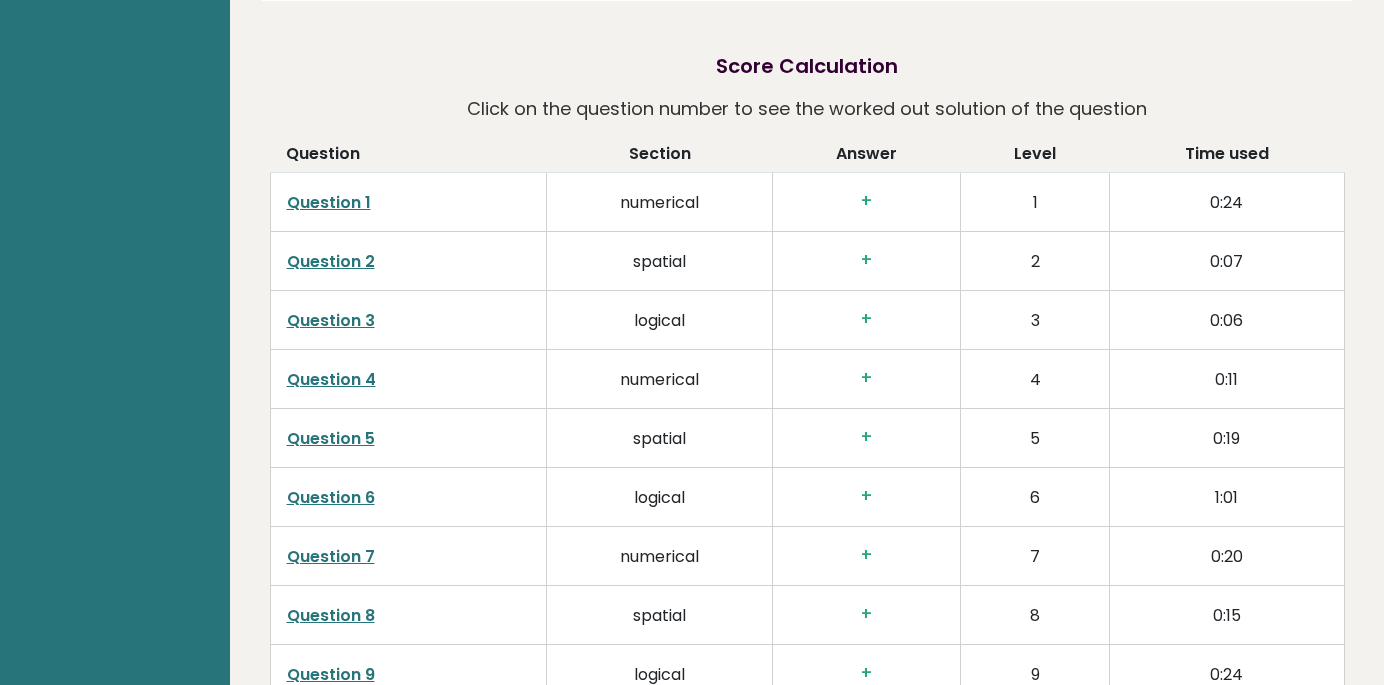 scroll, scrollTop: 3018, scrollLeft: 0, axis: vertical 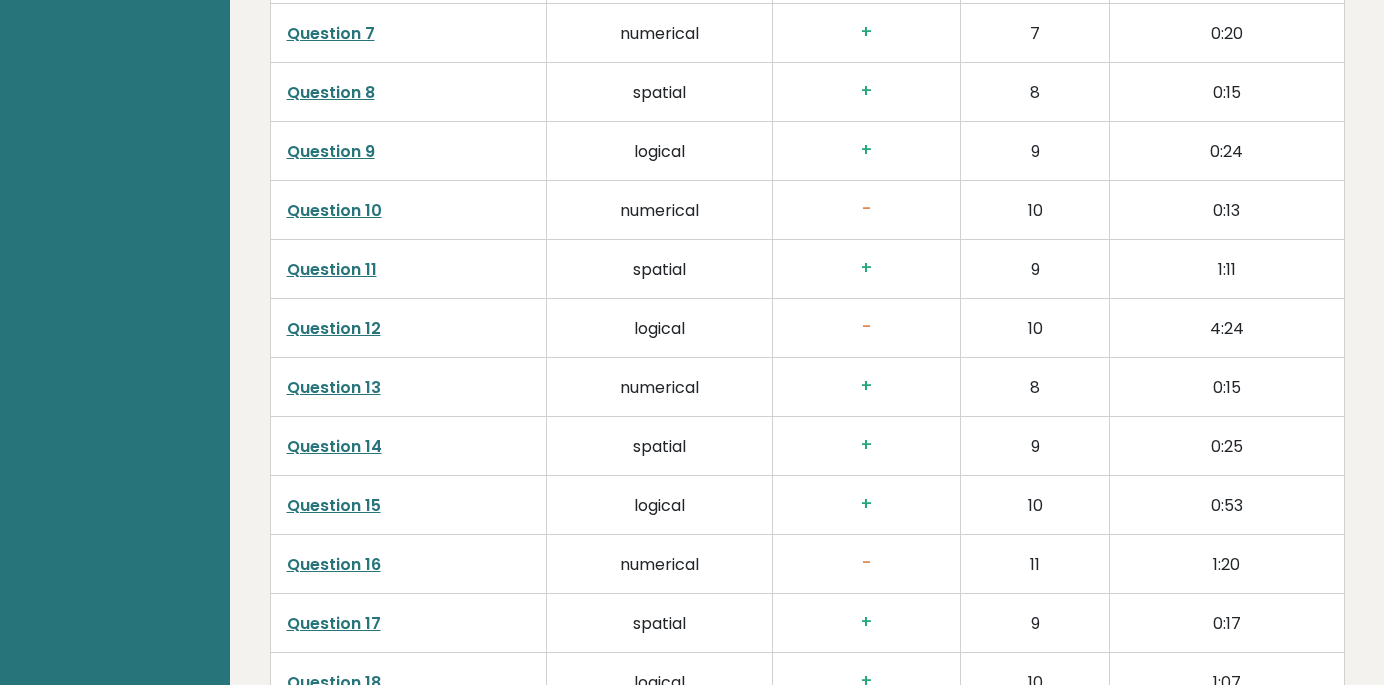click on "Question
12" at bounding box center (334, 328) 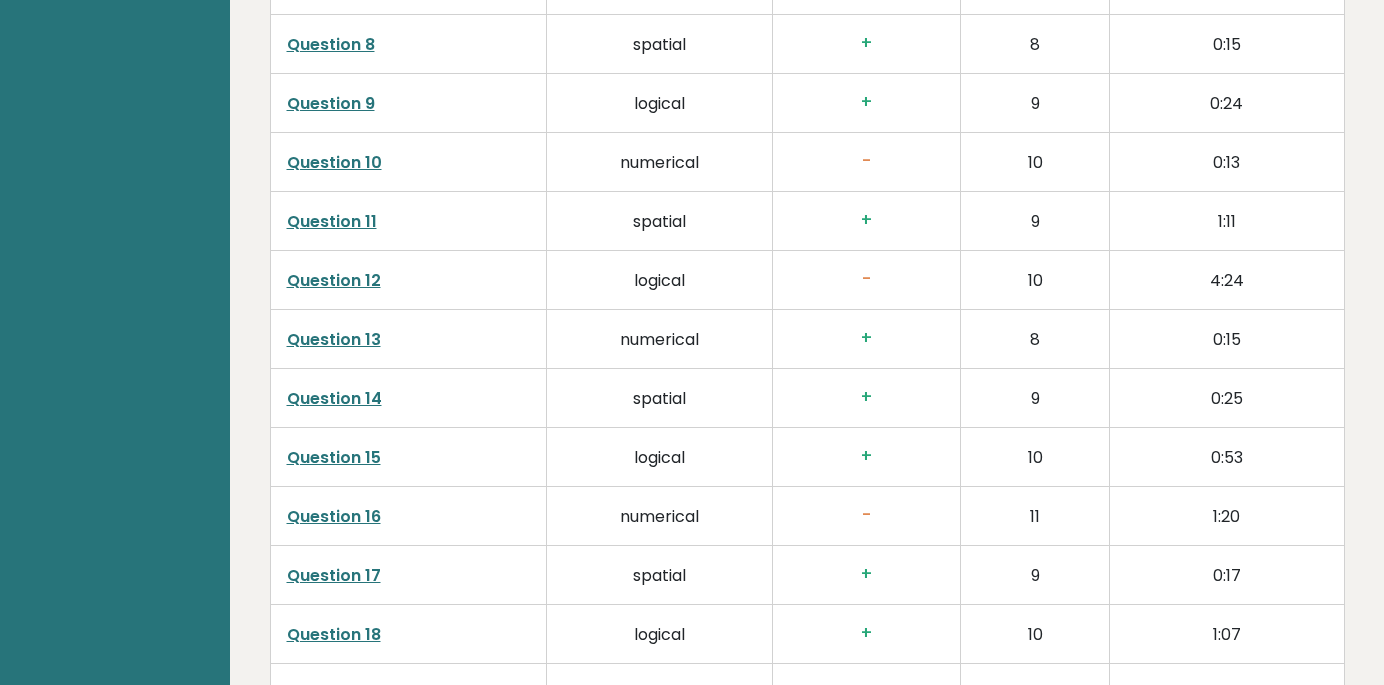 scroll, scrollTop: 3365, scrollLeft: 0, axis: vertical 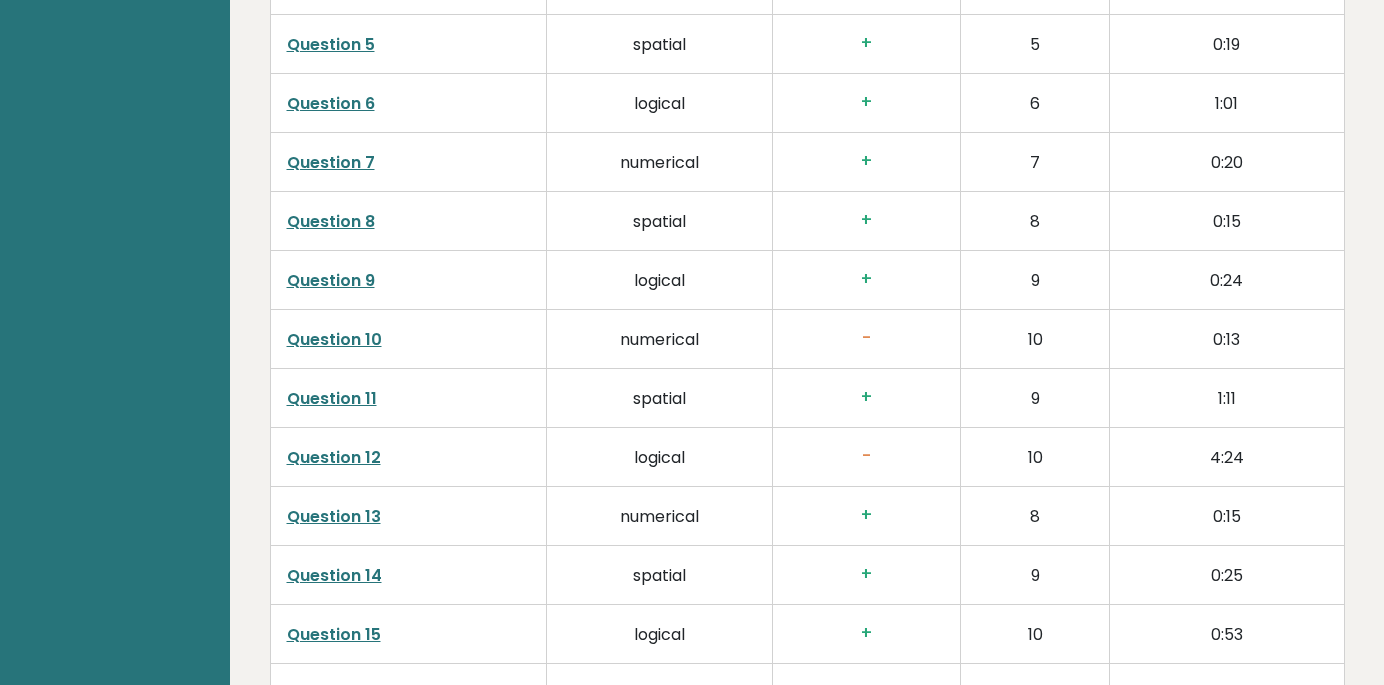 click on "Question
12" at bounding box center [334, 457] 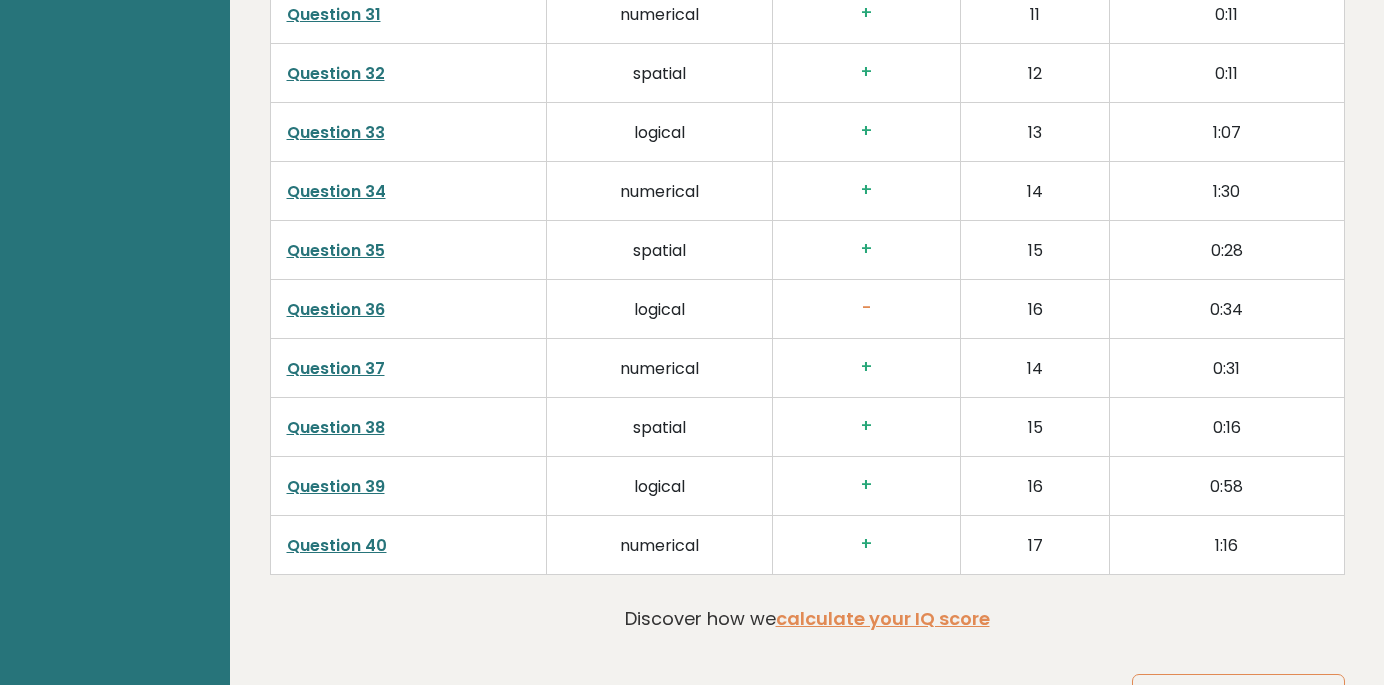 scroll, scrollTop: 4924, scrollLeft: 0, axis: vertical 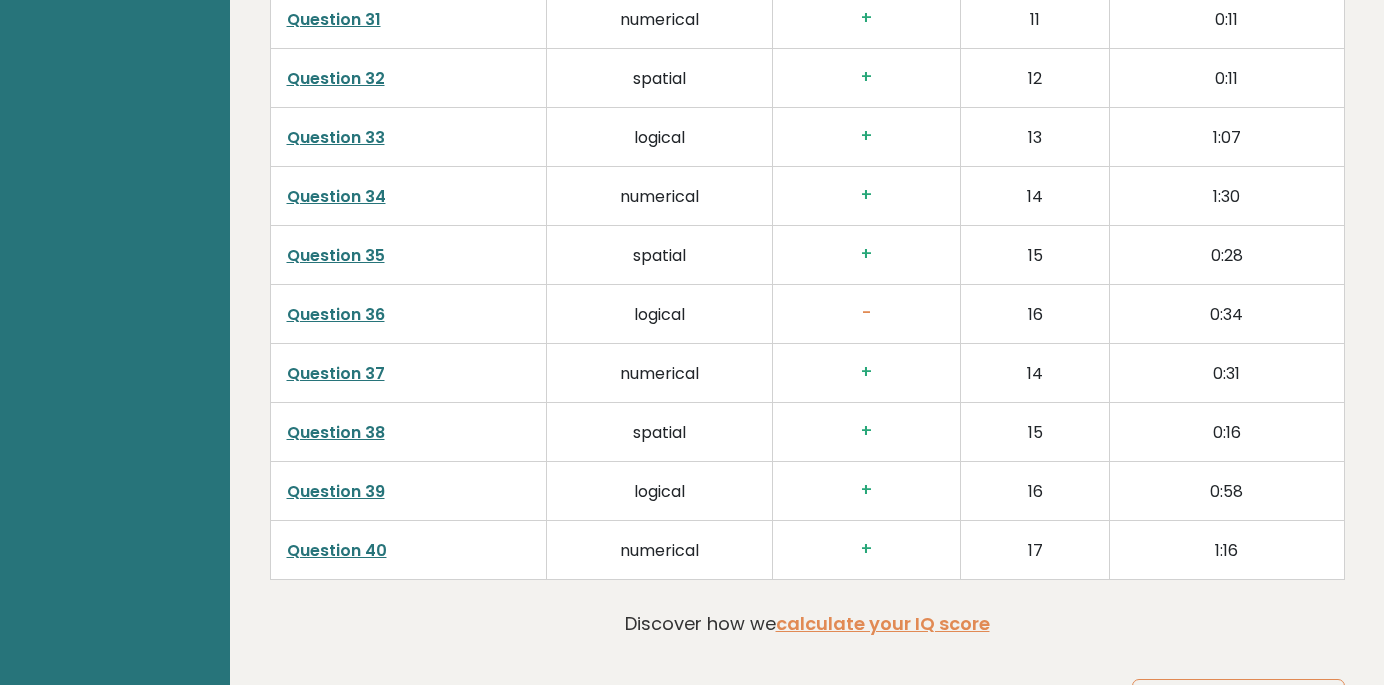 click on "Question
36" at bounding box center [336, 314] 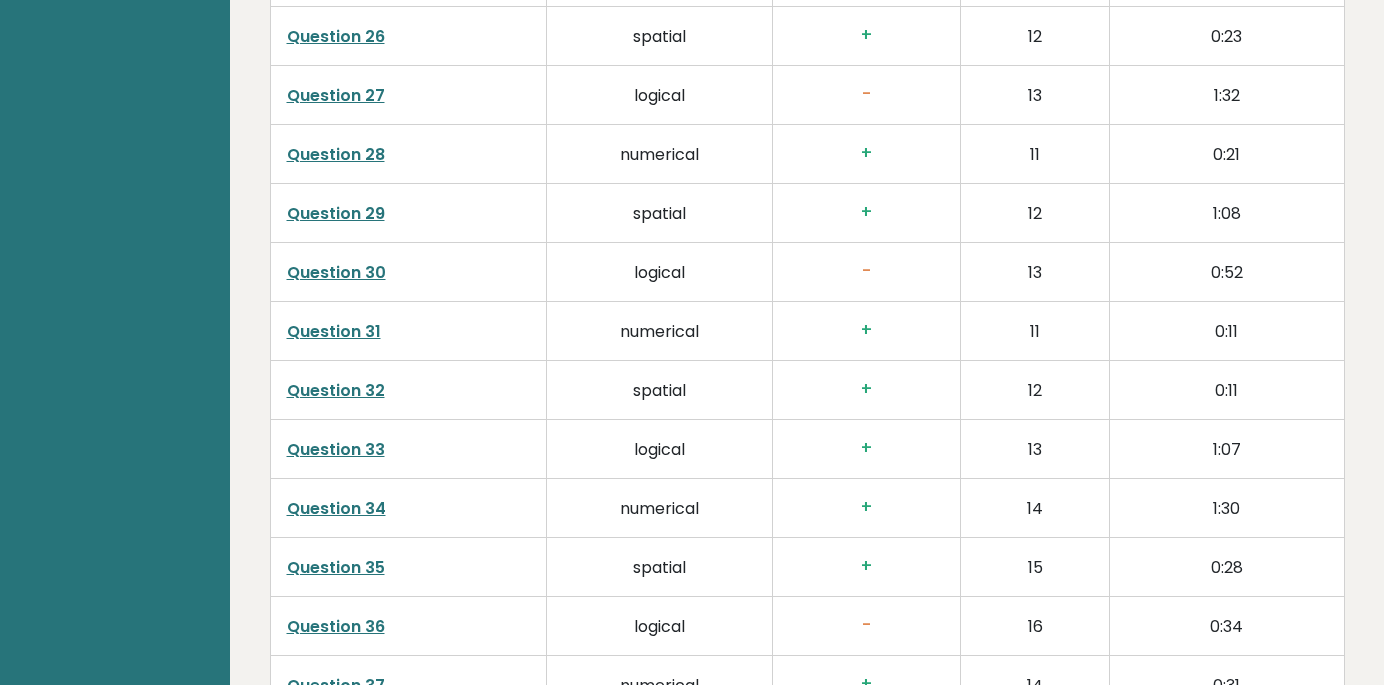 scroll, scrollTop: 4599, scrollLeft: 0, axis: vertical 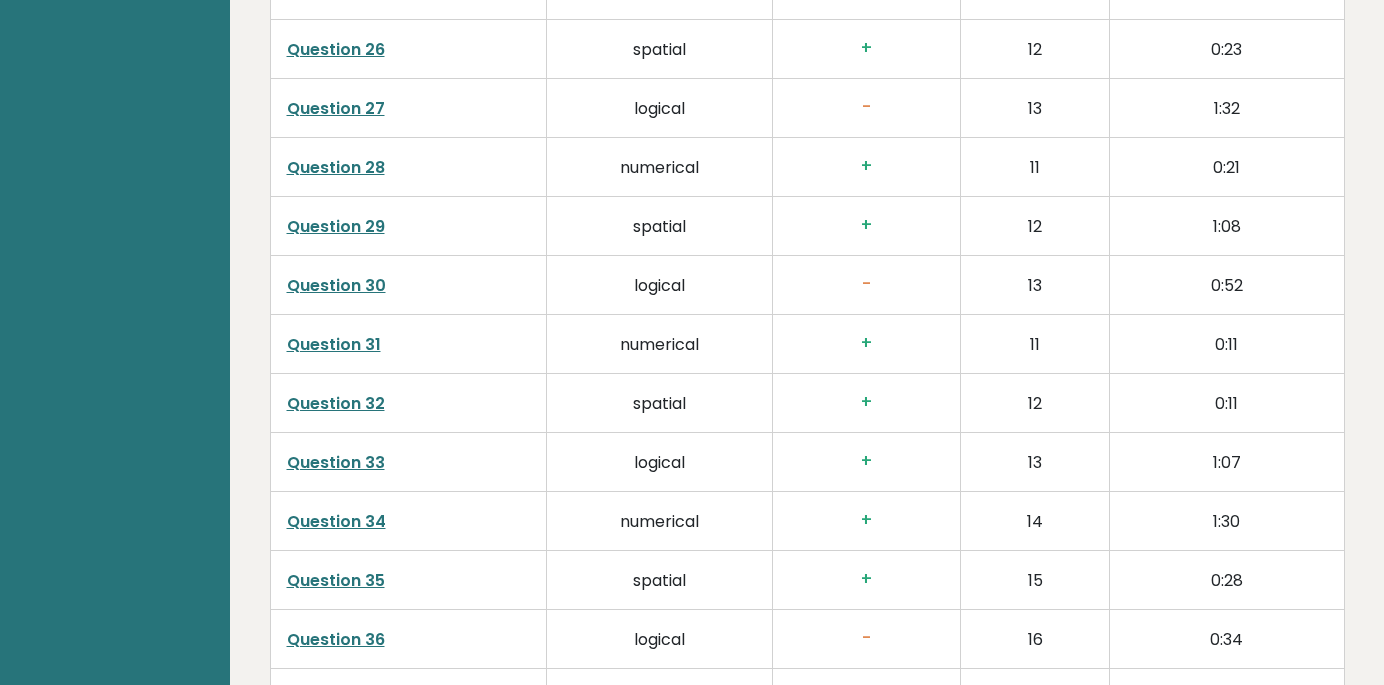 click on "Question
30" at bounding box center (336, 285) 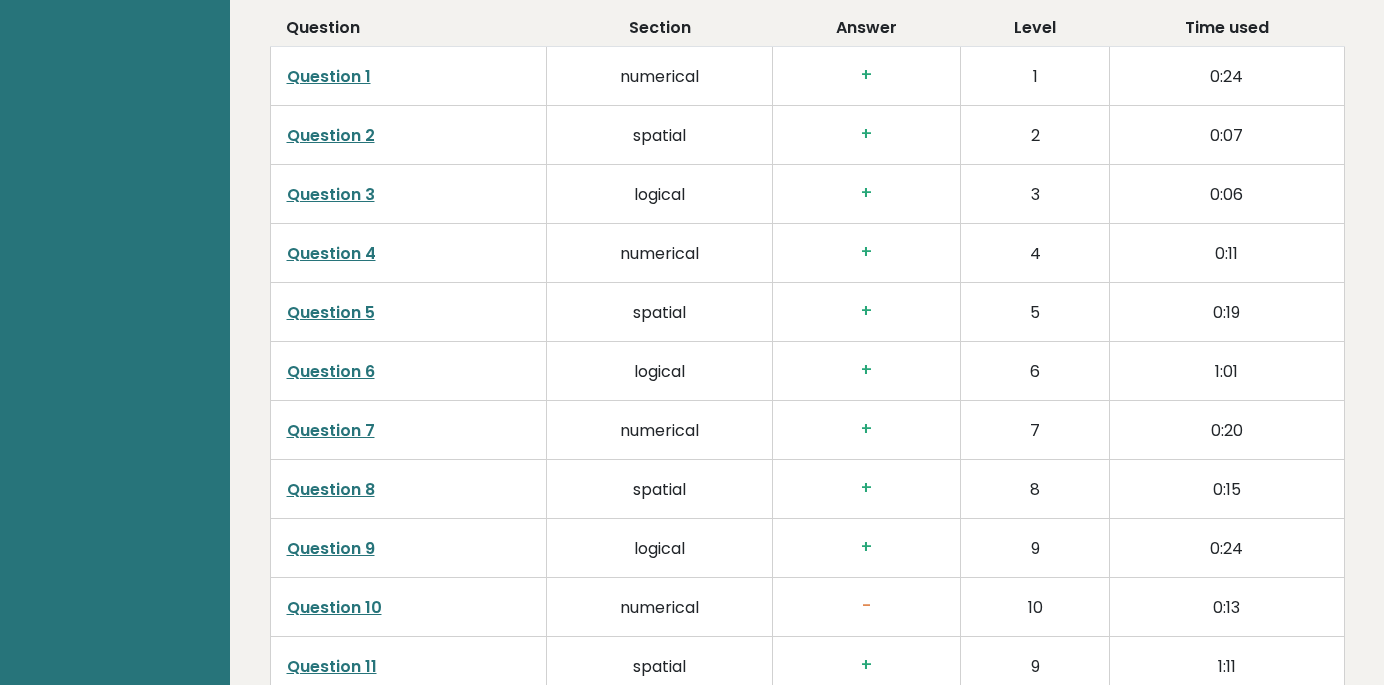 scroll, scrollTop: 3242, scrollLeft: 0, axis: vertical 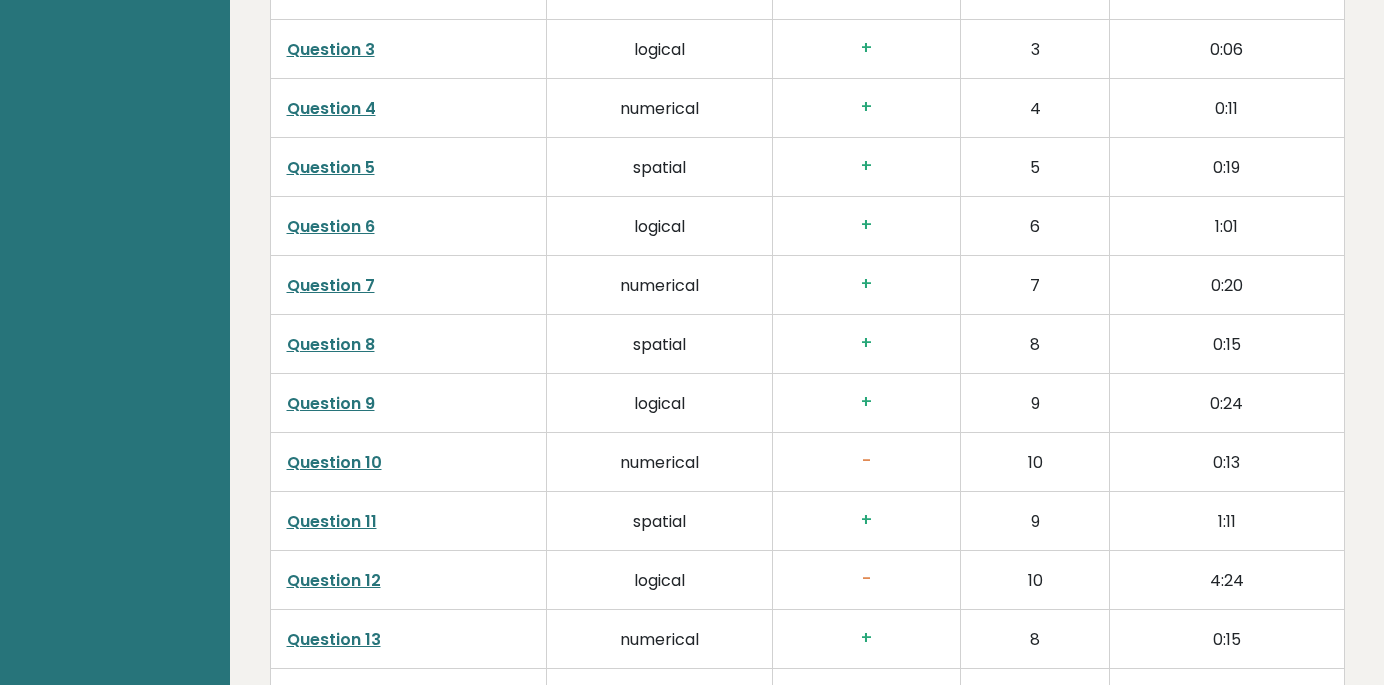 click on "Question
10" at bounding box center (334, 462) 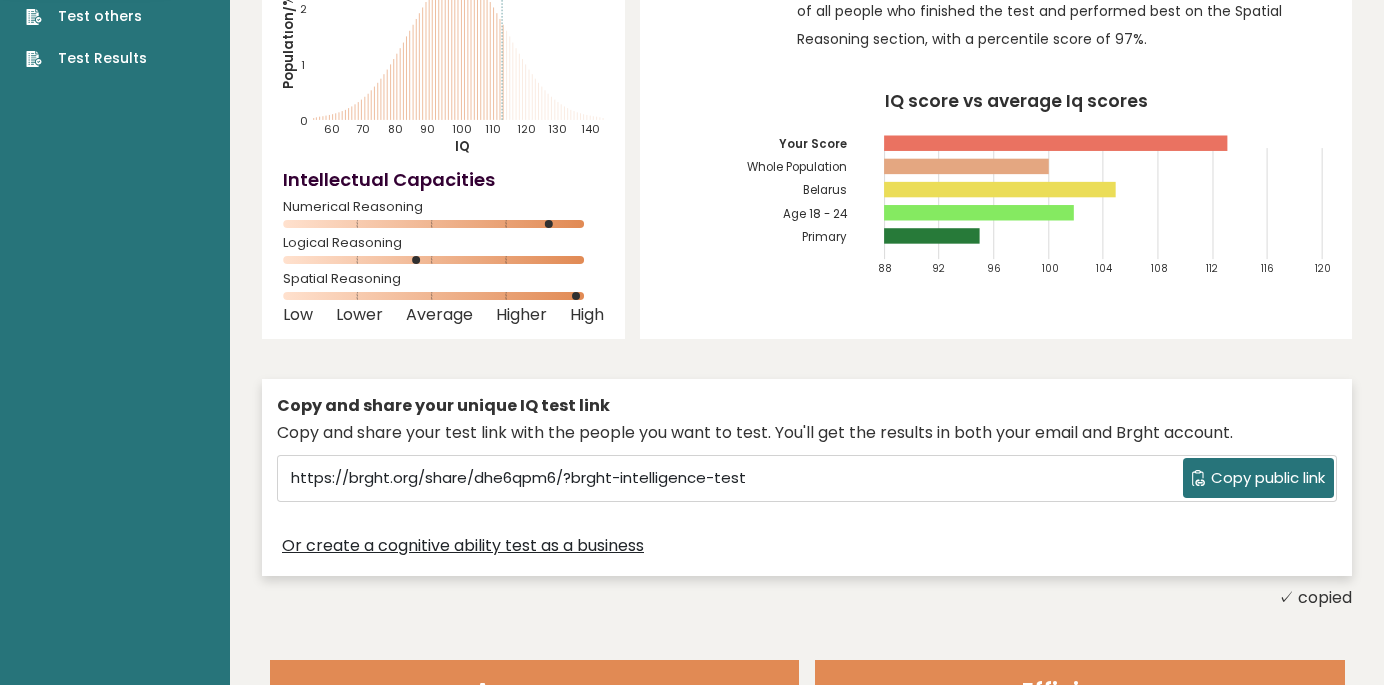 scroll, scrollTop: 0, scrollLeft: 0, axis: both 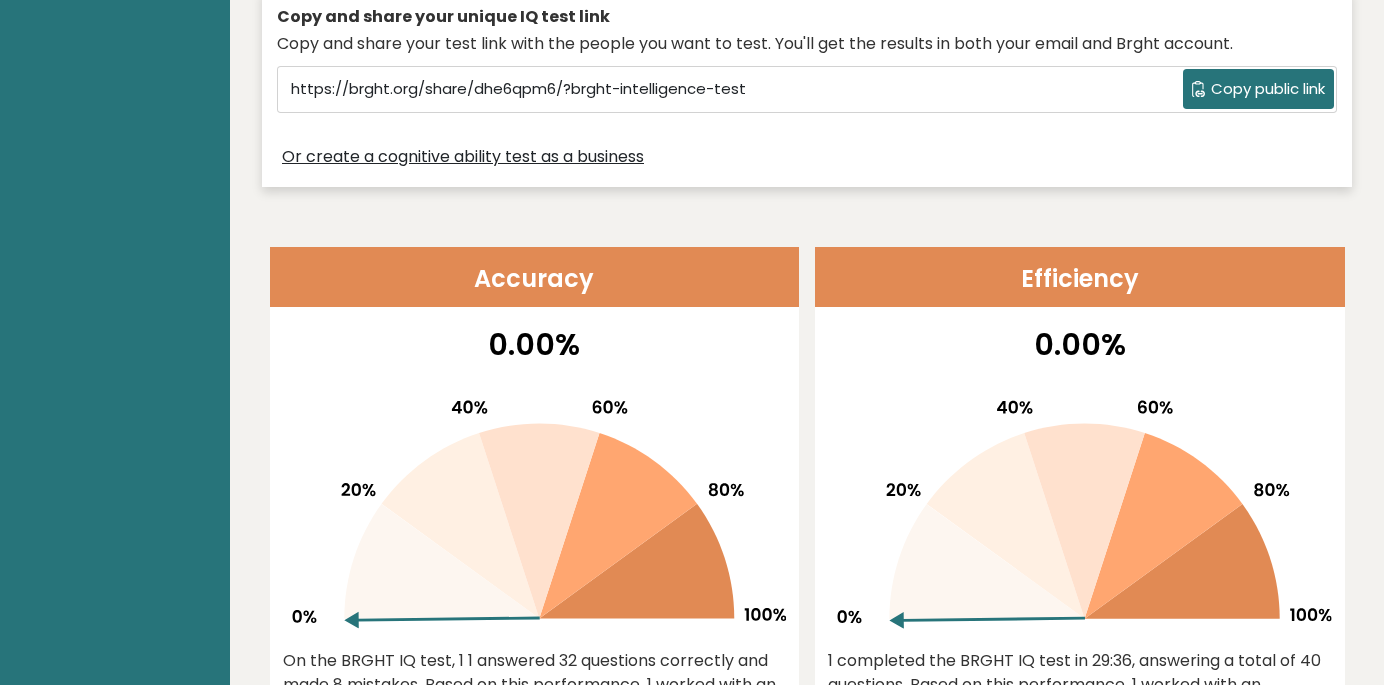 click on "Copy public link" at bounding box center (1268, 89) 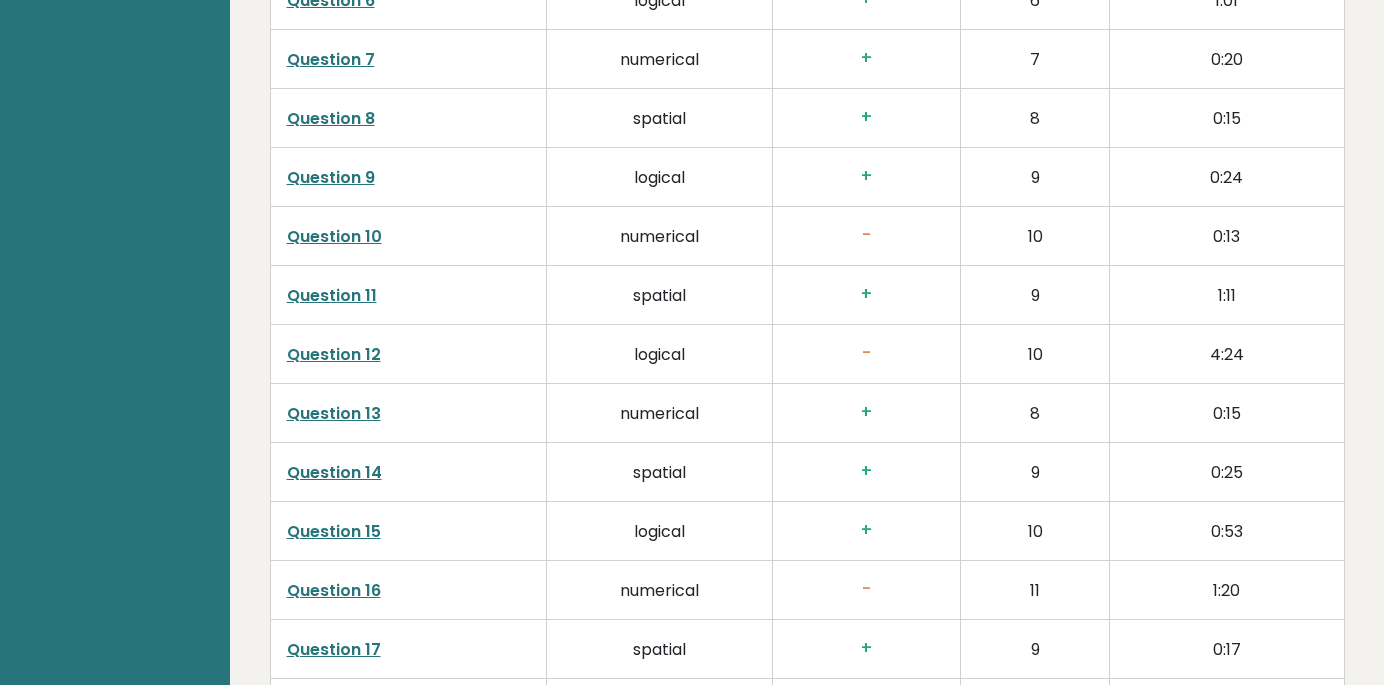 scroll, scrollTop: 3469, scrollLeft: 0, axis: vertical 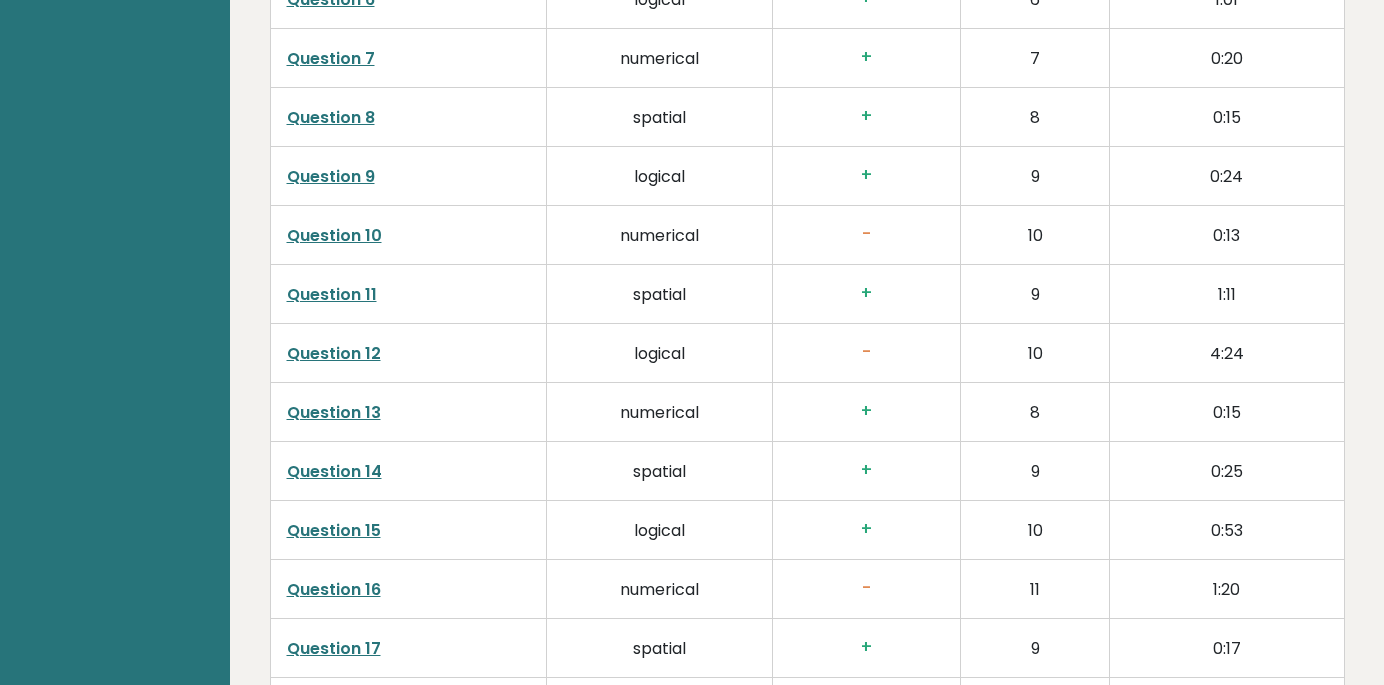 click on "Question
12" at bounding box center (334, 353) 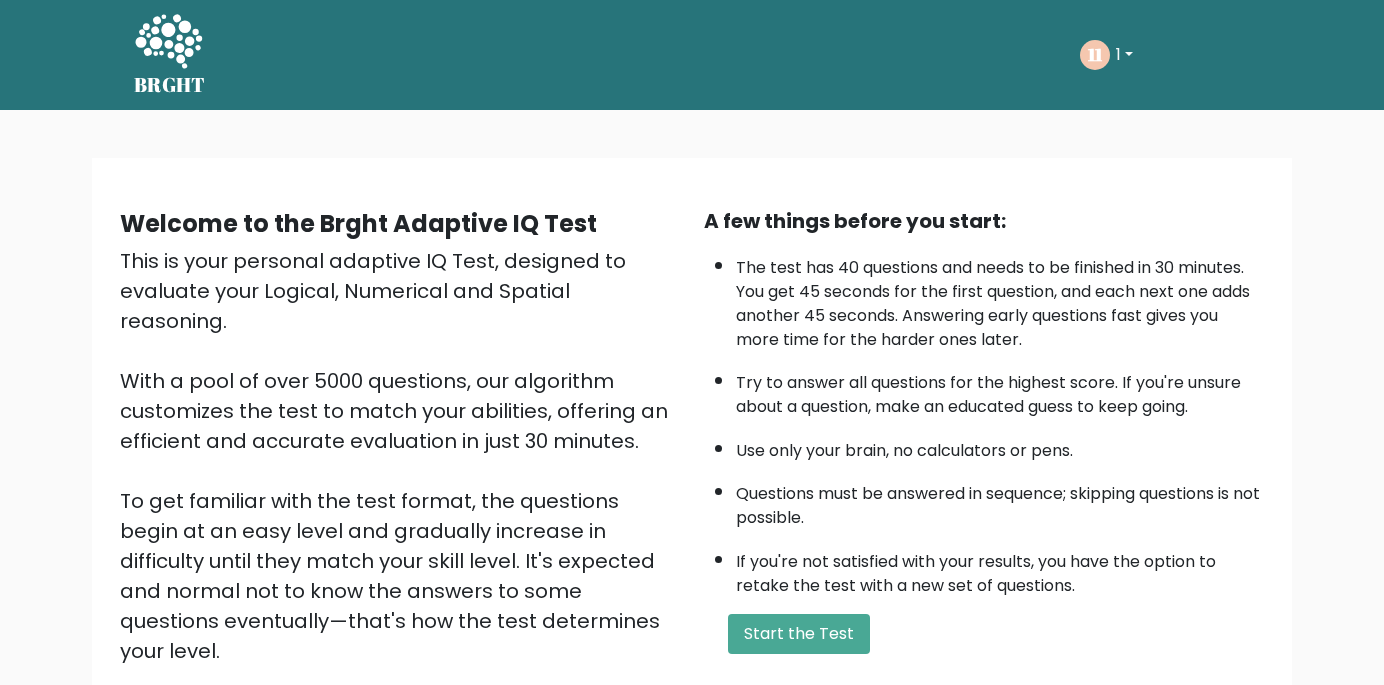 scroll, scrollTop: 0, scrollLeft: 0, axis: both 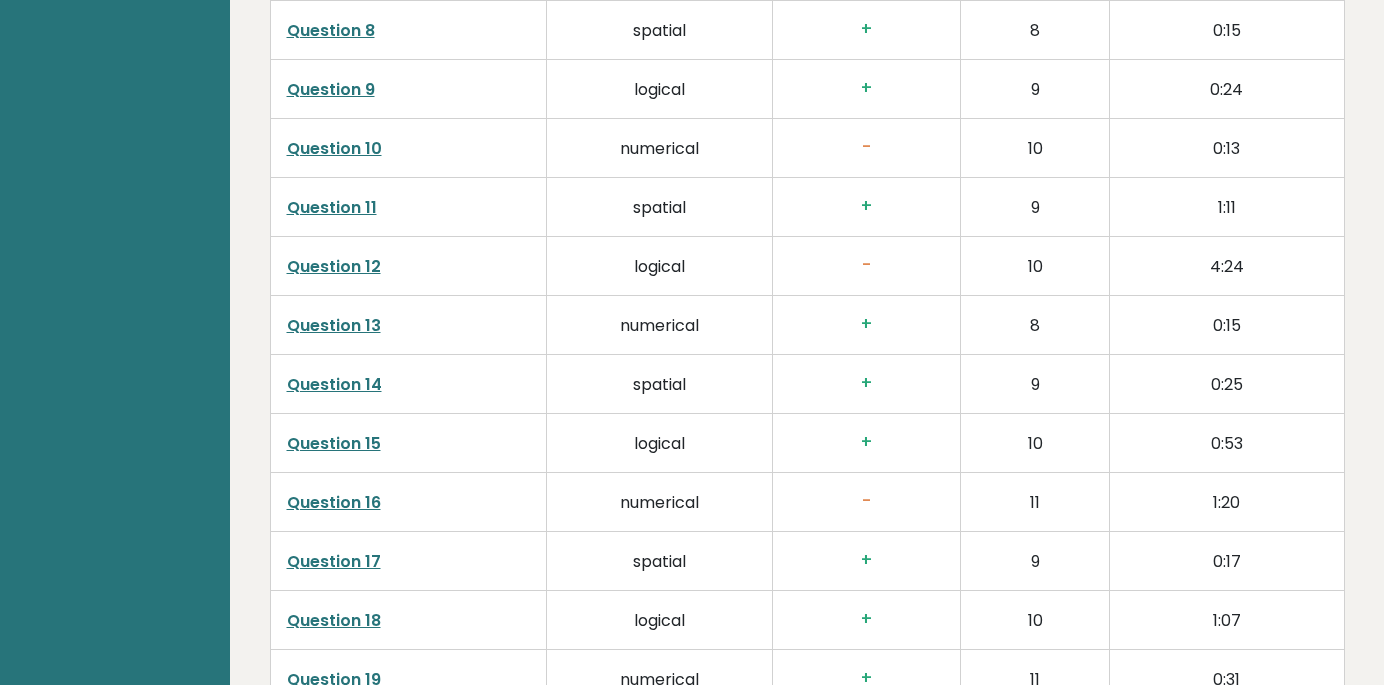 click on "Question
16" at bounding box center [334, 502] 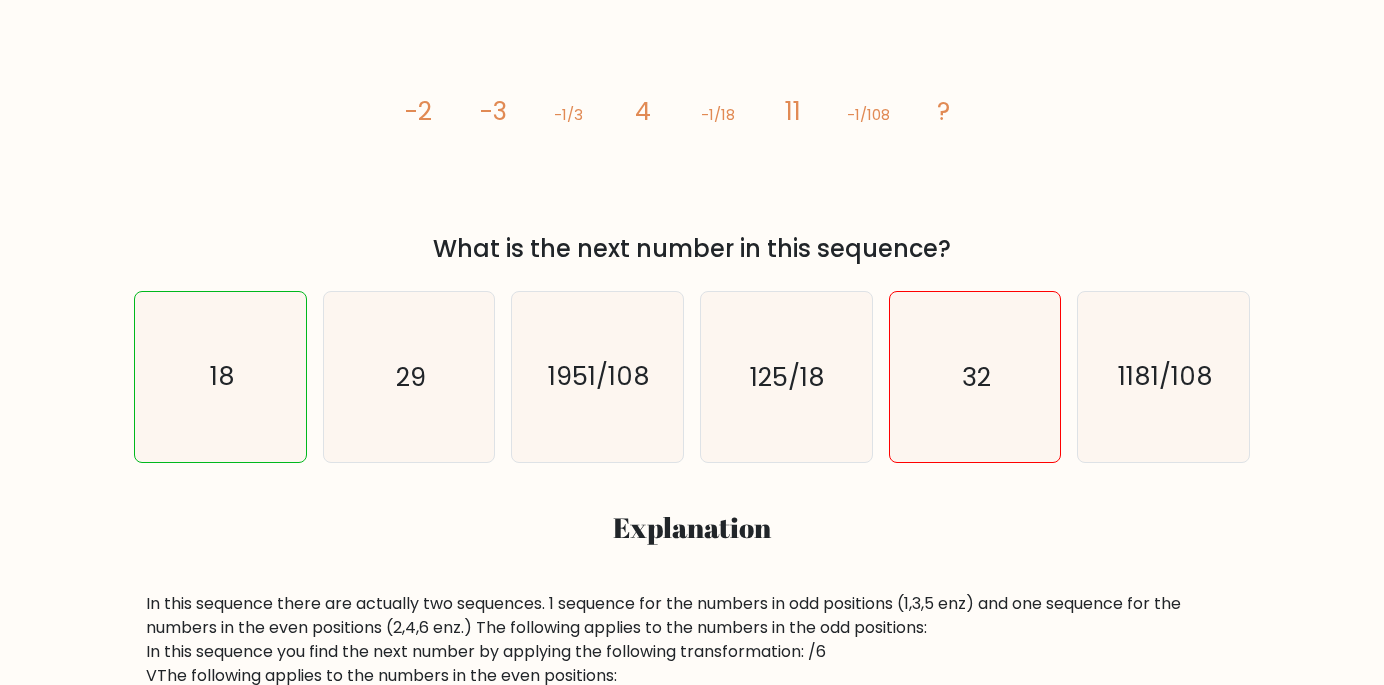 scroll, scrollTop: 0, scrollLeft: 0, axis: both 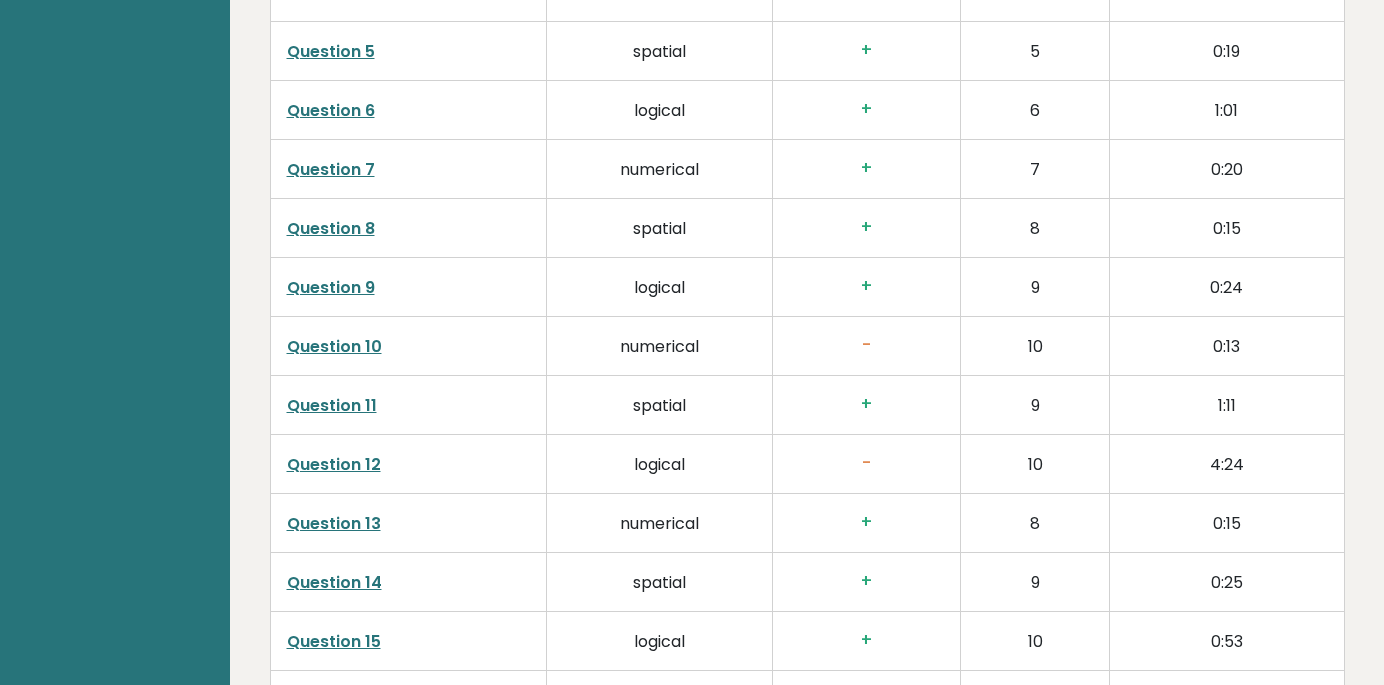 click on "Question
10" at bounding box center [334, 346] 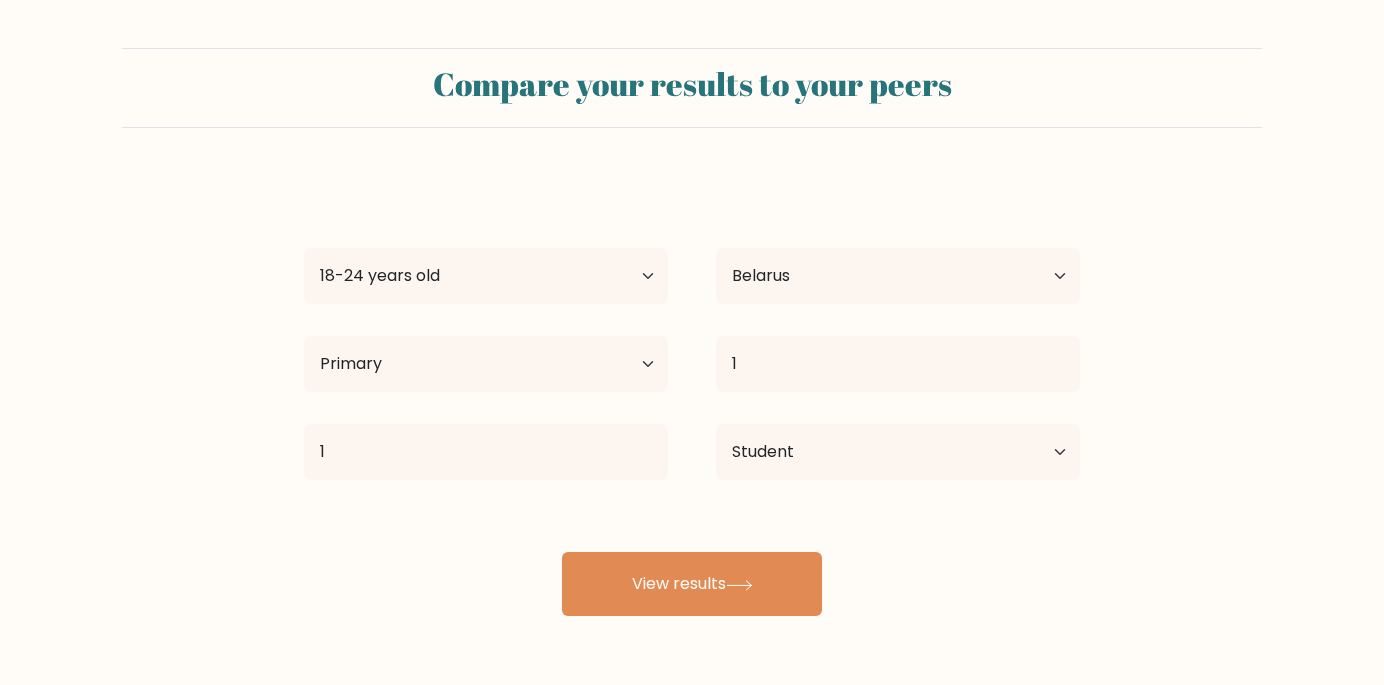 select on "18_24" 